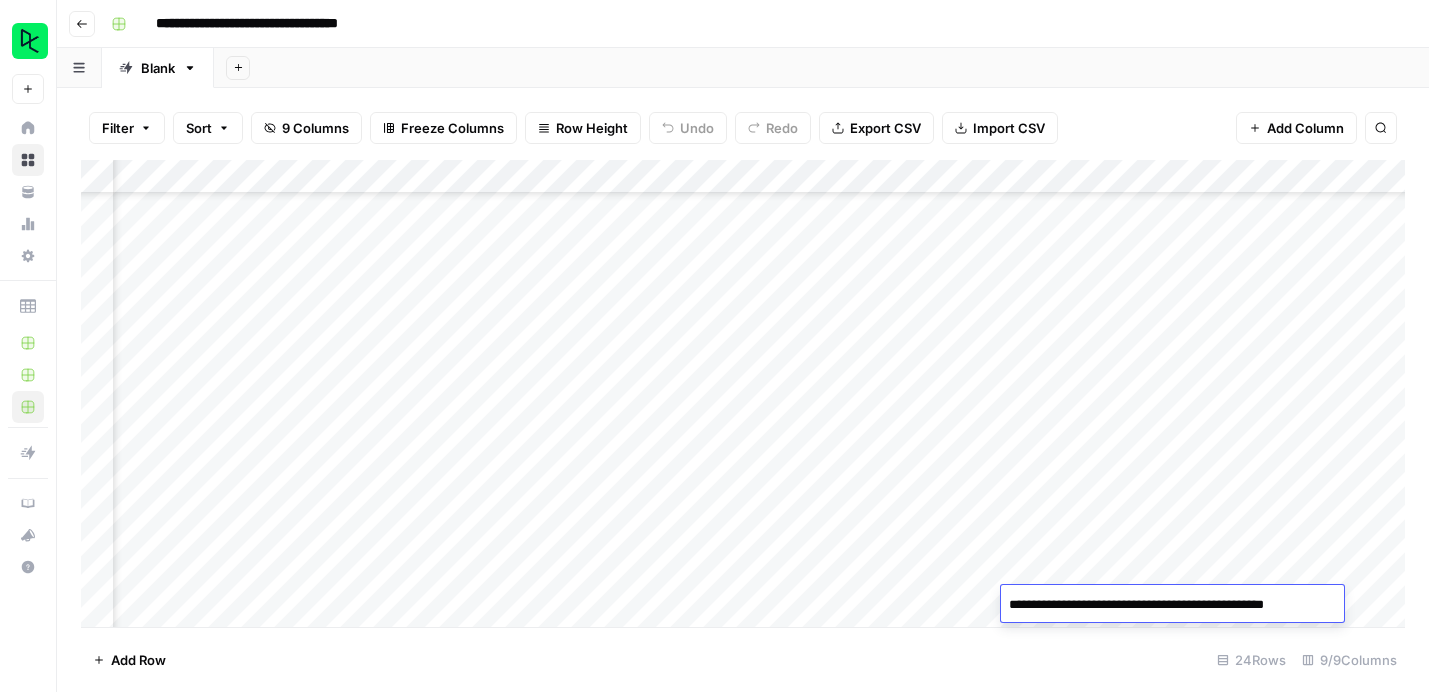 scroll, scrollTop: 0, scrollLeft: 0, axis: both 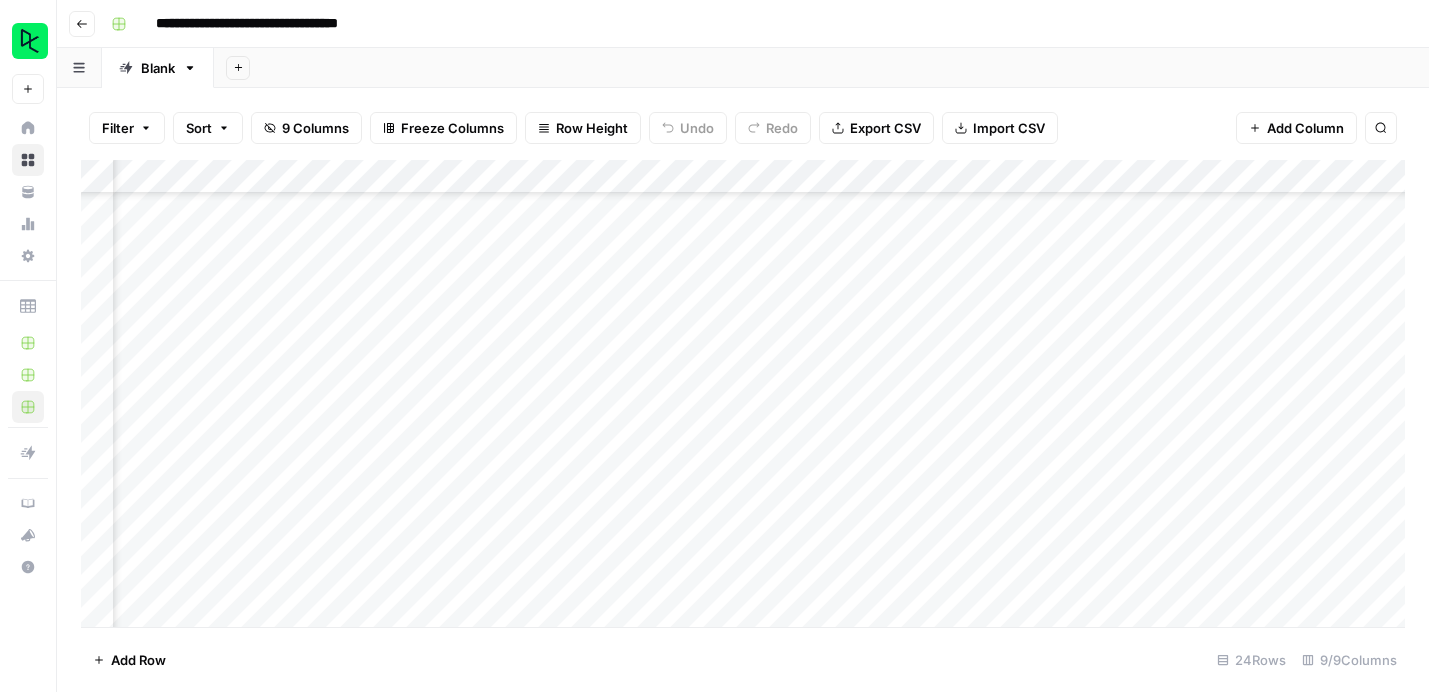 click 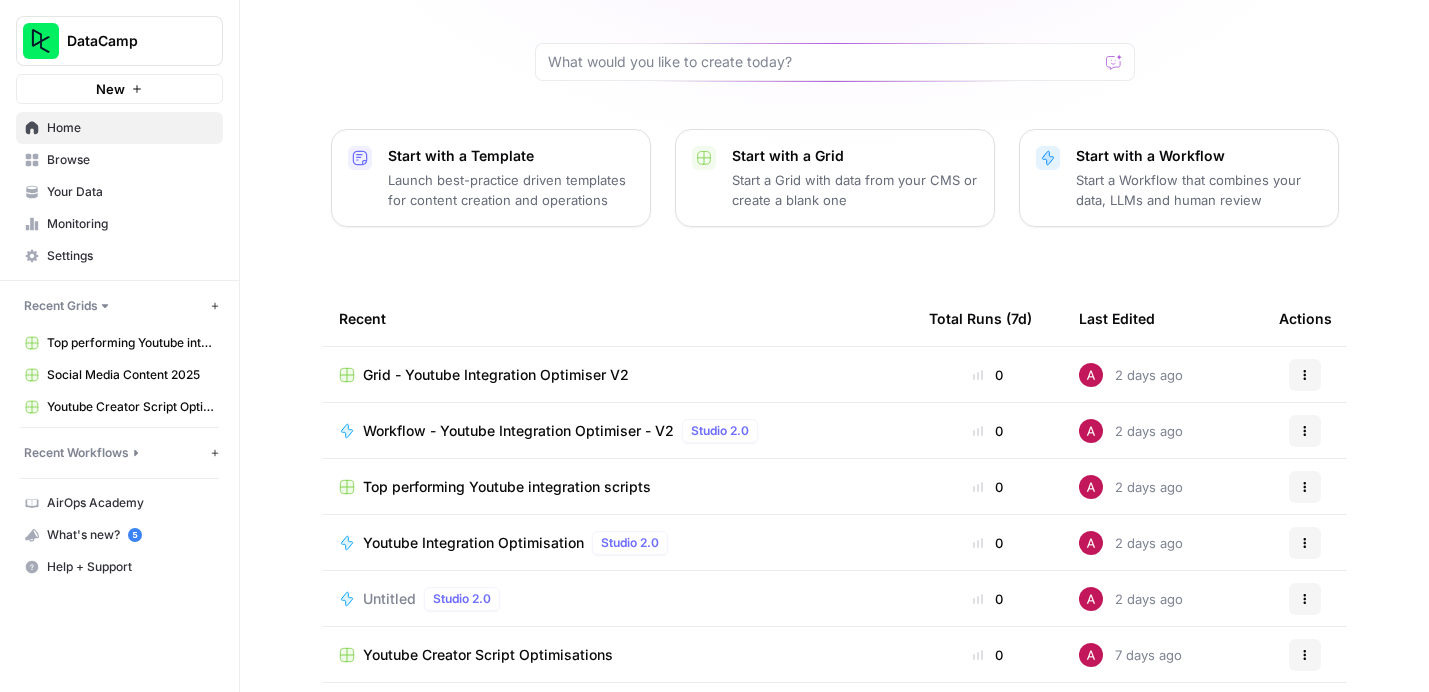 scroll, scrollTop: 217, scrollLeft: 0, axis: vertical 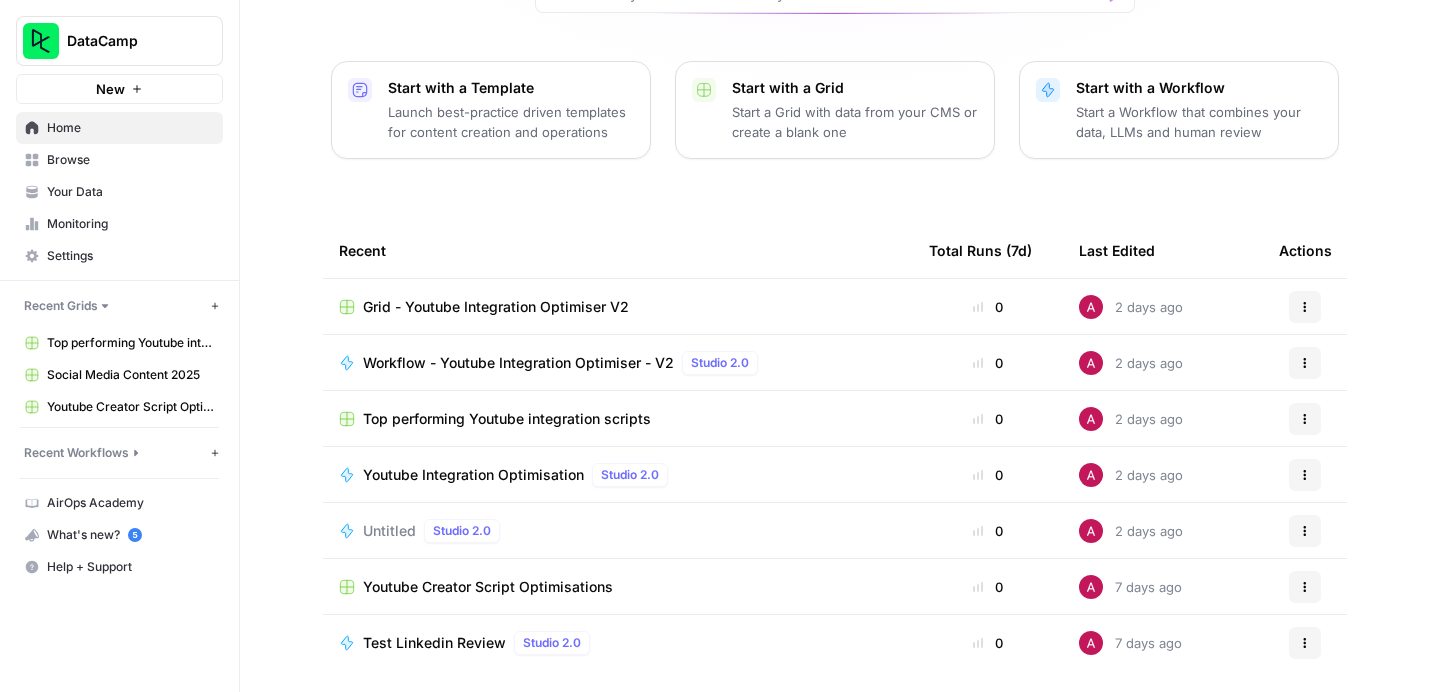 click on "Grid - Youtube Integration Optimiser V2" at bounding box center [496, 307] 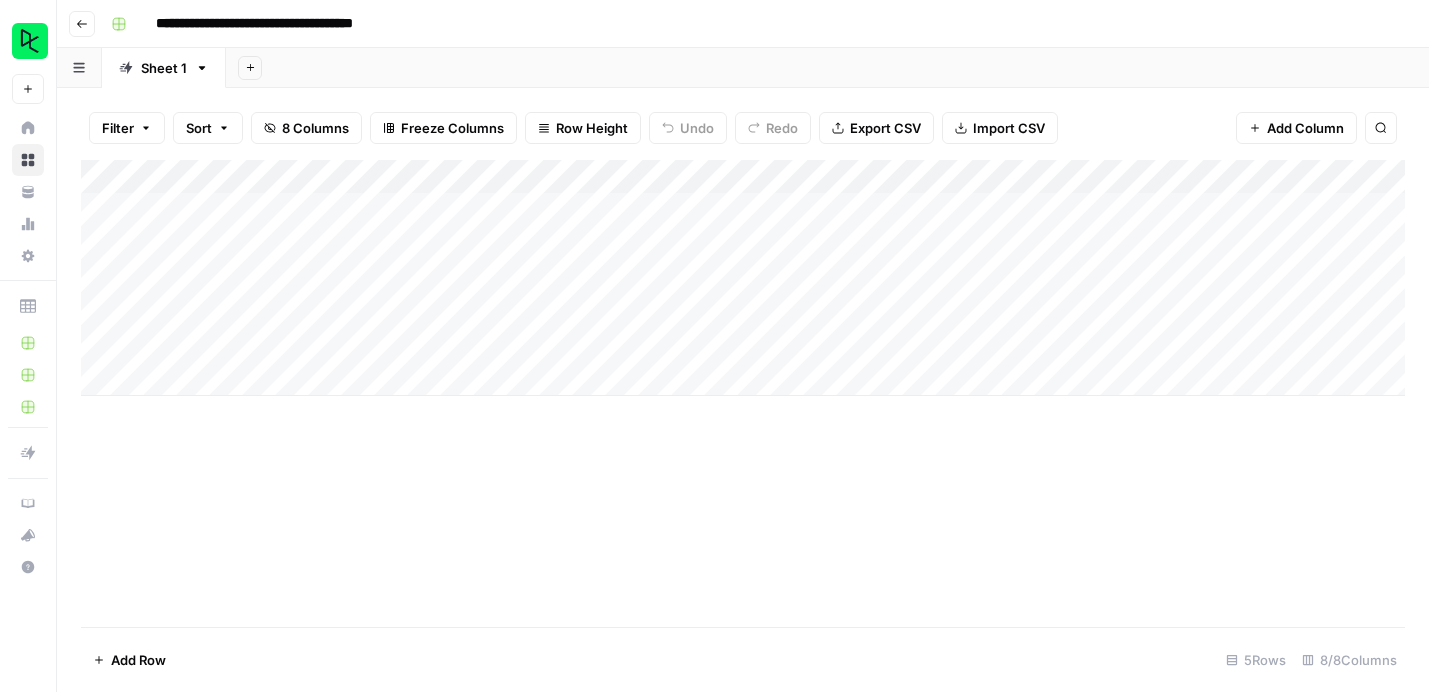 click on "Add Column" at bounding box center (743, 278) 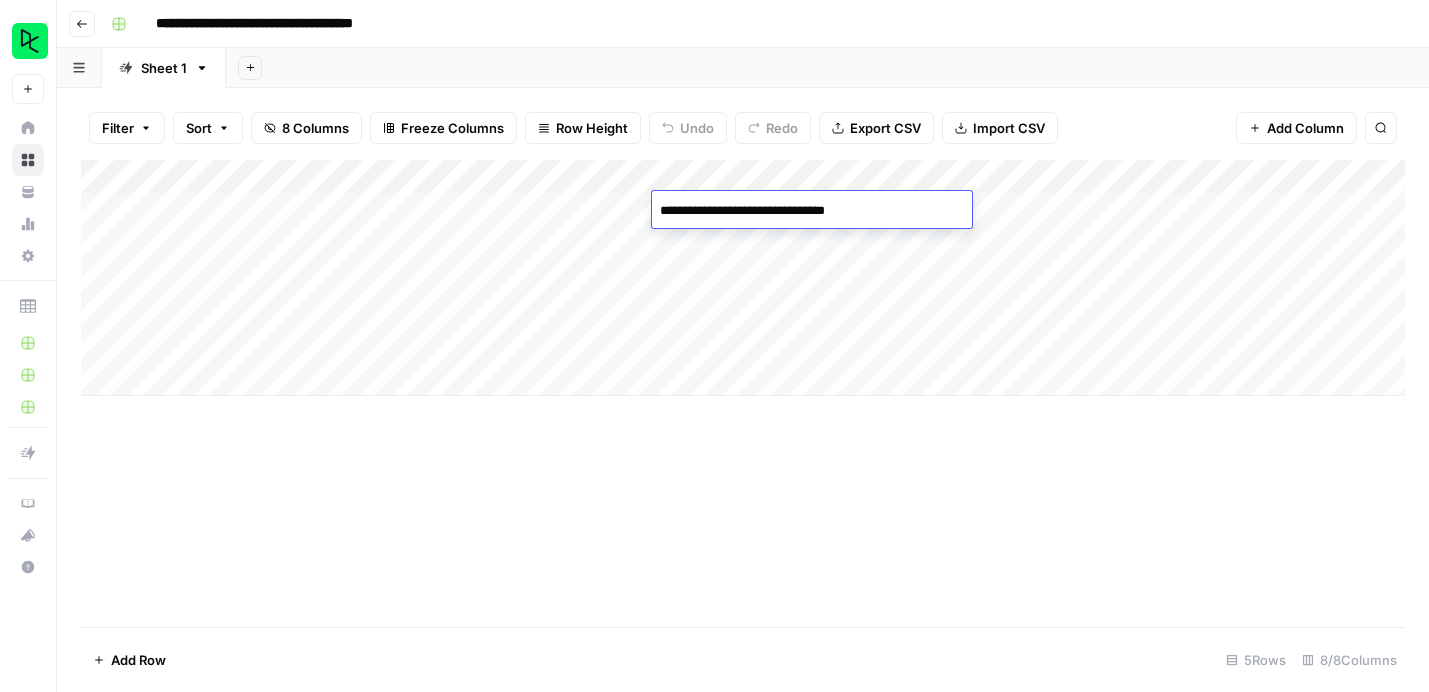 click on "**********" at bounding box center [812, 211] 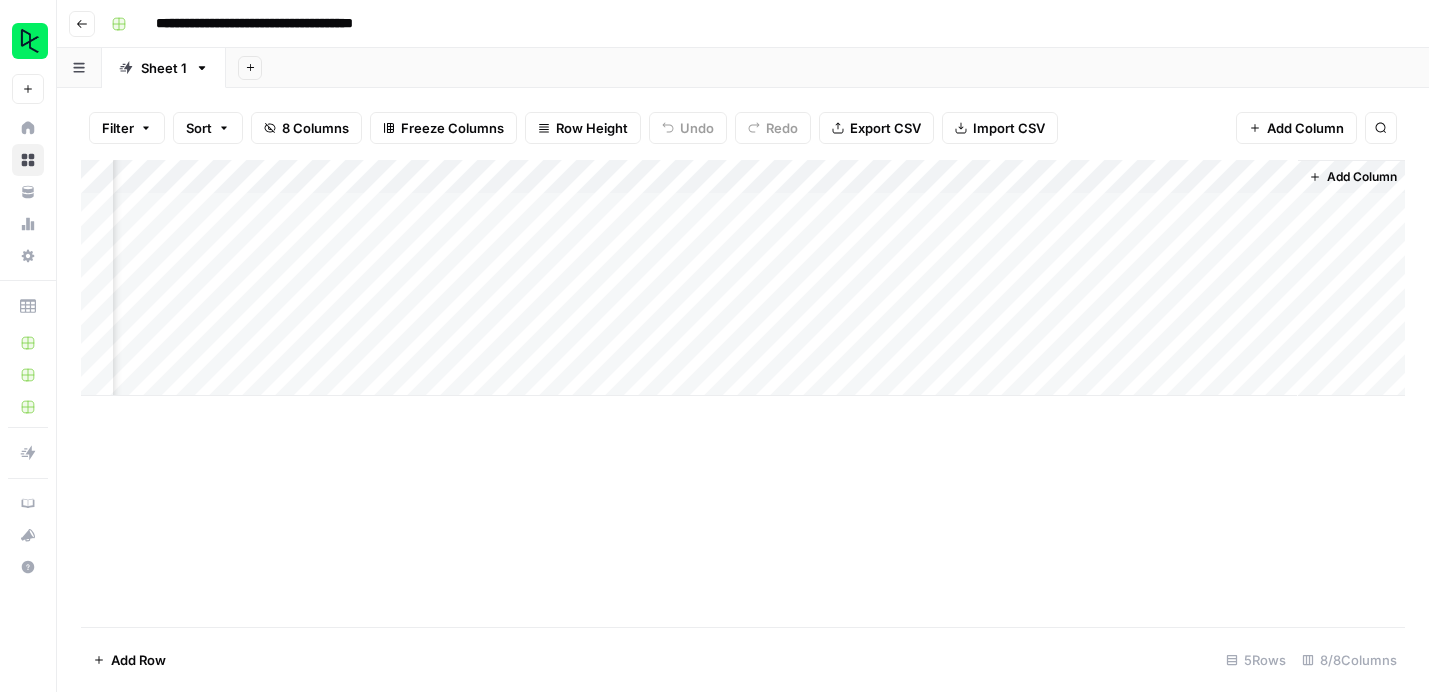 scroll, scrollTop: 0, scrollLeft: 260, axis: horizontal 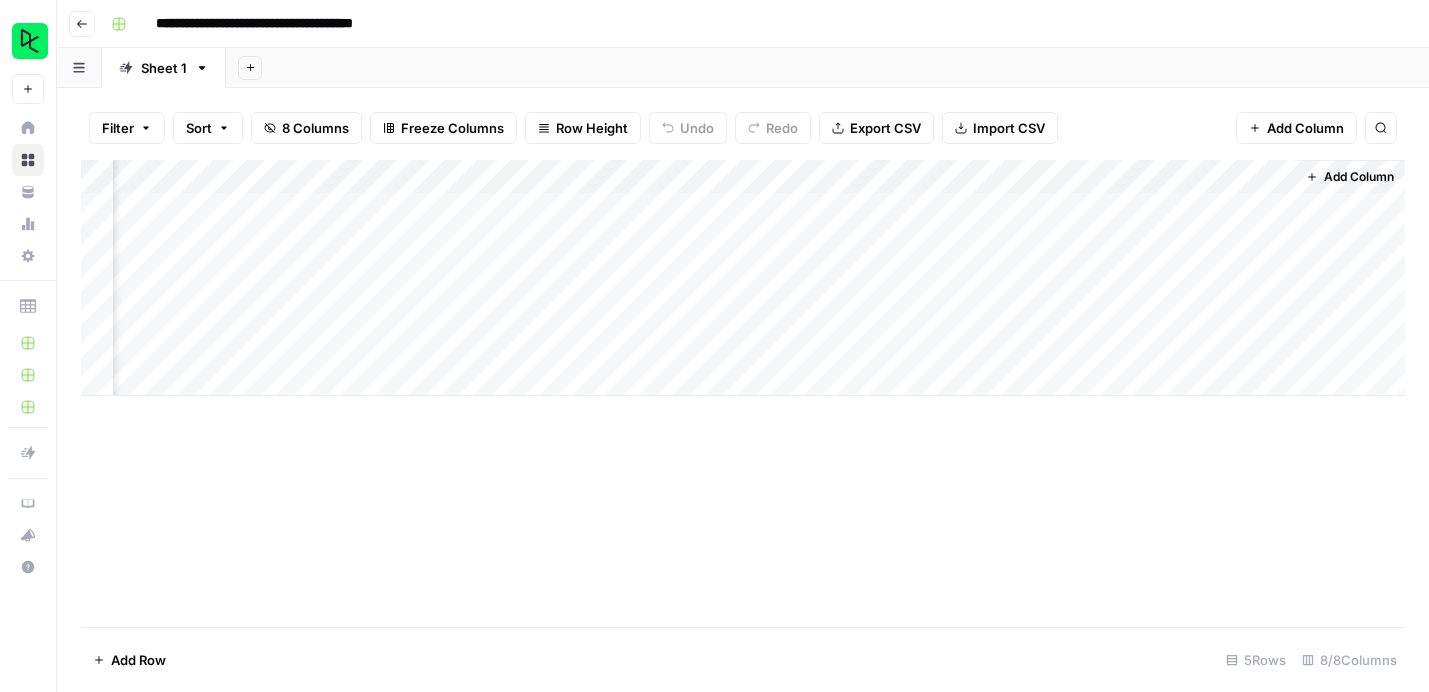click on "Add Column" at bounding box center [743, 278] 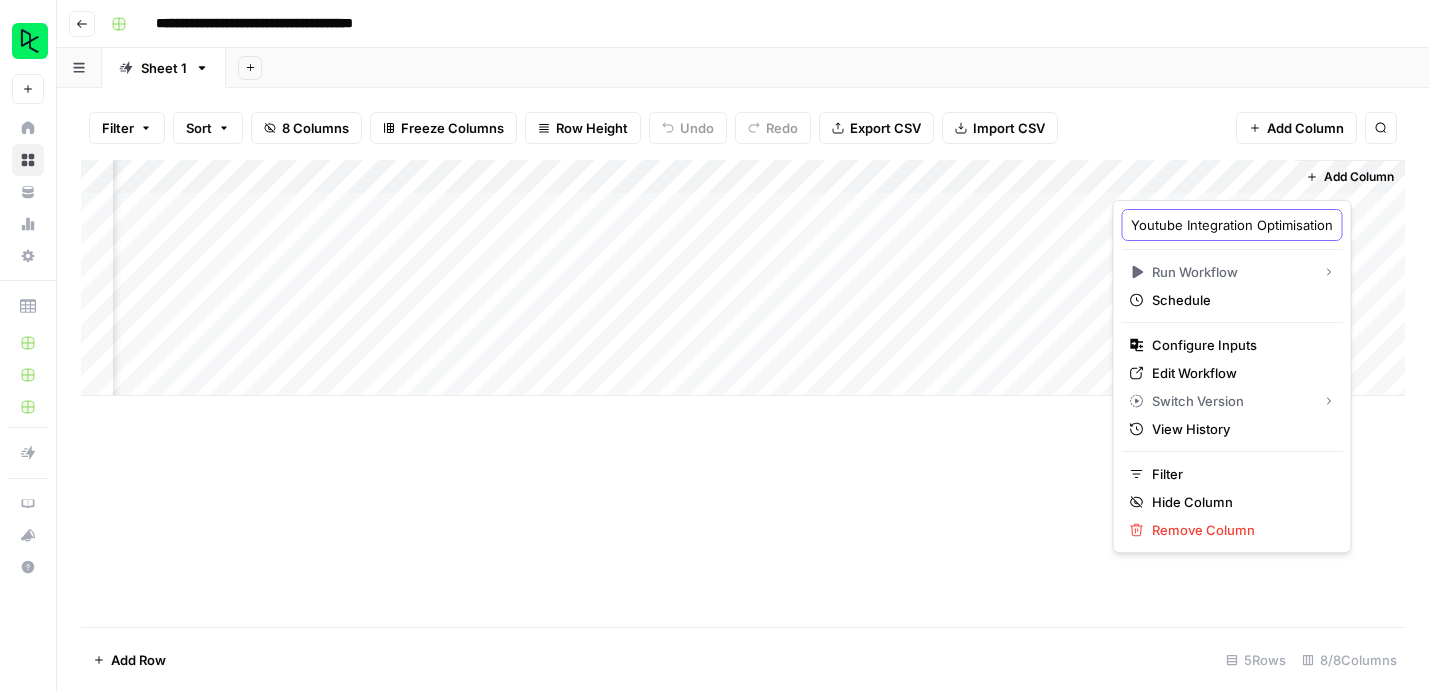 click on "Youtube Integration Optimisation V2 - Test" at bounding box center [1232, 225] 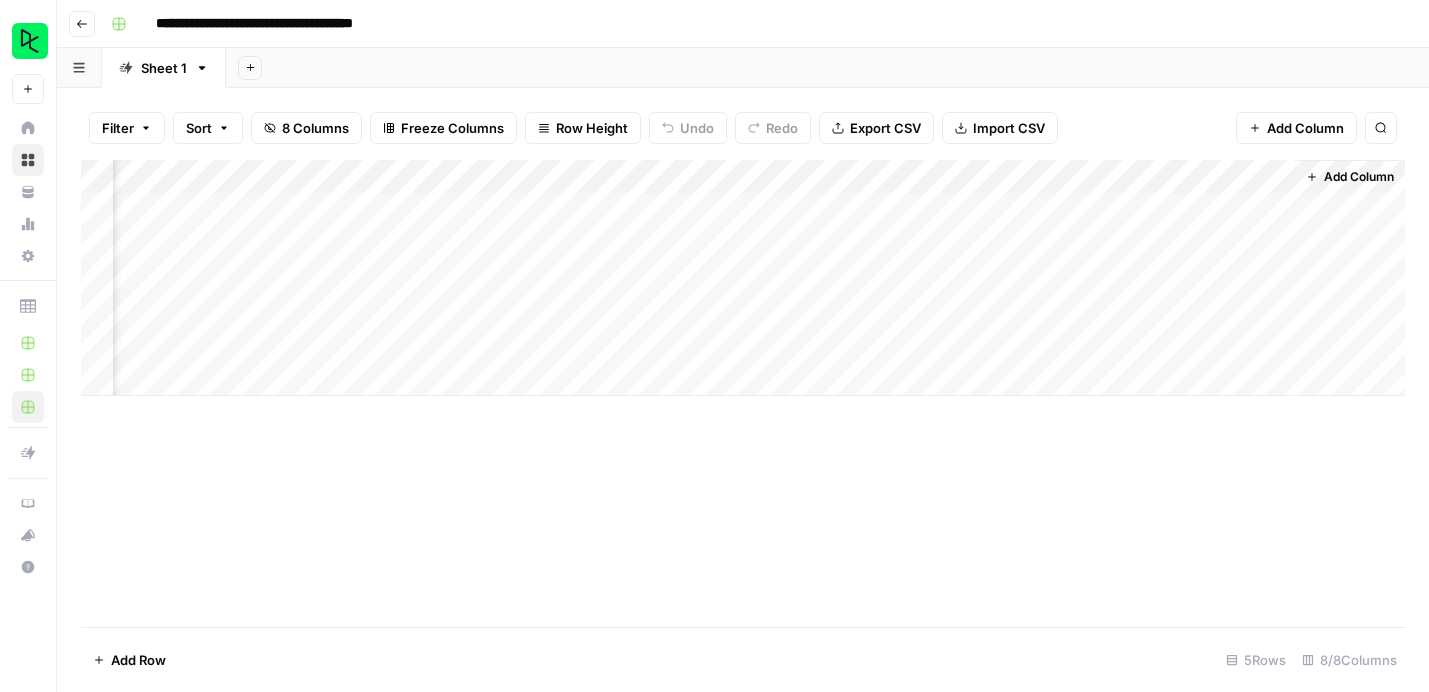 click on "Add Column" at bounding box center (743, 393) 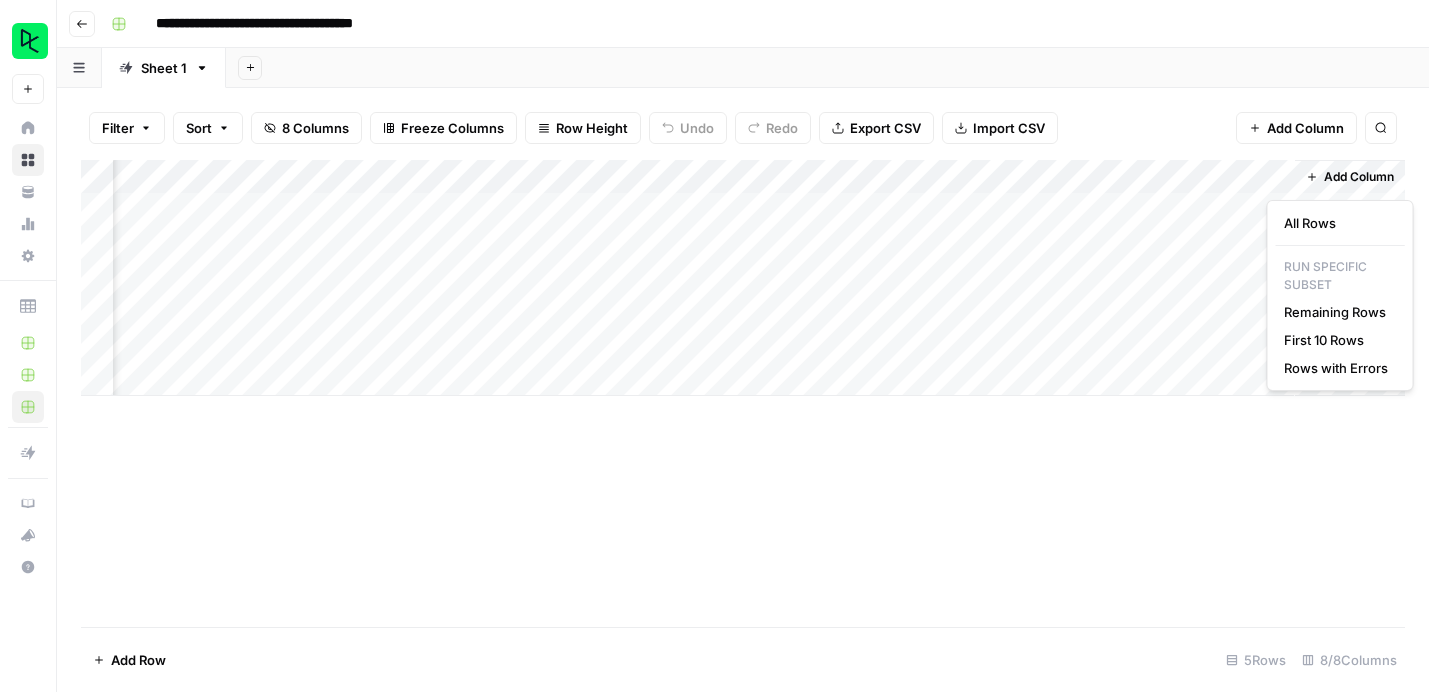 click at bounding box center [1357, 180] 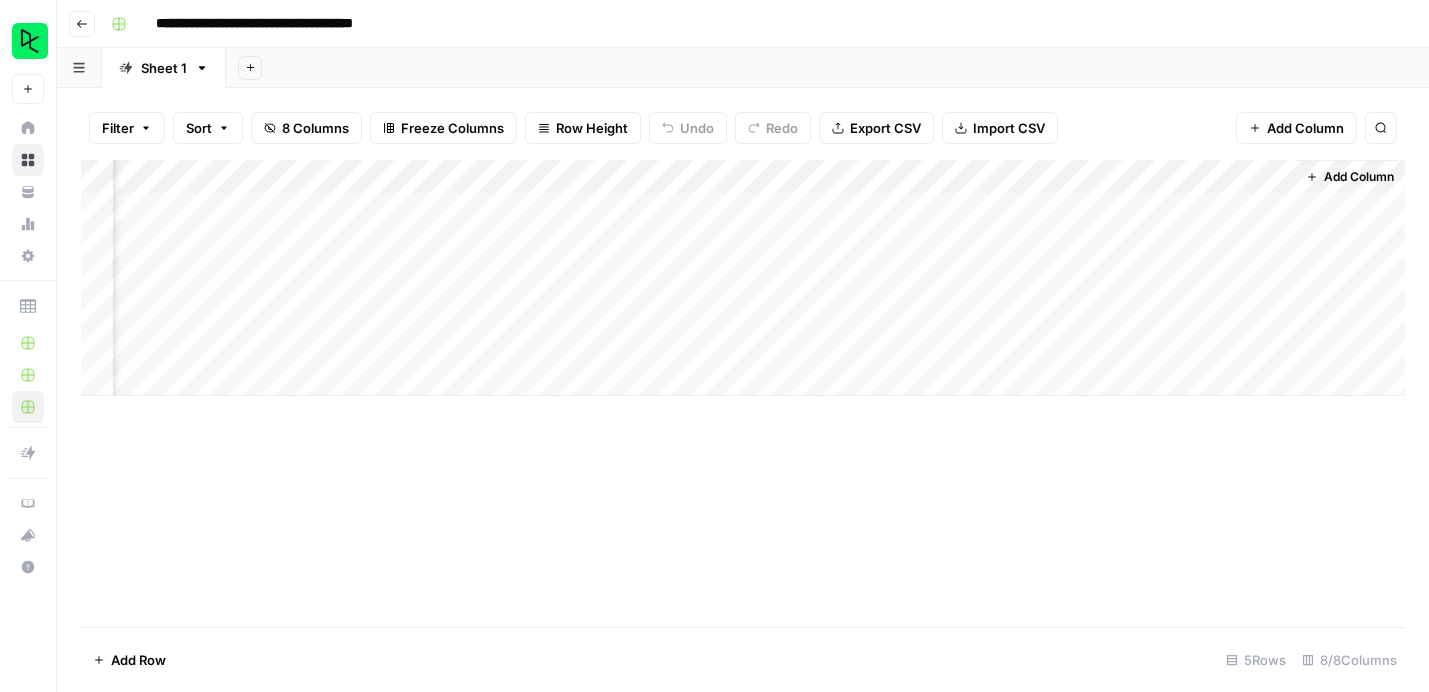 click on "Add Column" at bounding box center (743, 278) 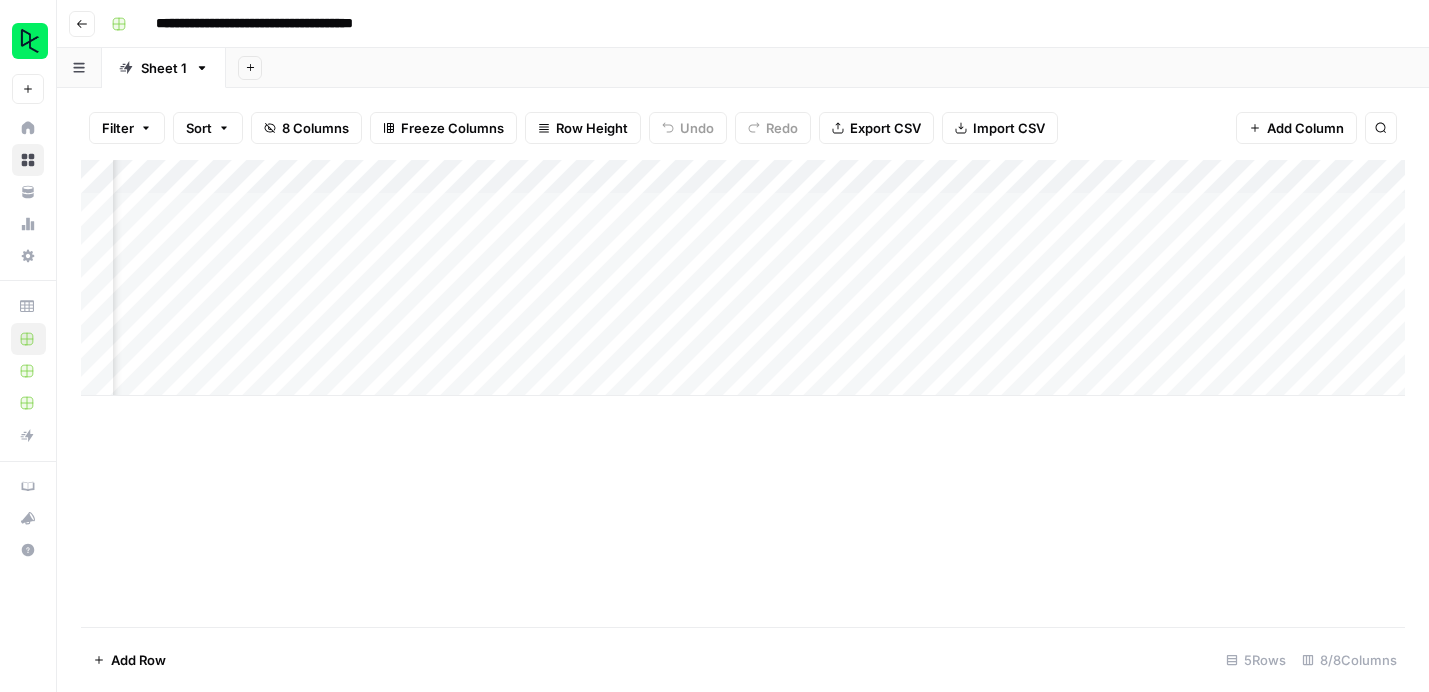 scroll, scrollTop: 0, scrollLeft: 0, axis: both 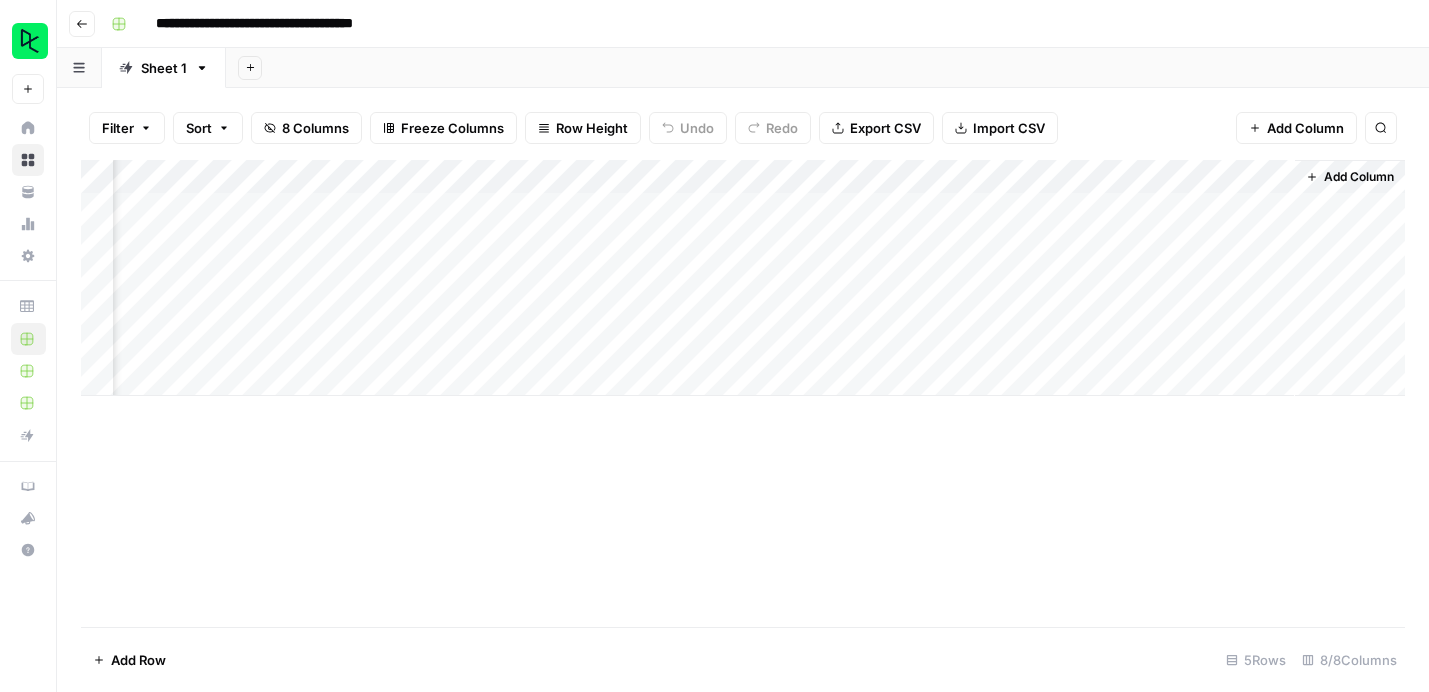 click on "Go back" at bounding box center (82, 24) 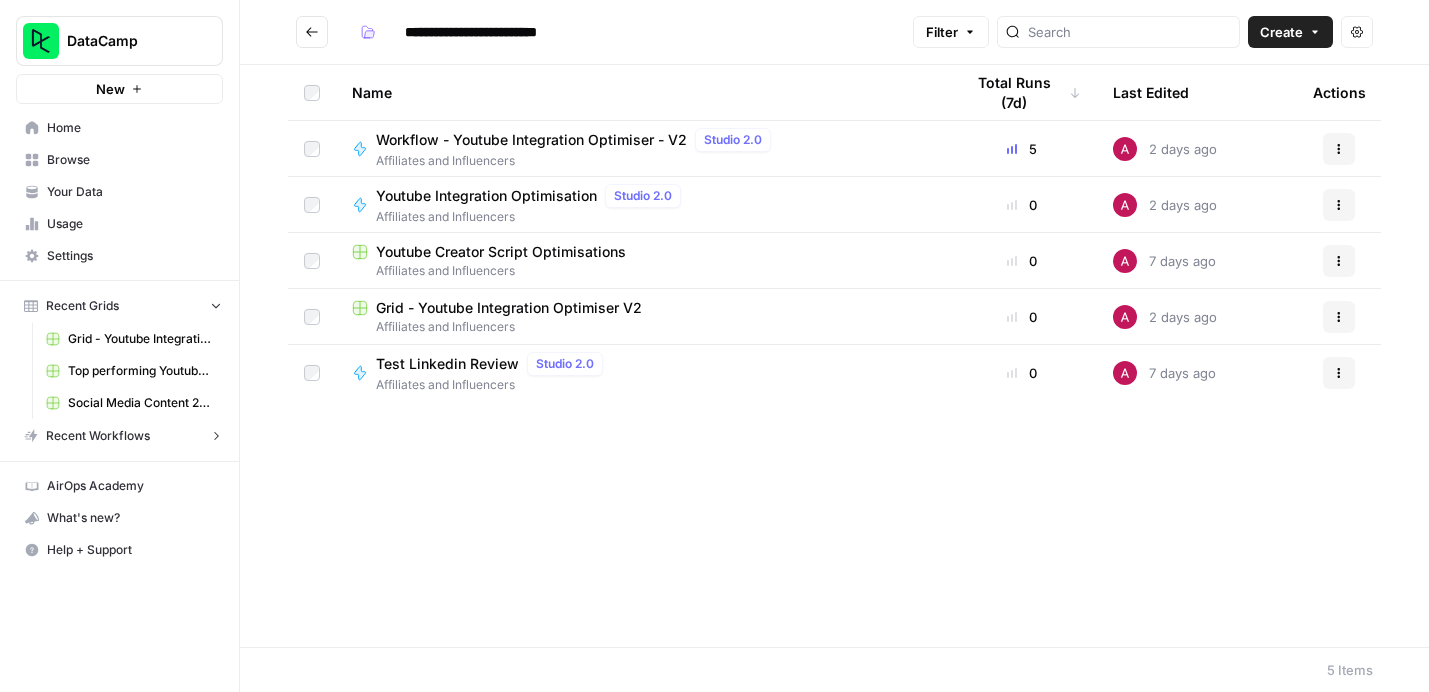 click on "Workflow - Youtube Integration Optimiser - V2" at bounding box center [531, 140] 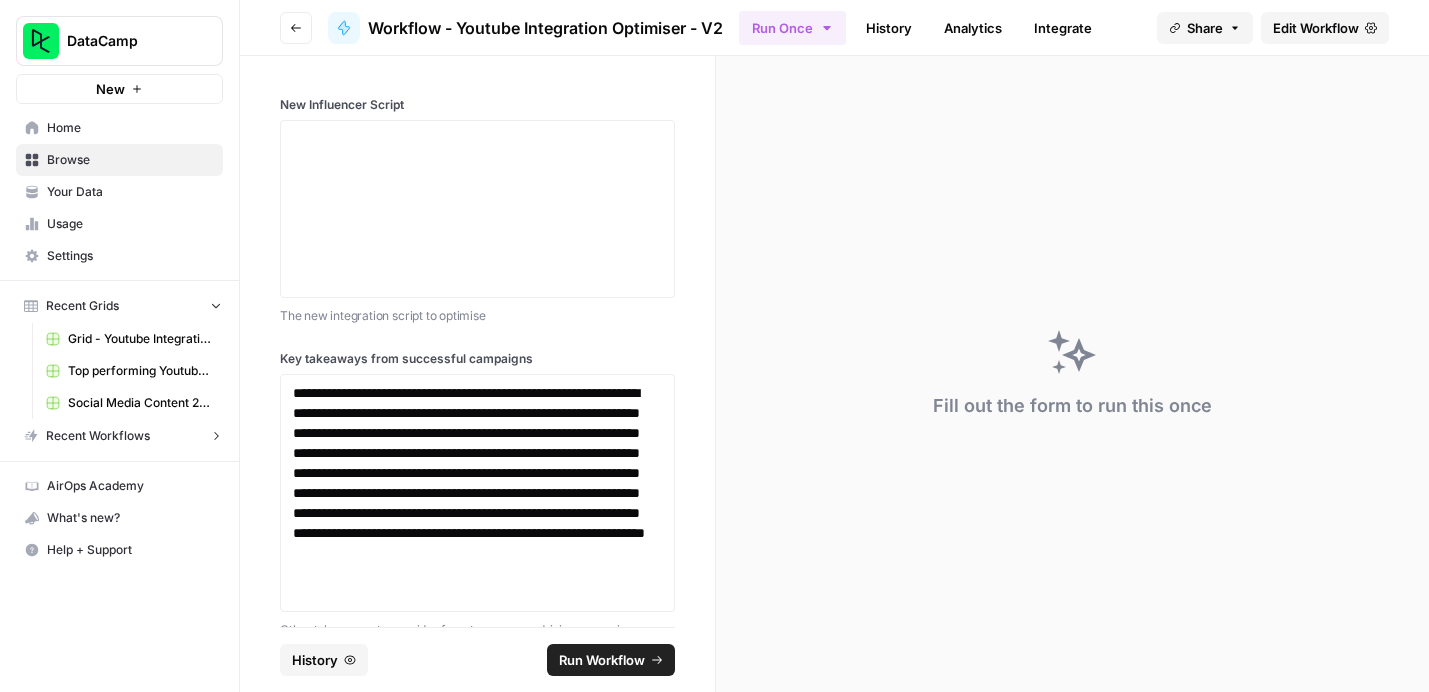click on "Edit Workflow" at bounding box center (1316, 28) 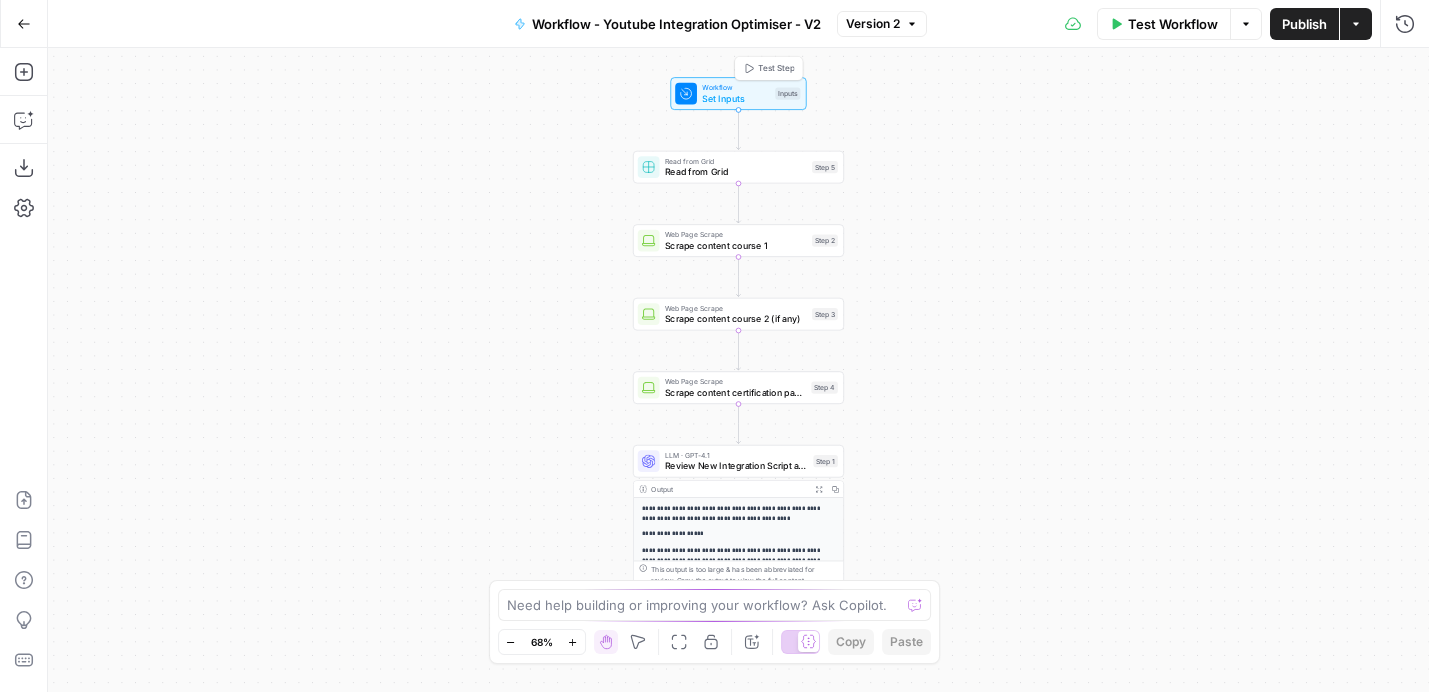 click on "Set Inputs" at bounding box center [735, 99] 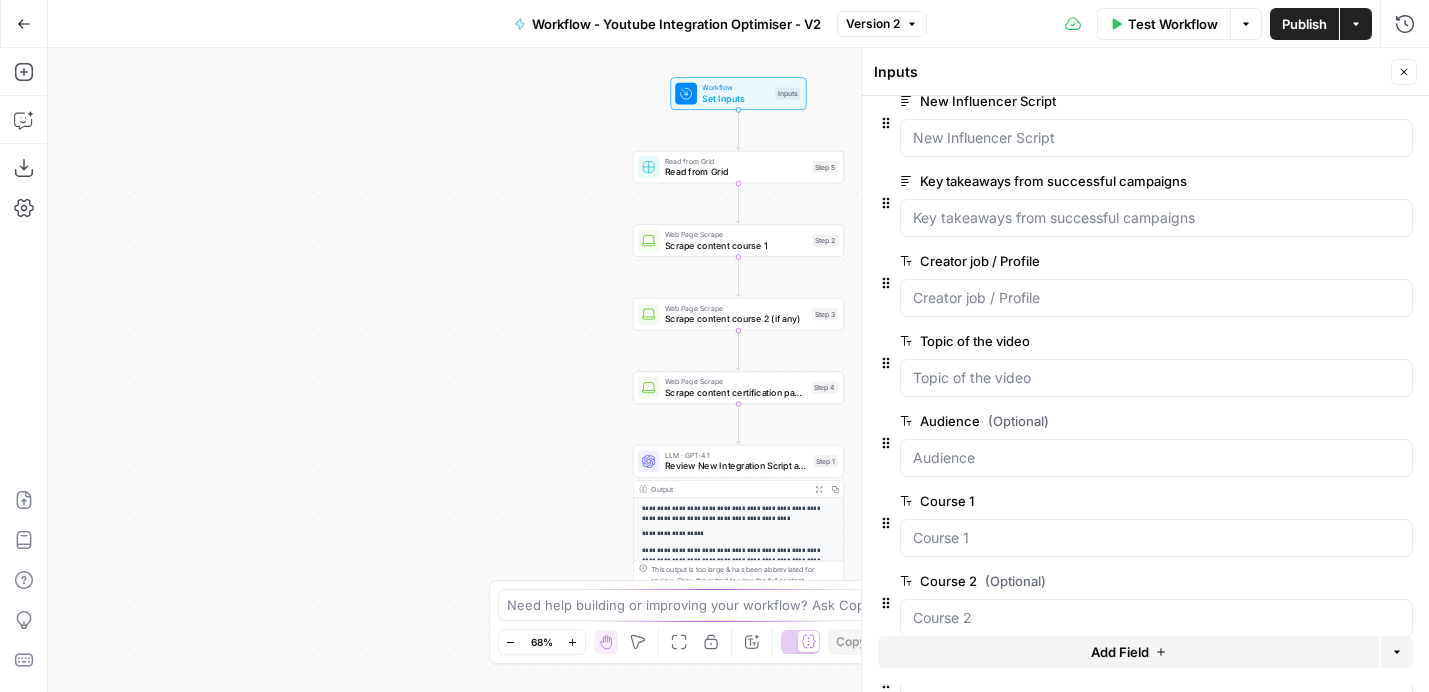 scroll, scrollTop: 25, scrollLeft: 0, axis: vertical 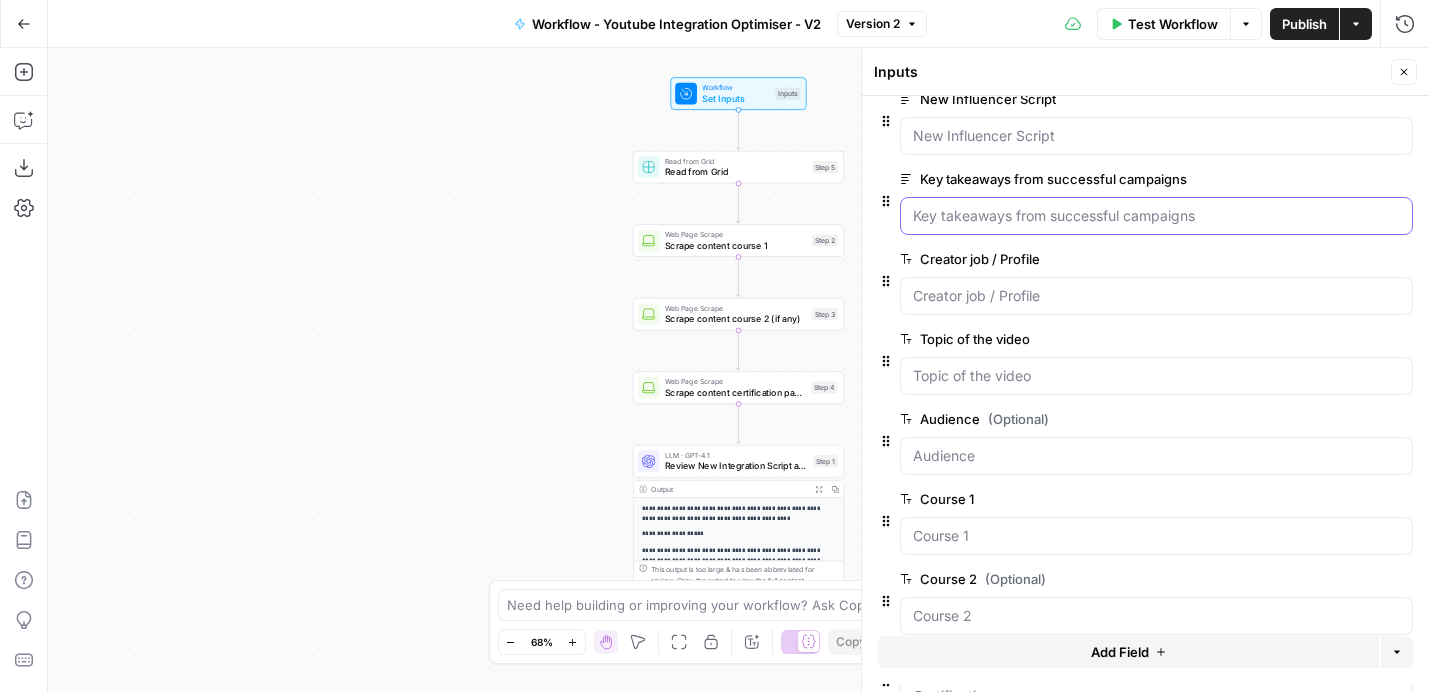 click on "Key takeaways from successful campaigns" at bounding box center [1156, 216] 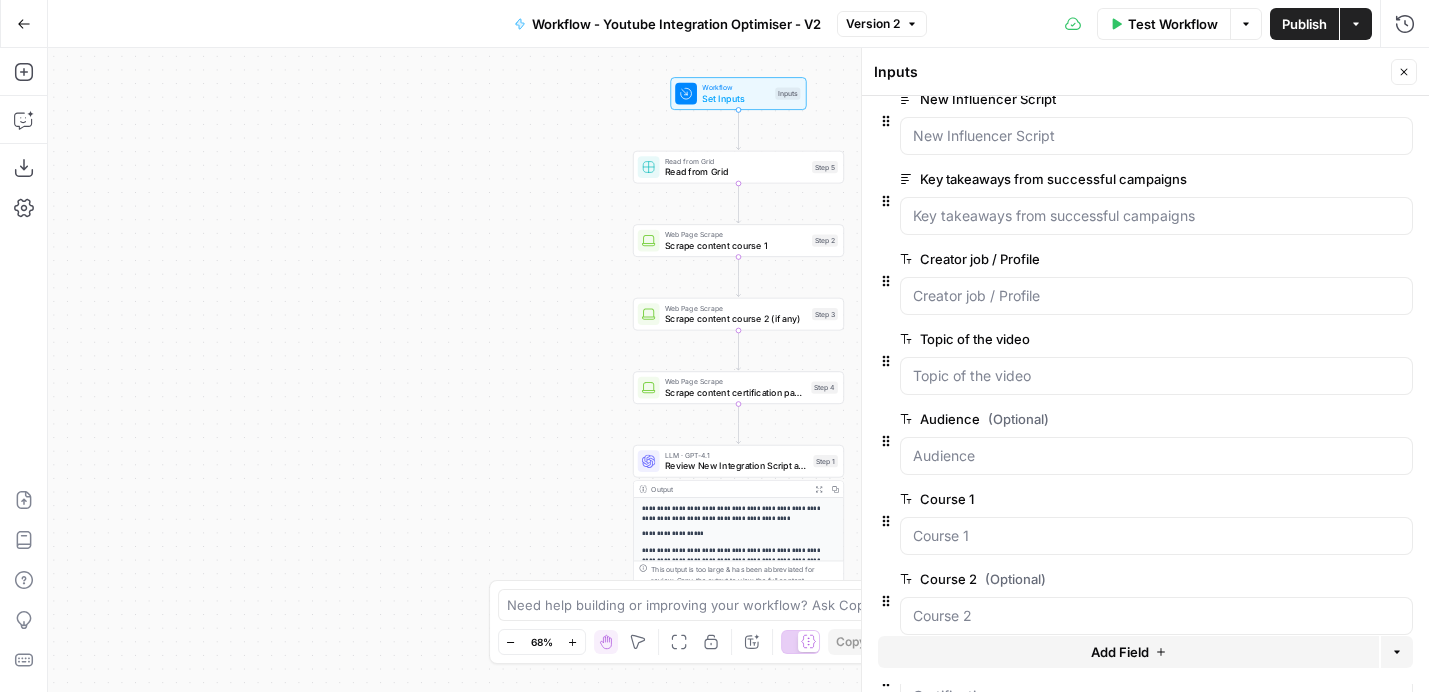 click on "edit field" at bounding box center [1338, 179] 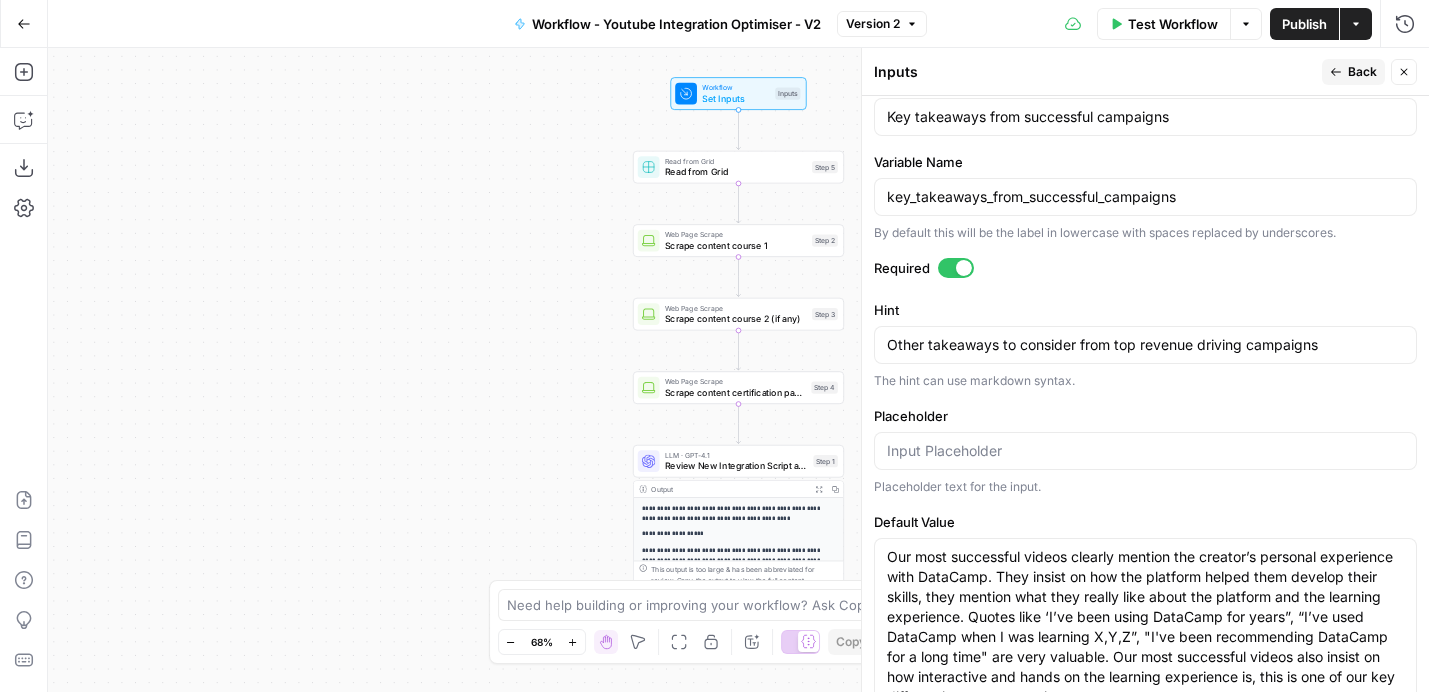 scroll, scrollTop: 537, scrollLeft: 0, axis: vertical 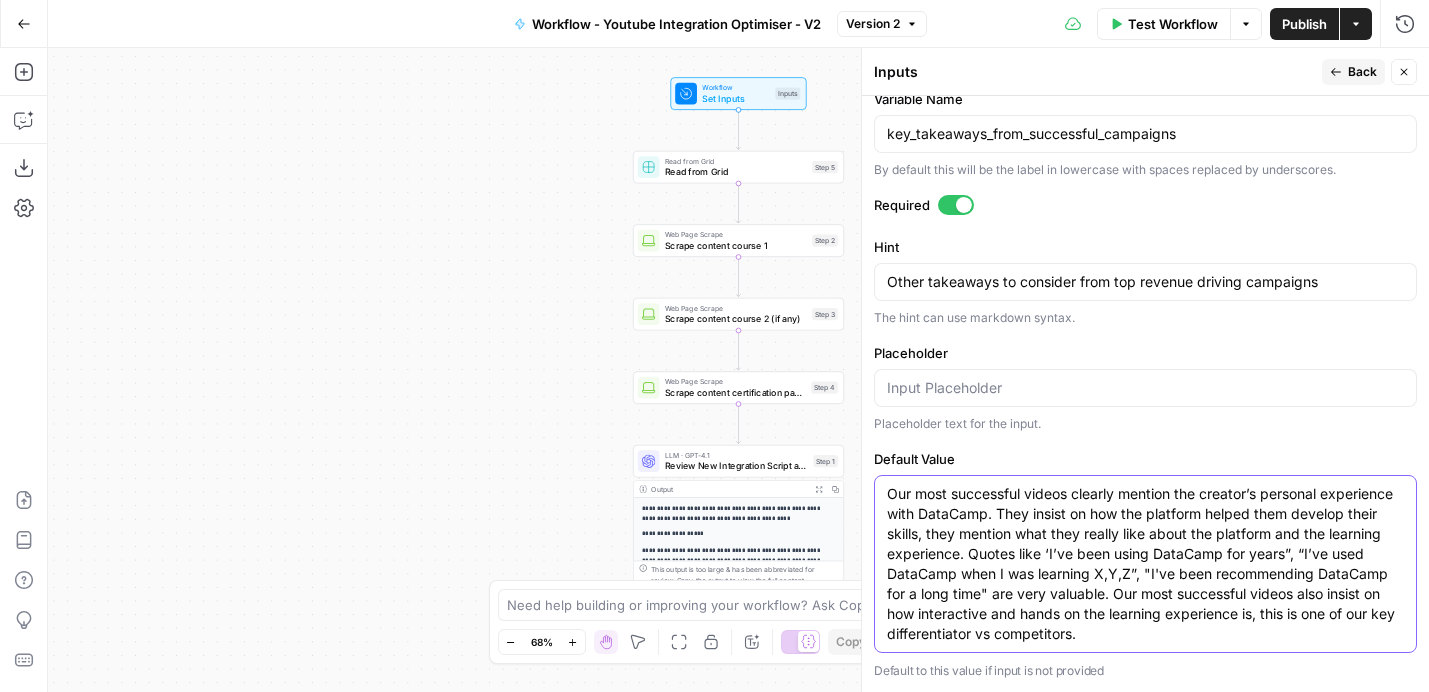 drag, startPoint x: 889, startPoint y: 494, endPoint x: 1149, endPoint y: 640, distance: 298.18787 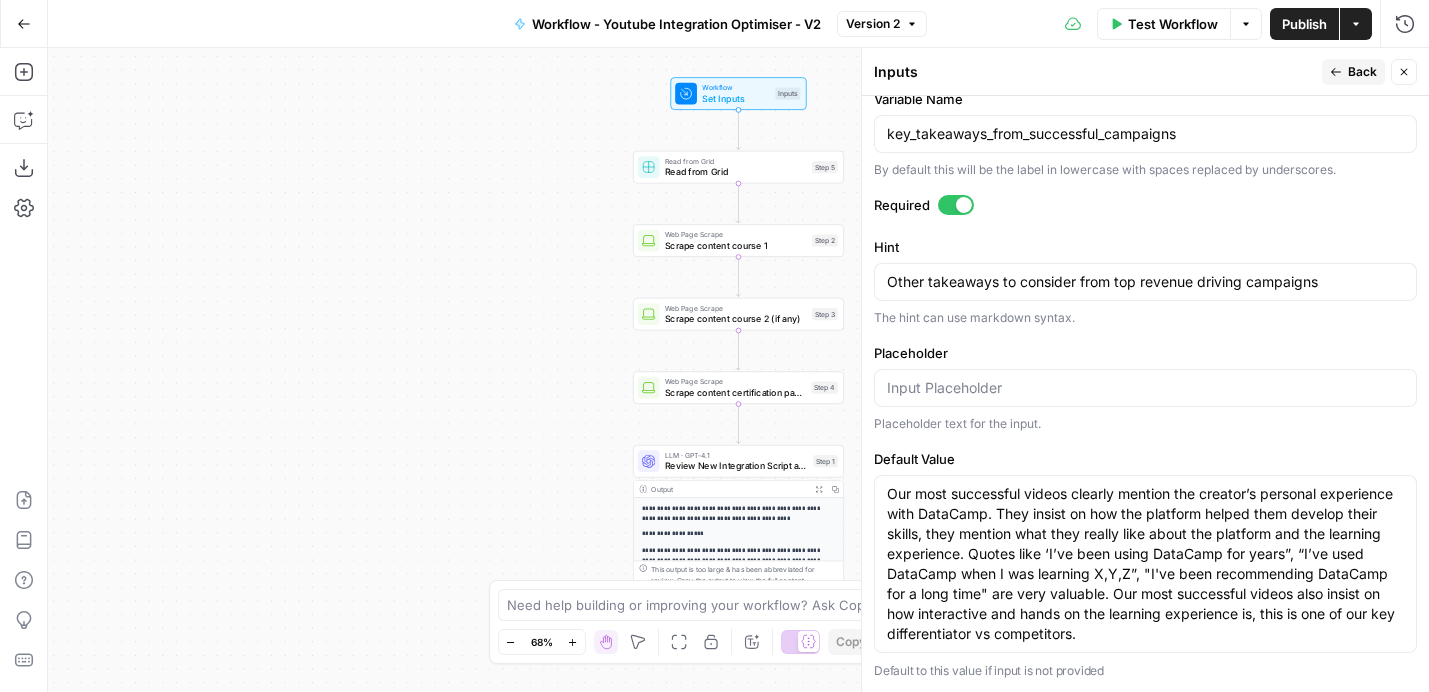 click 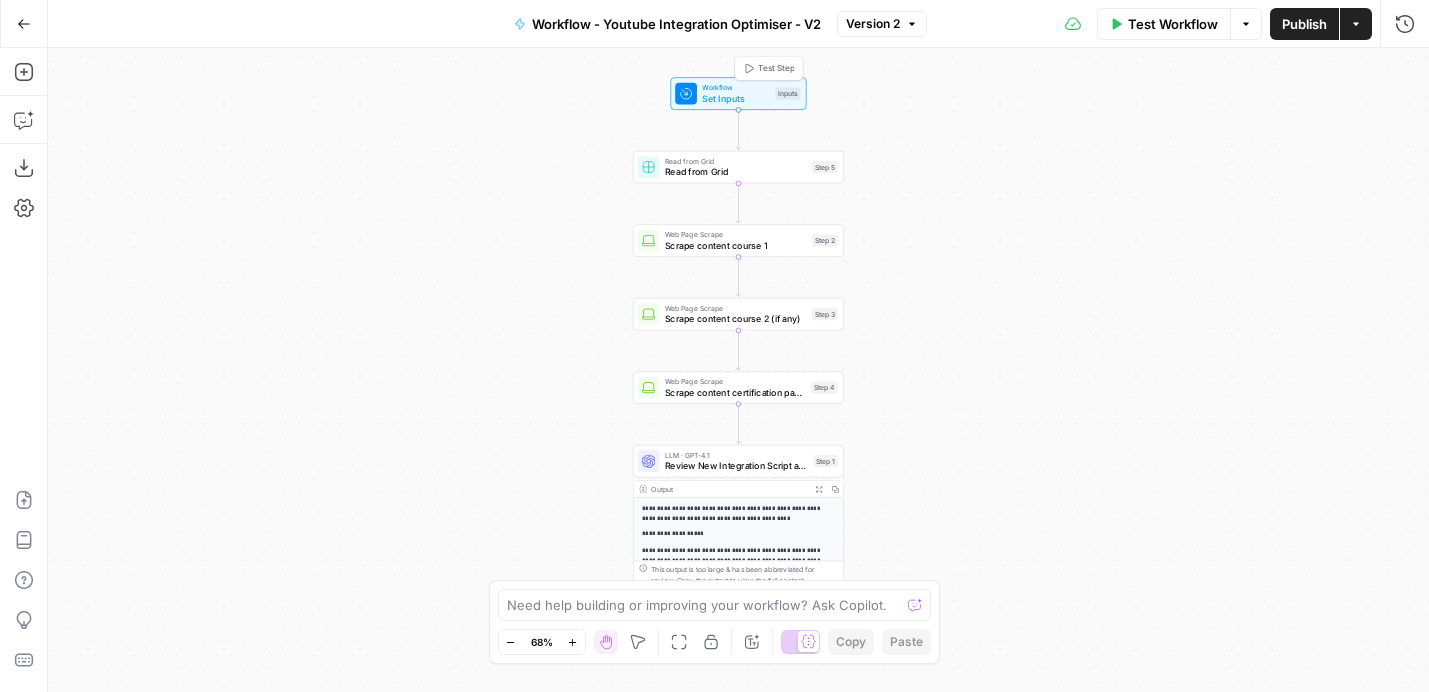click on "Set Inputs" at bounding box center (735, 99) 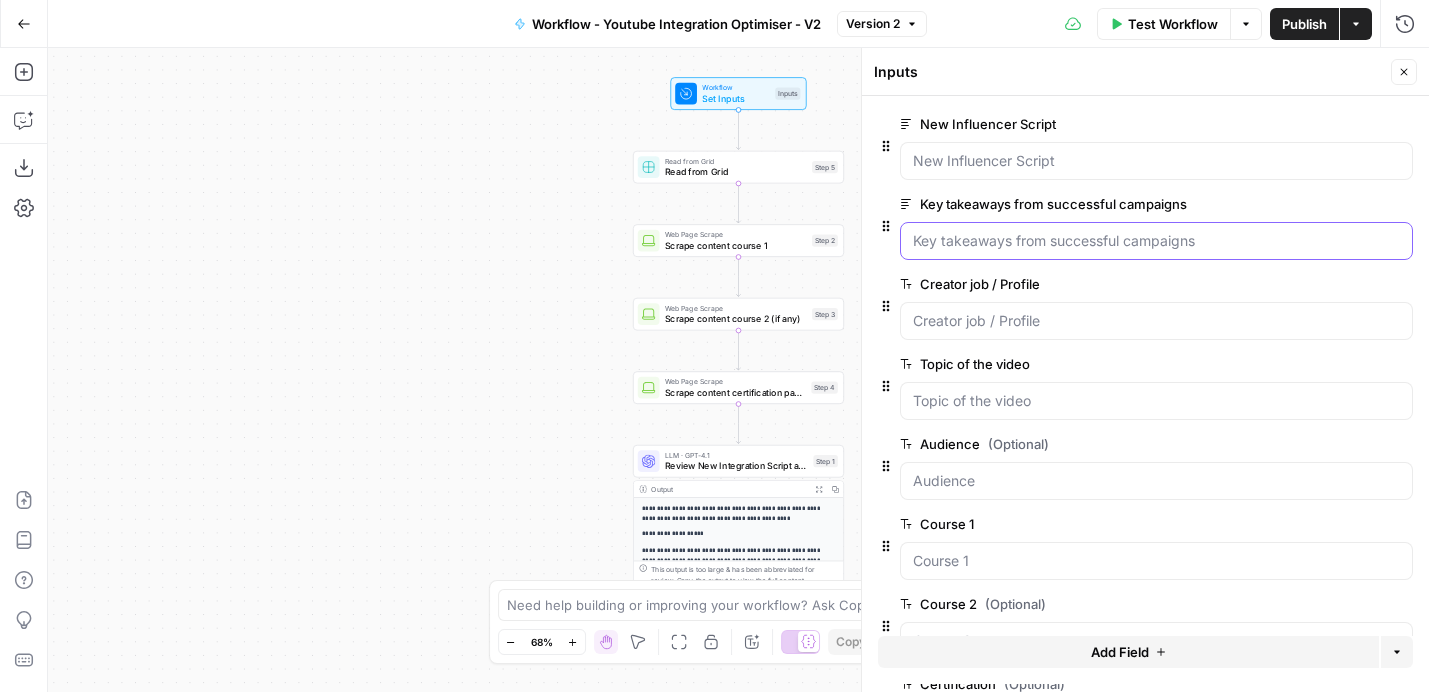 click on "Key takeaways from successful campaigns" at bounding box center [1156, 241] 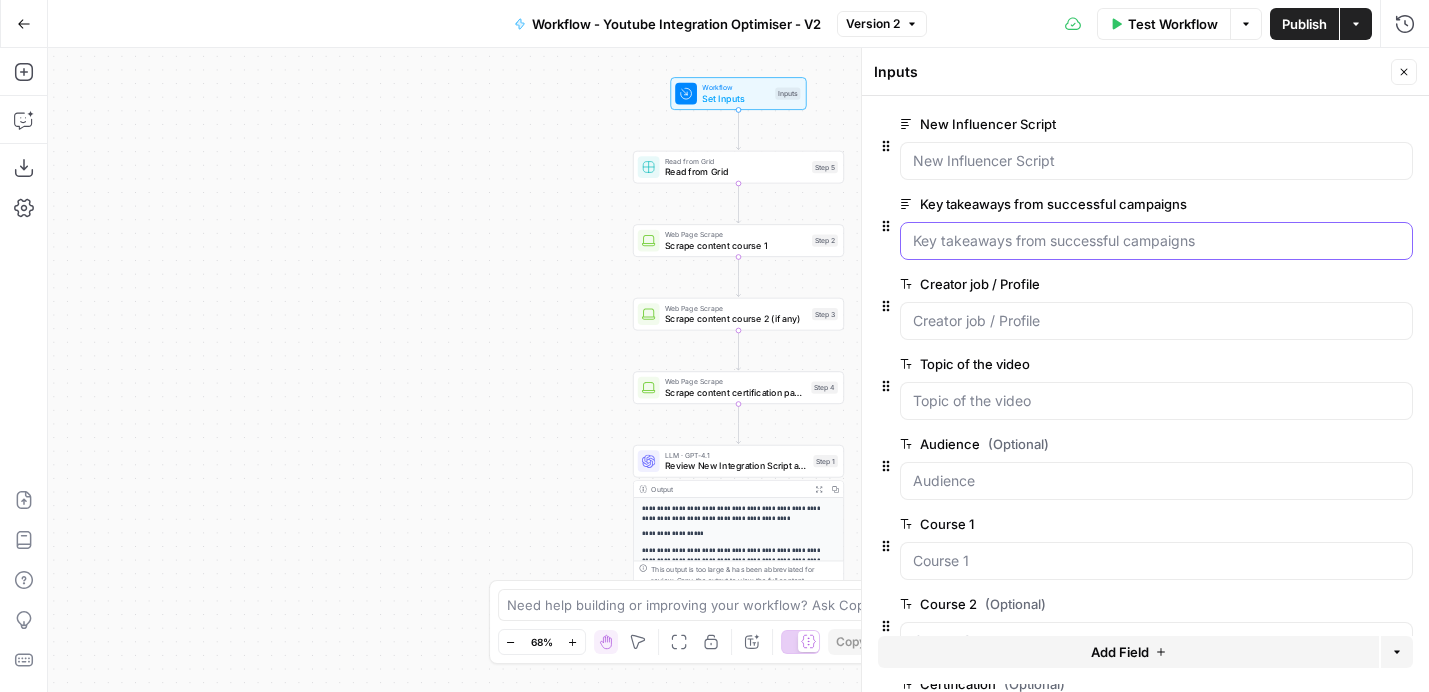 click on "Key takeaways from successful campaigns" at bounding box center [1156, 241] 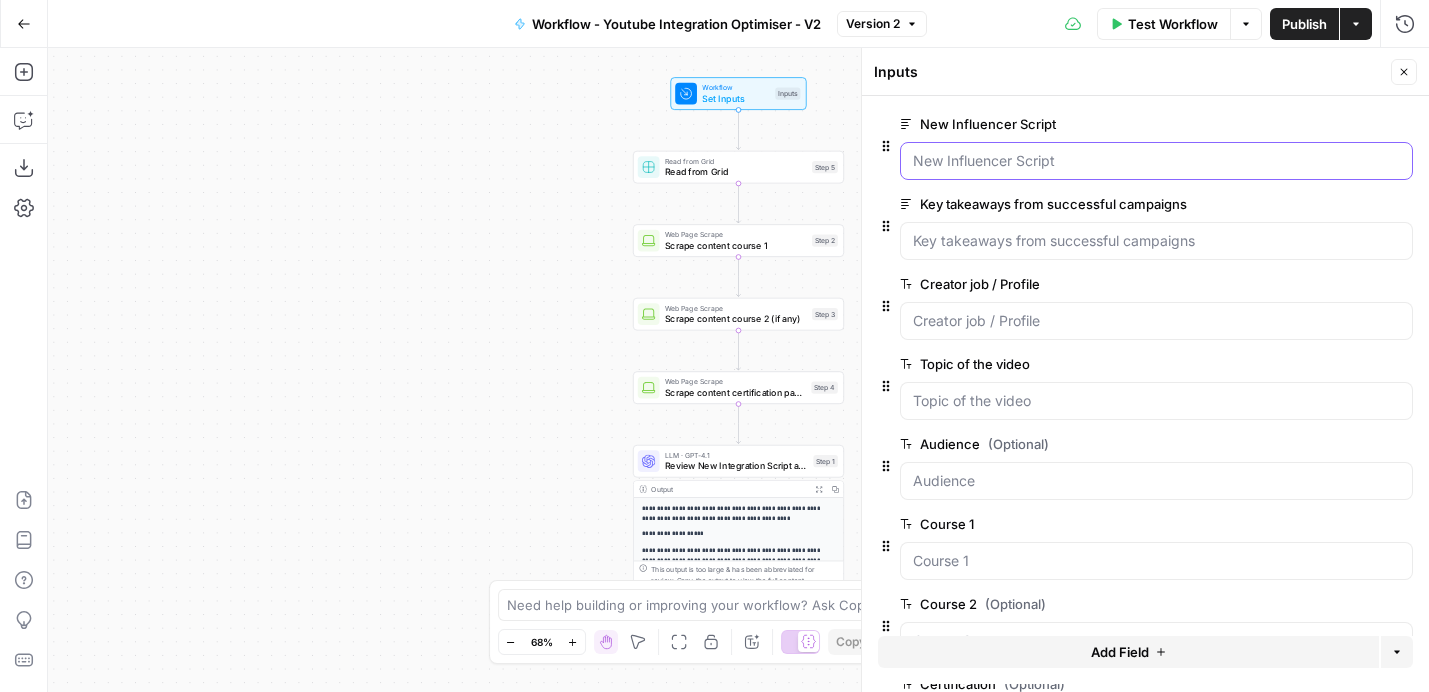 click on "New Influencer Script" at bounding box center [1156, 161] 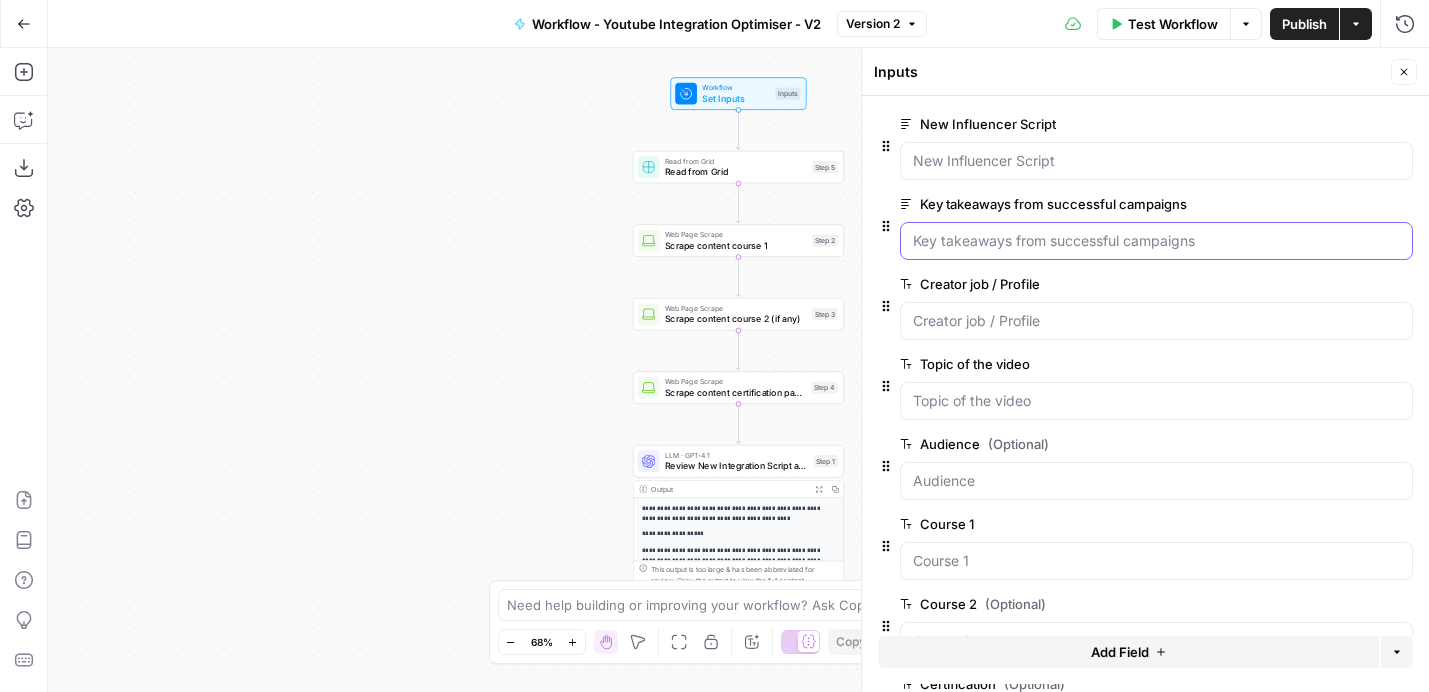 click on "Key takeaways from successful campaigns" at bounding box center (1156, 241) 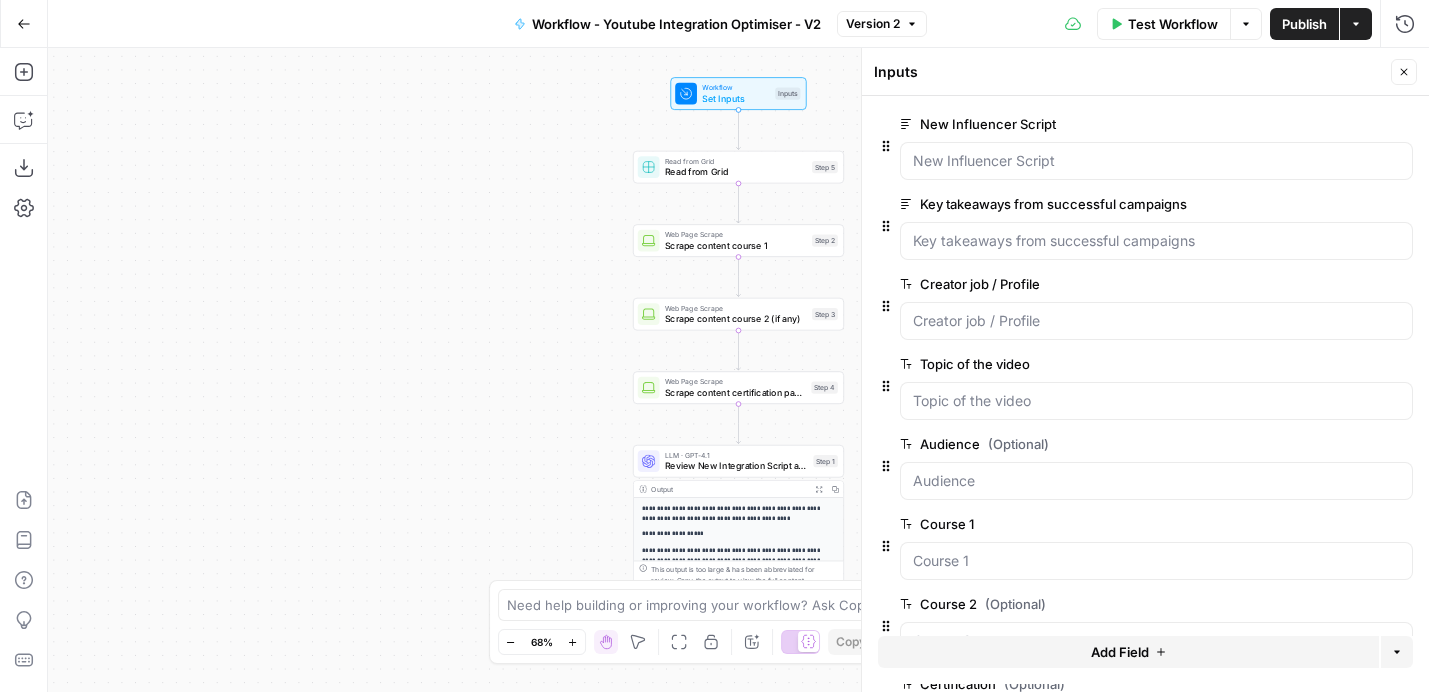 click on "edit field" at bounding box center [1338, 124] 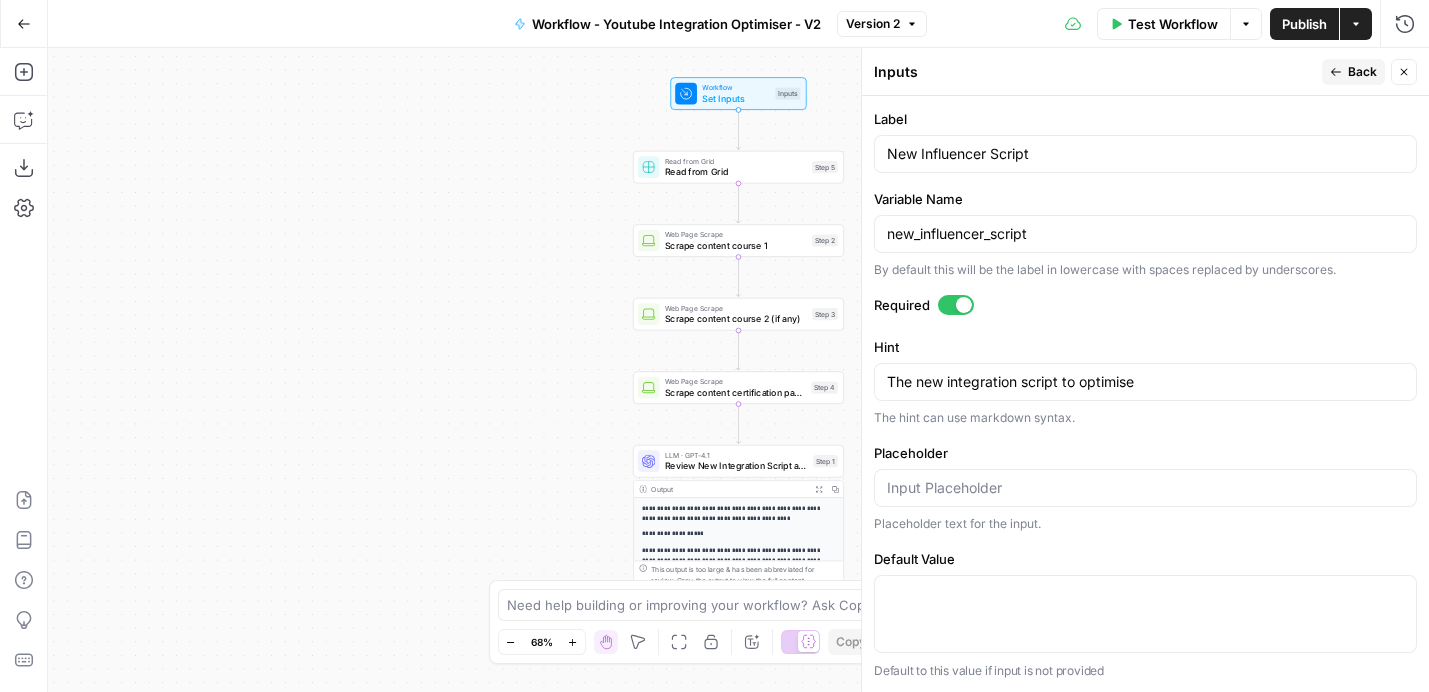 scroll, scrollTop: 0, scrollLeft: 0, axis: both 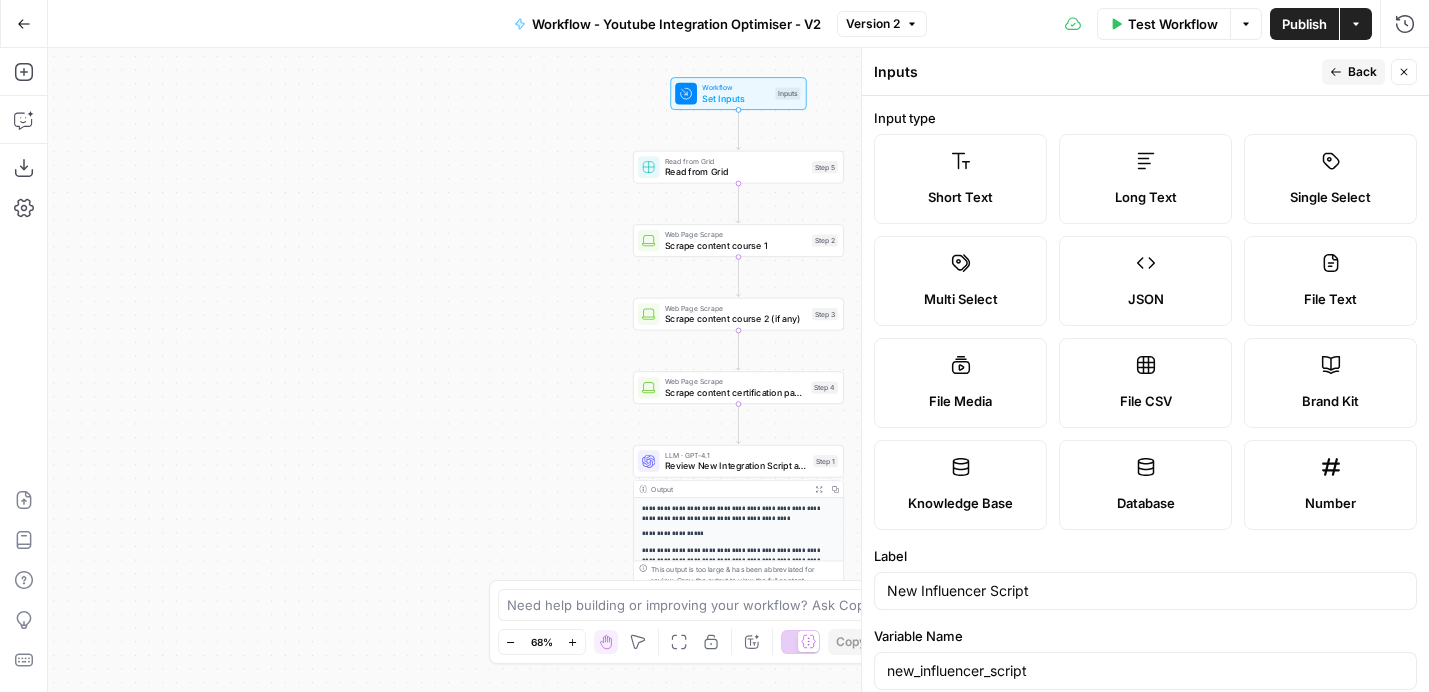 click 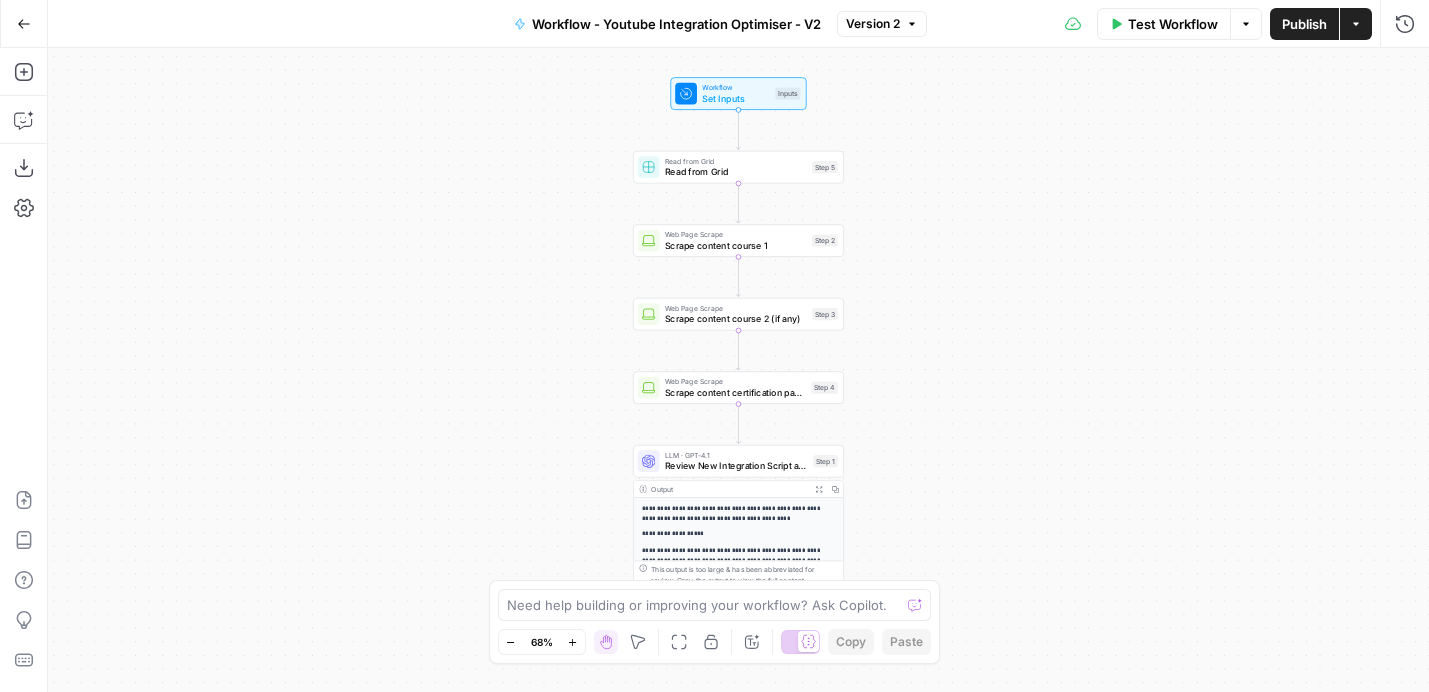 click on "Set Inputs" at bounding box center [735, 99] 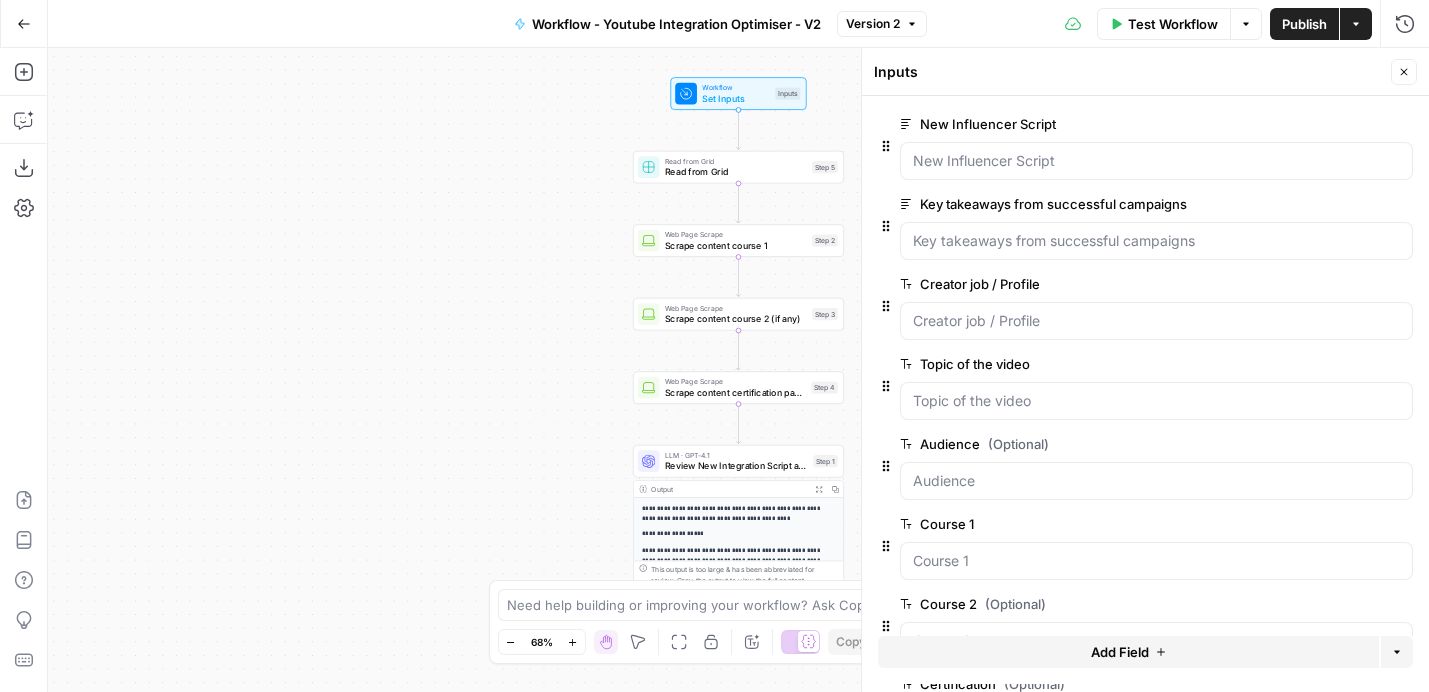 click on "edit field" at bounding box center (1338, 204) 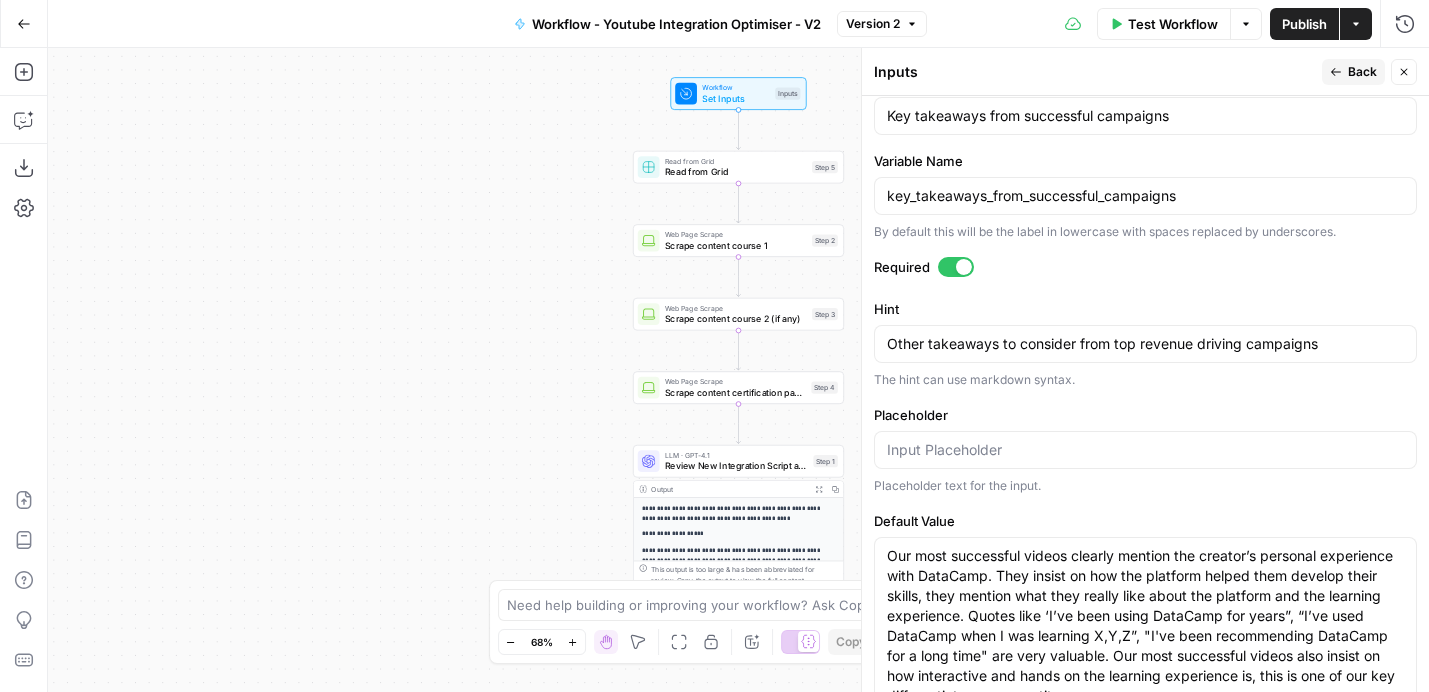 scroll, scrollTop: 537, scrollLeft: 0, axis: vertical 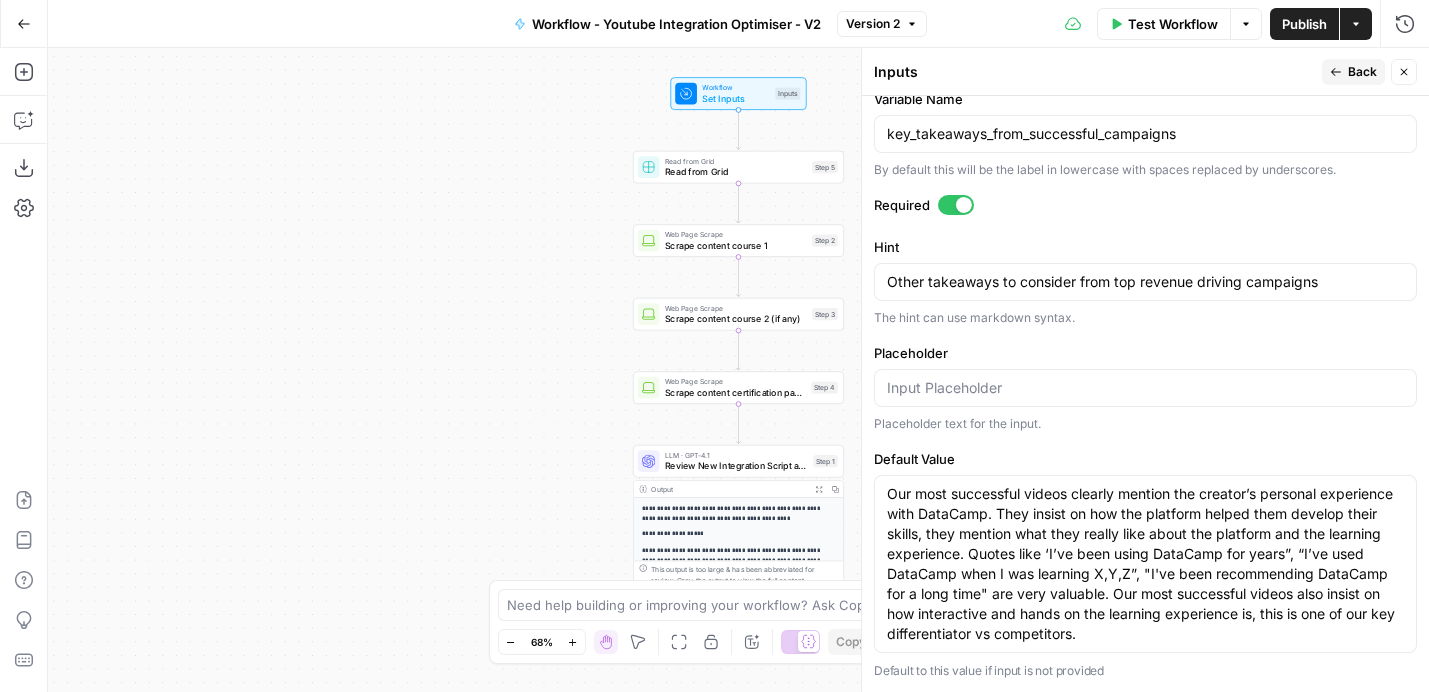 click 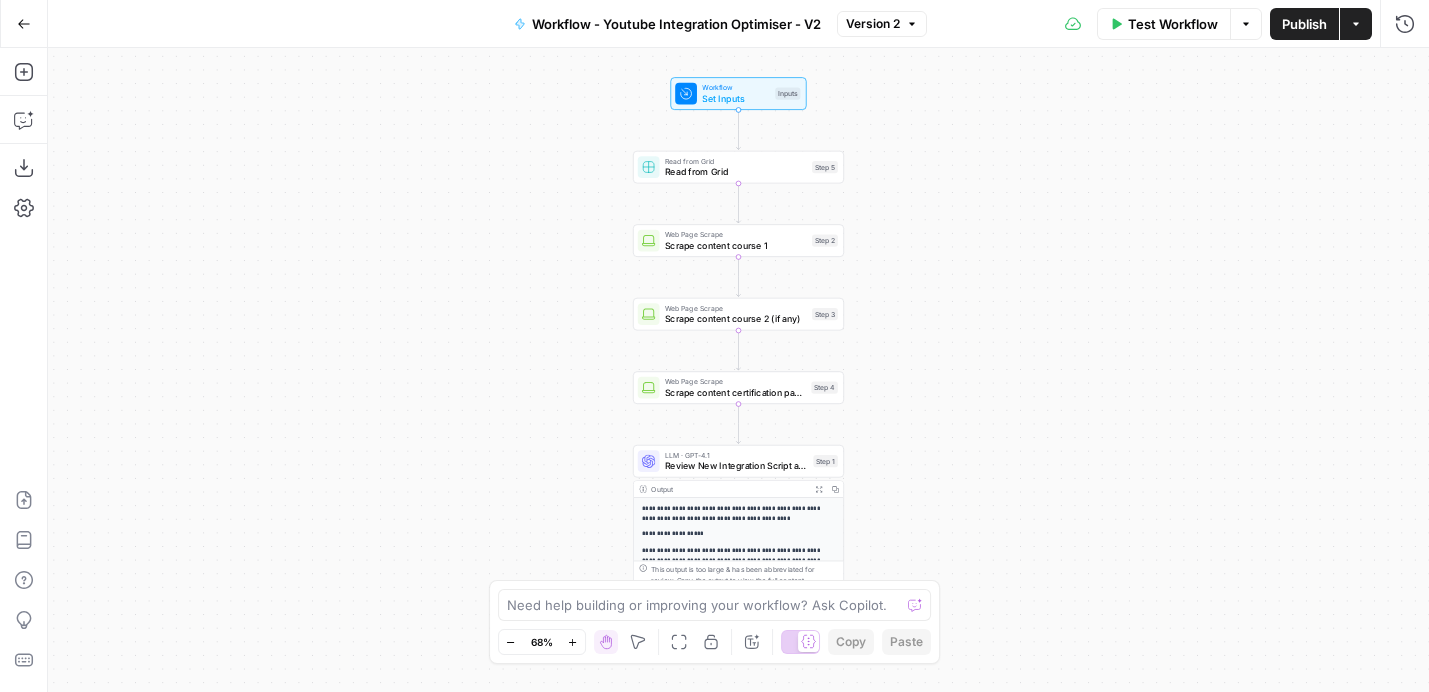click on "Workflow Set Inputs Inputs Test Step" at bounding box center [738, 93] 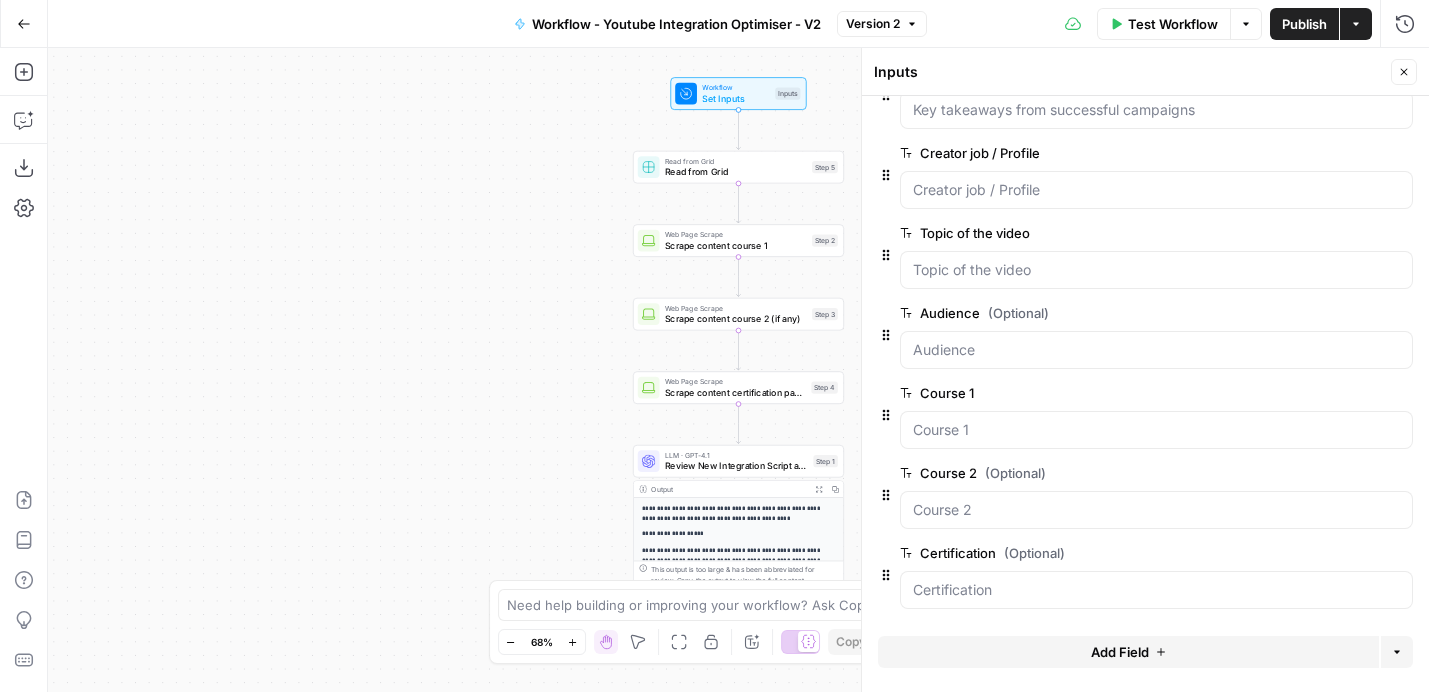 scroll, scrollTop: 132, scrollLeft: 0, axis: vertical 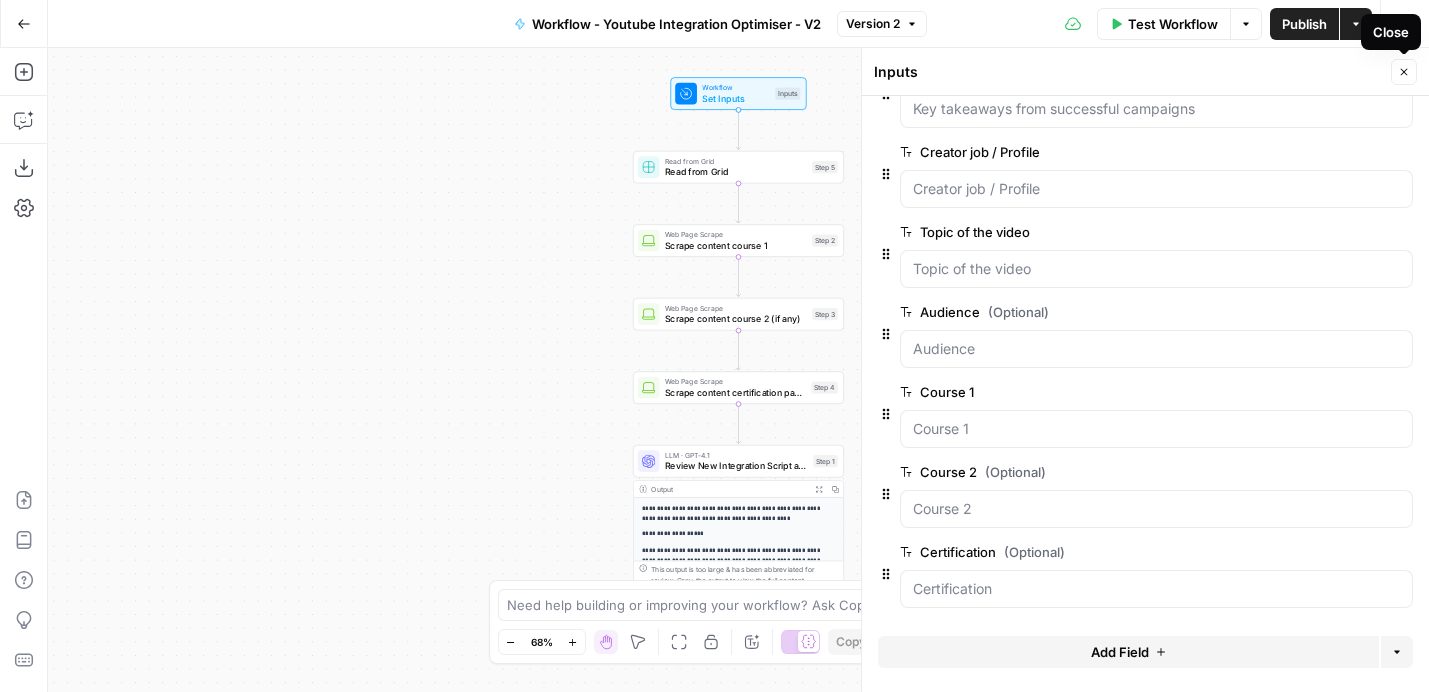 click on "Close" at bounding box center (1409, 72) 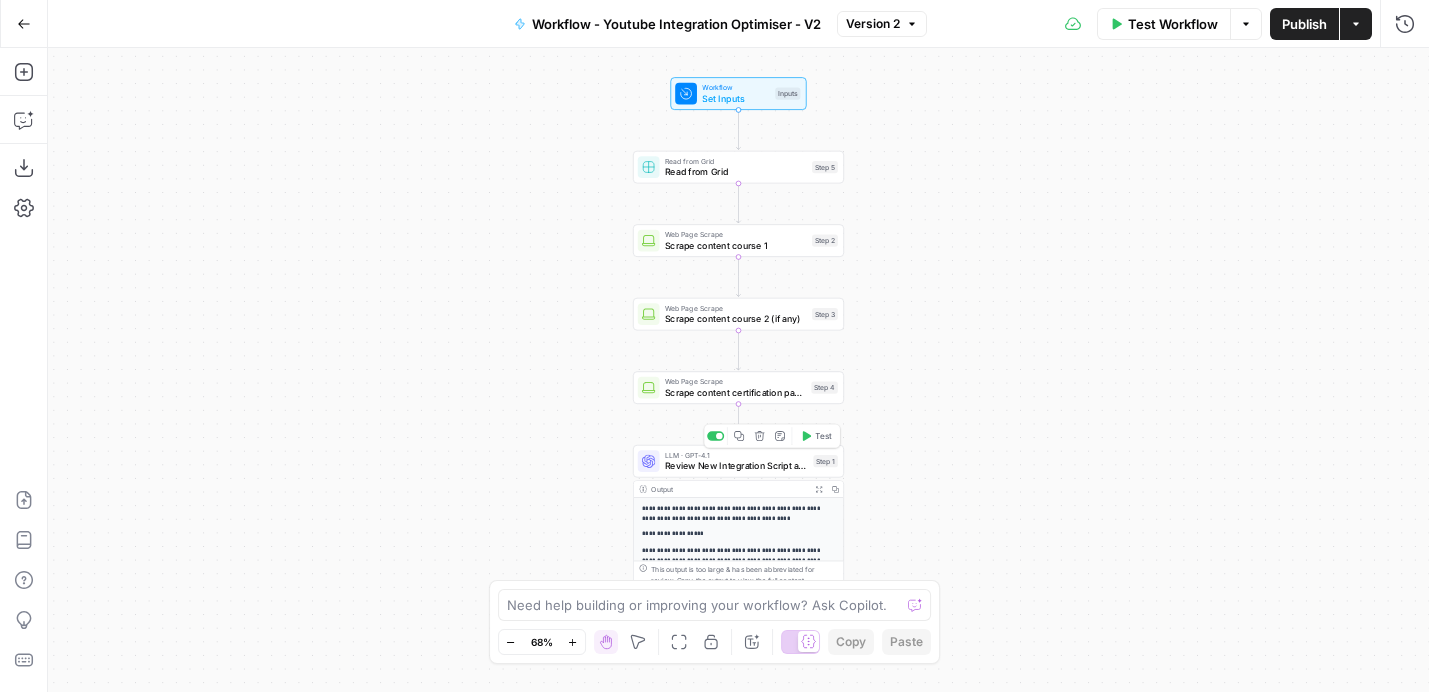 click on "Review New Integration Script and Optimise" at bounding box center [736, 466] 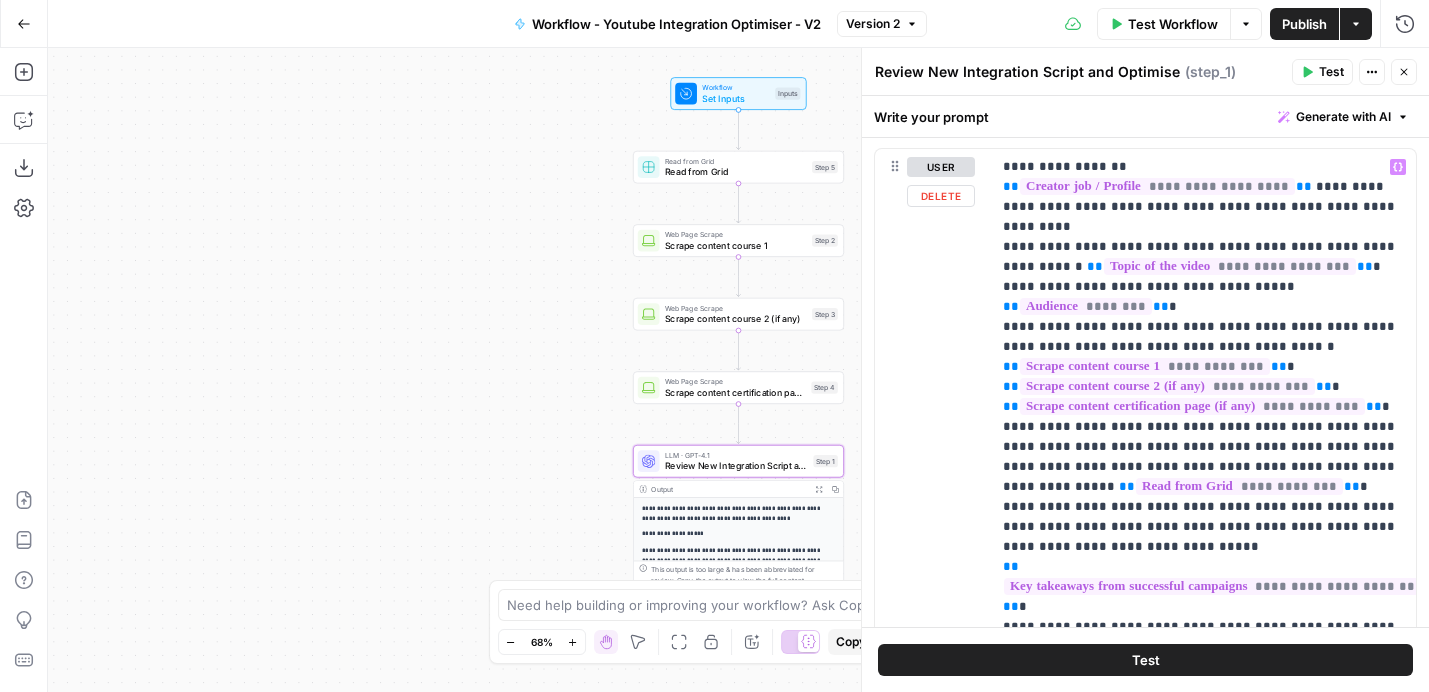 scroll, scrollTop: 220, scrollLeft: 0, axis: vertical 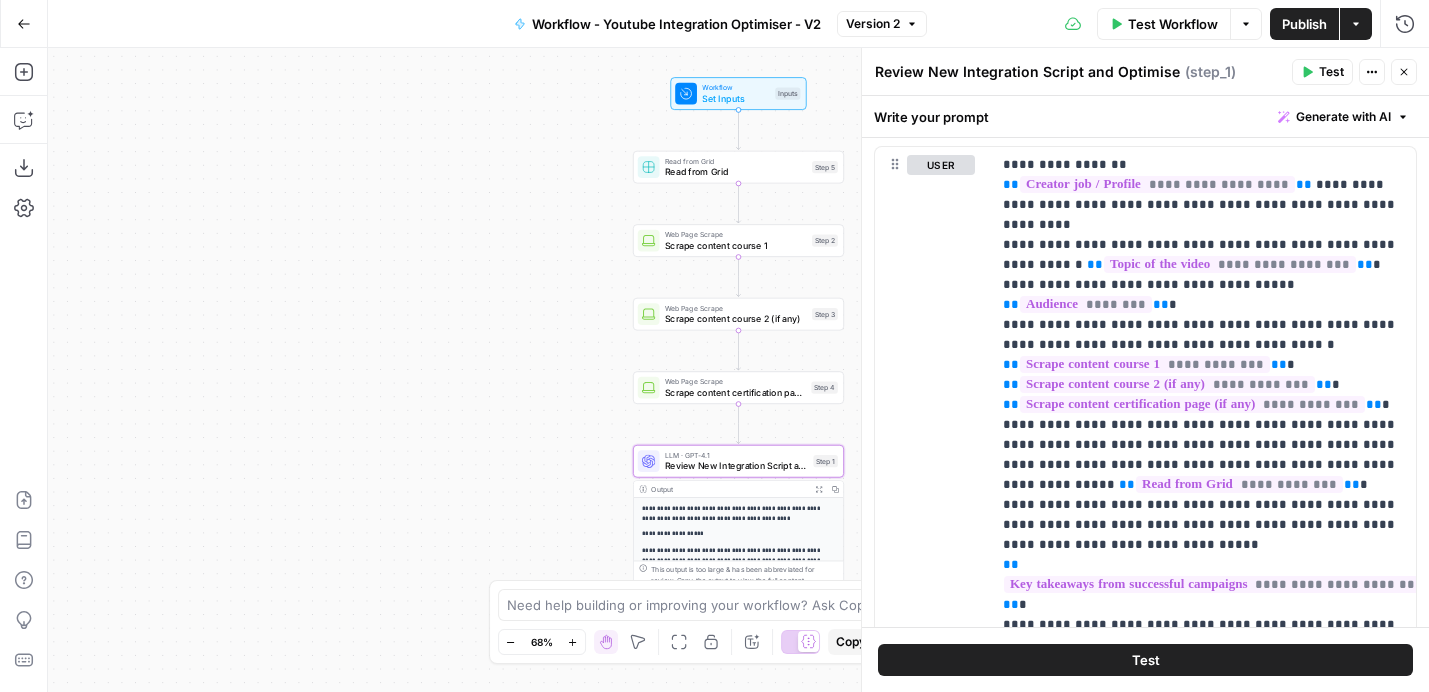 click on "**********" at bounding box center [738, 370] 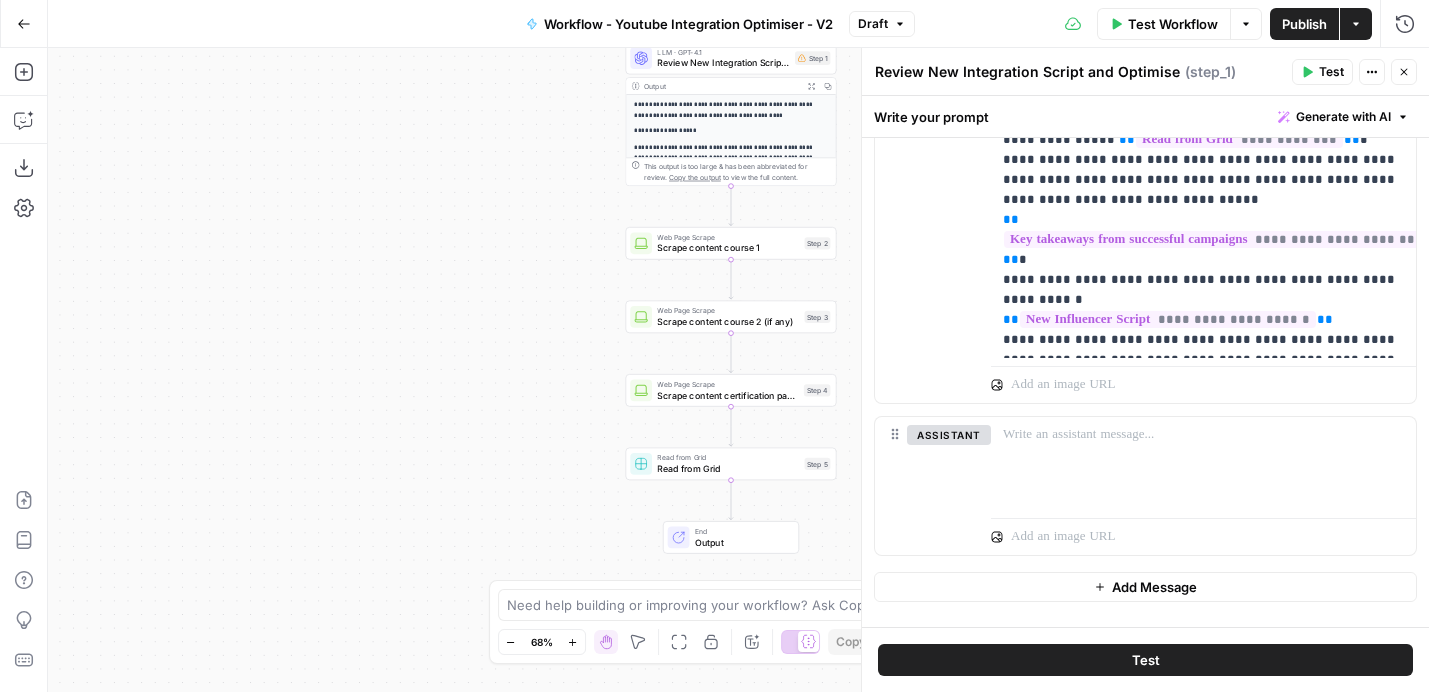 scroll, scrollTop: 631, scrollLeft: 0, axis: vertical 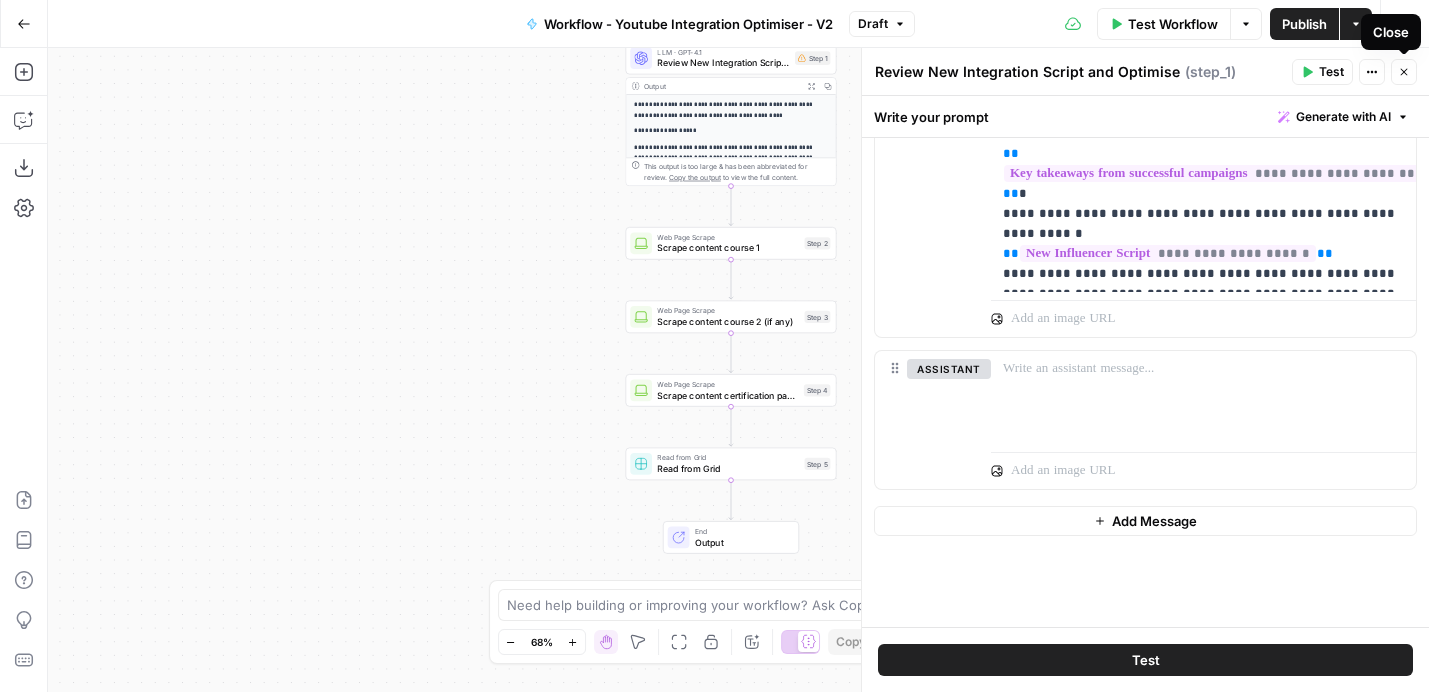 click 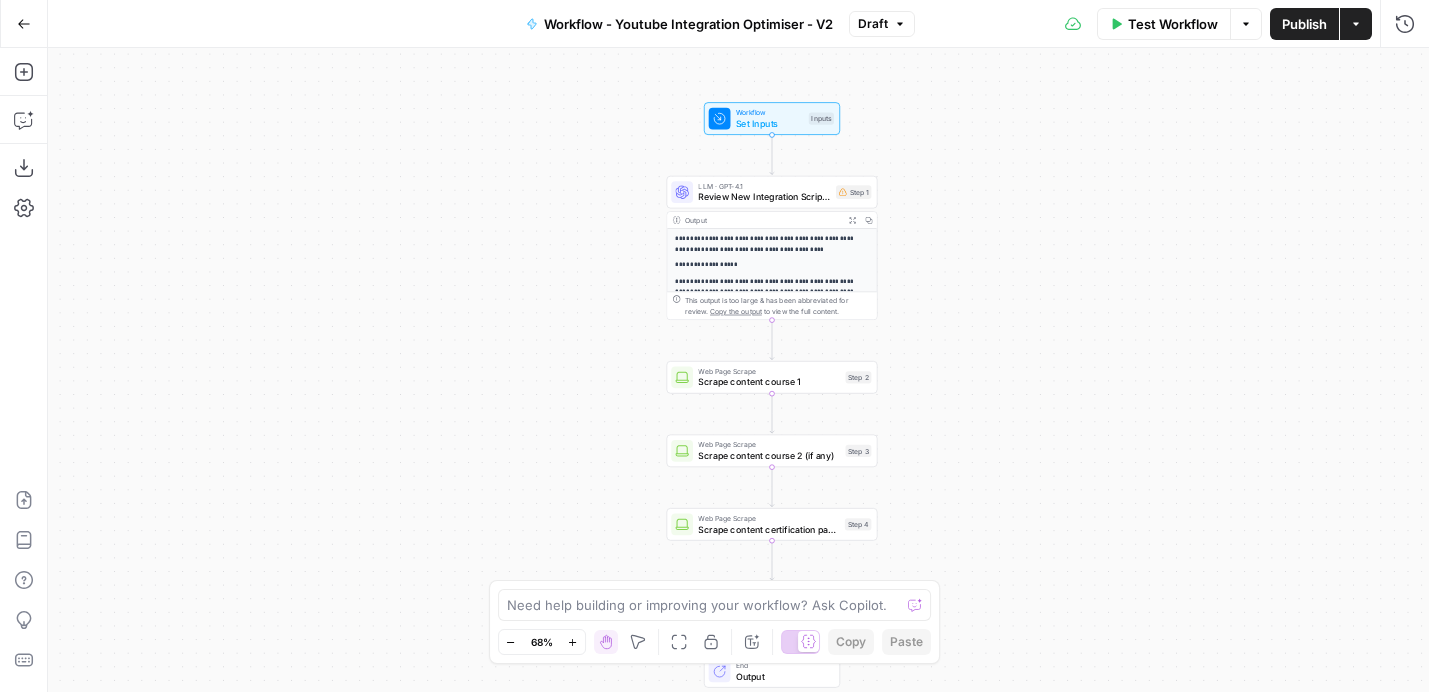 click on "Publish" at bounding box center [1304, 24] 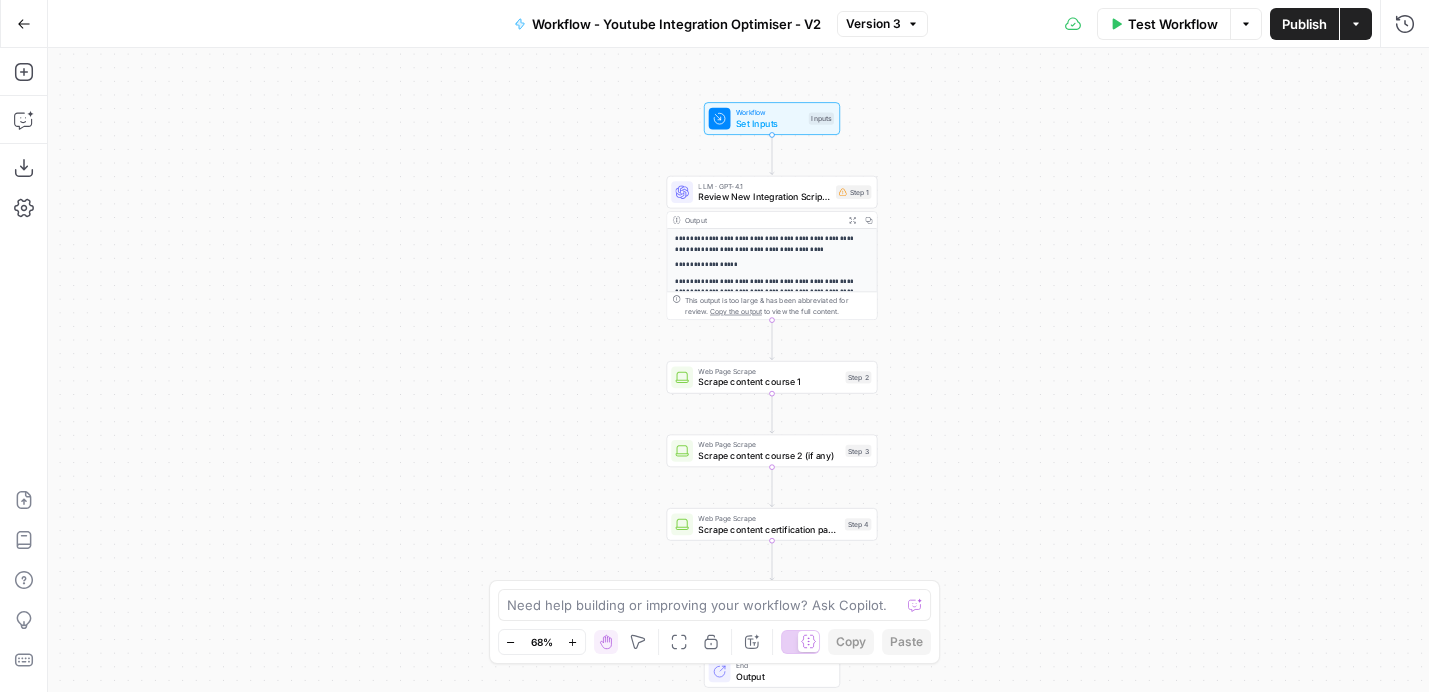 click 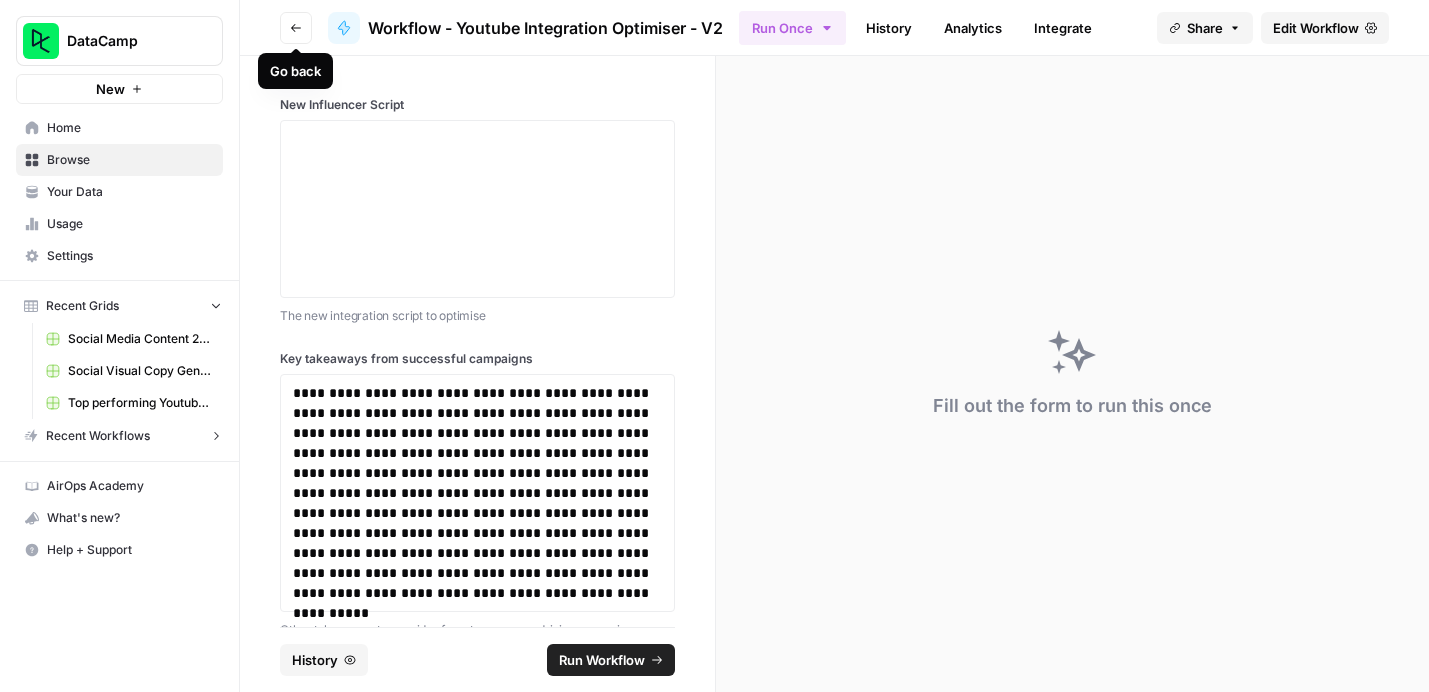 click 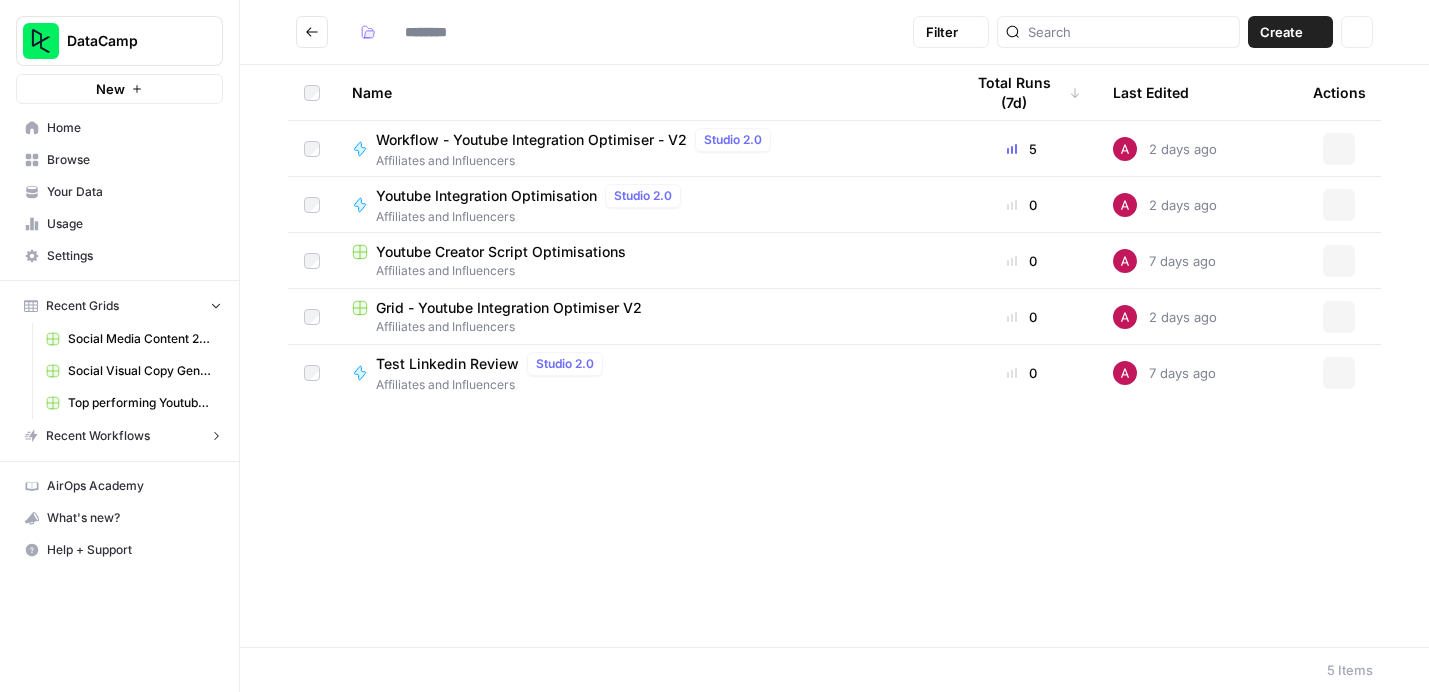 type on "**********" 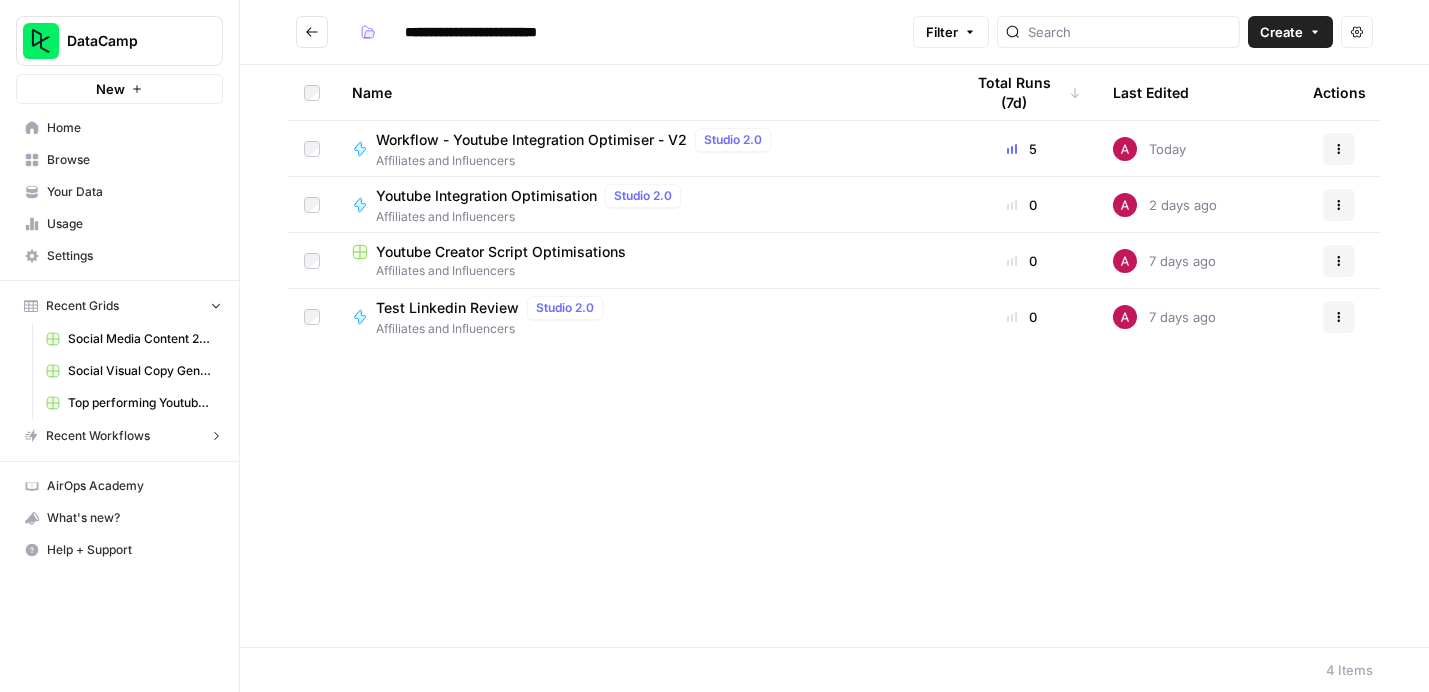 click on "Youtube Creator Script Optimisations" at bounding box center (501, 252) 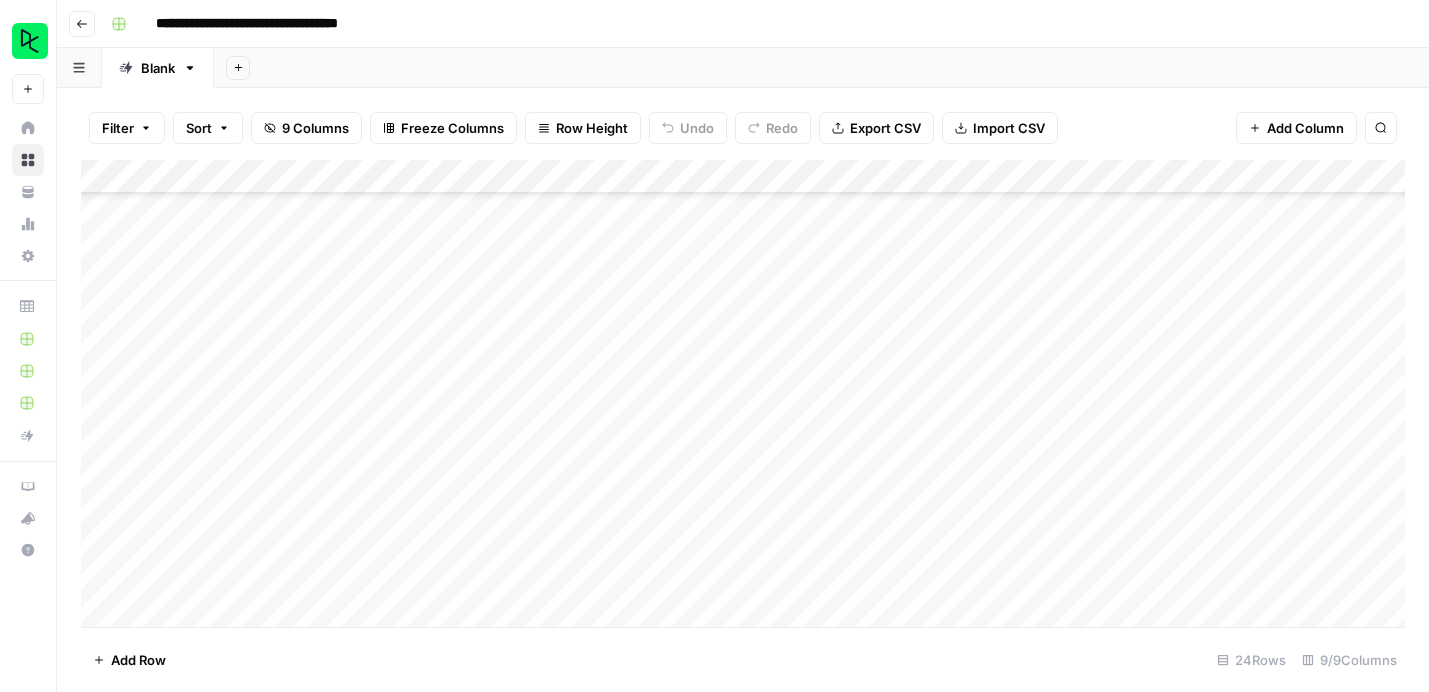 scroll, scrollTop: 415, scrollLeft: 0, axis: vertical 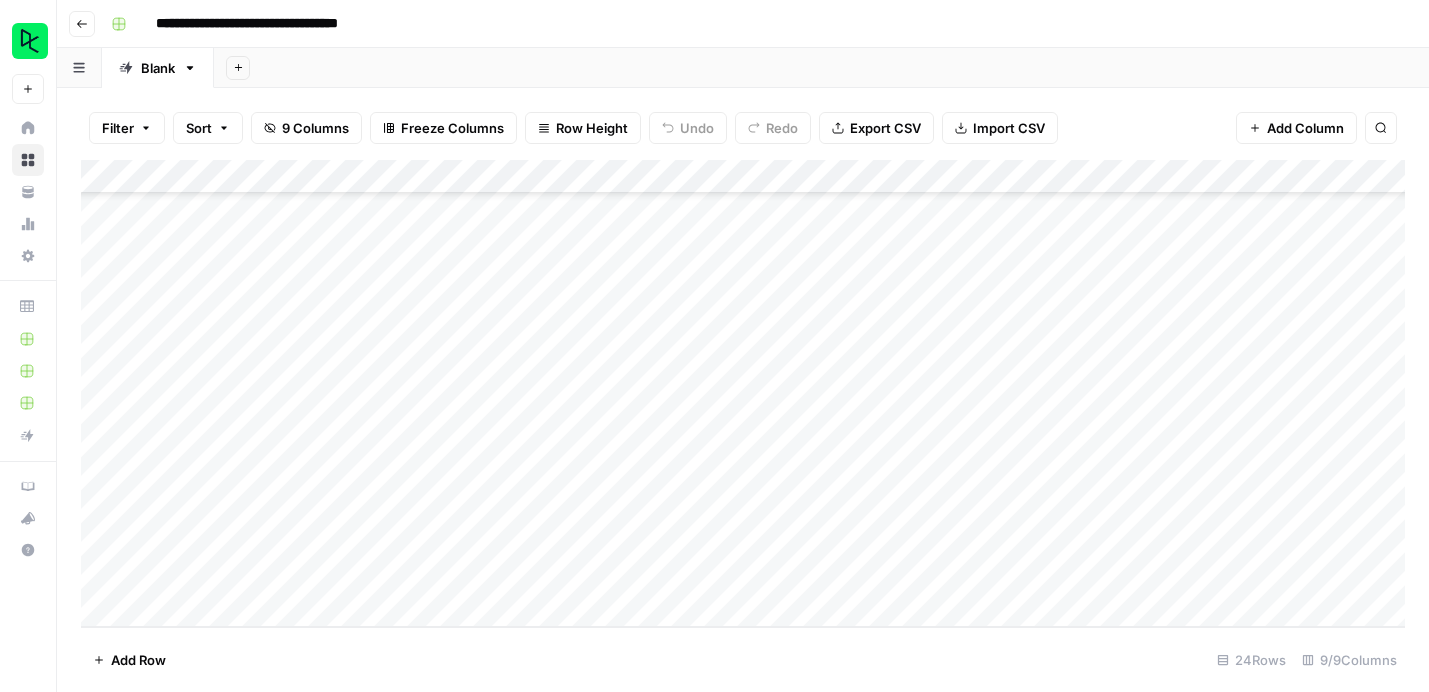 click on "Add Column" at bounding box center (743, 393) 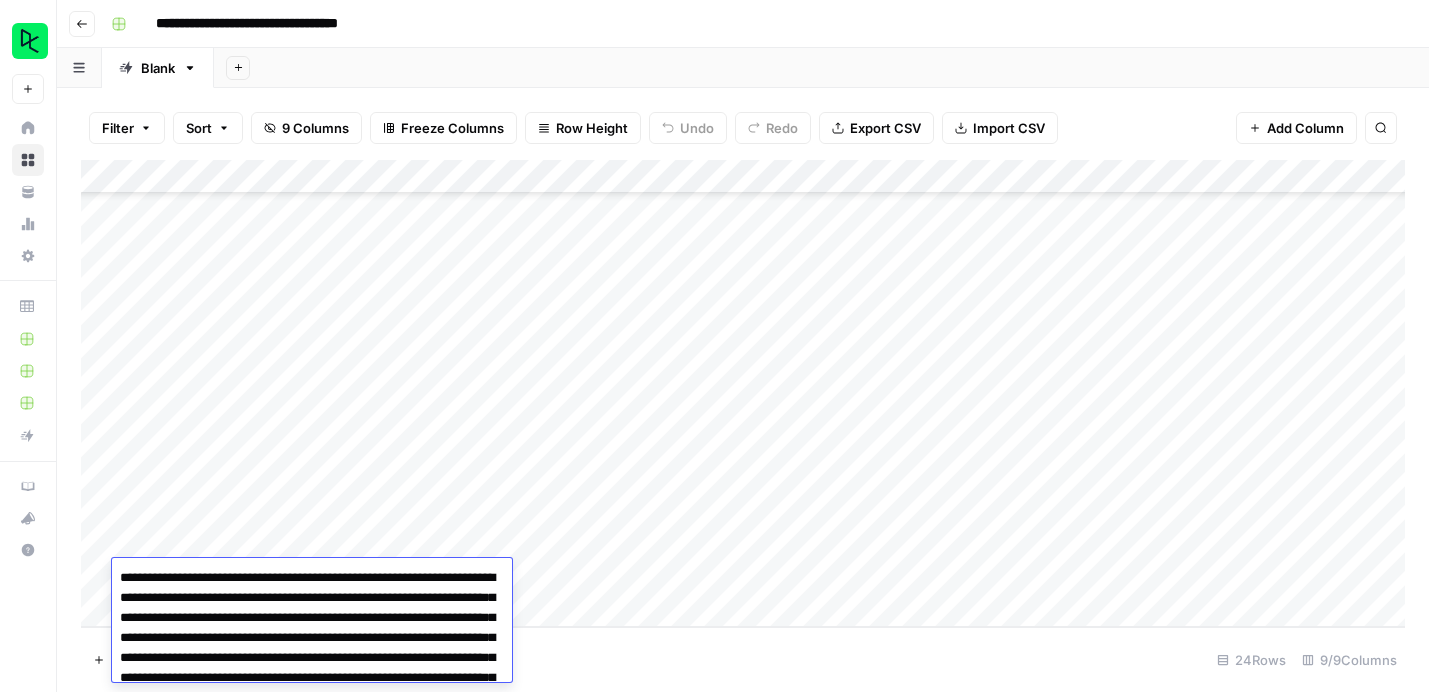 scroll, scrollTop: 330, scrollLeft: 0, axis: vertical 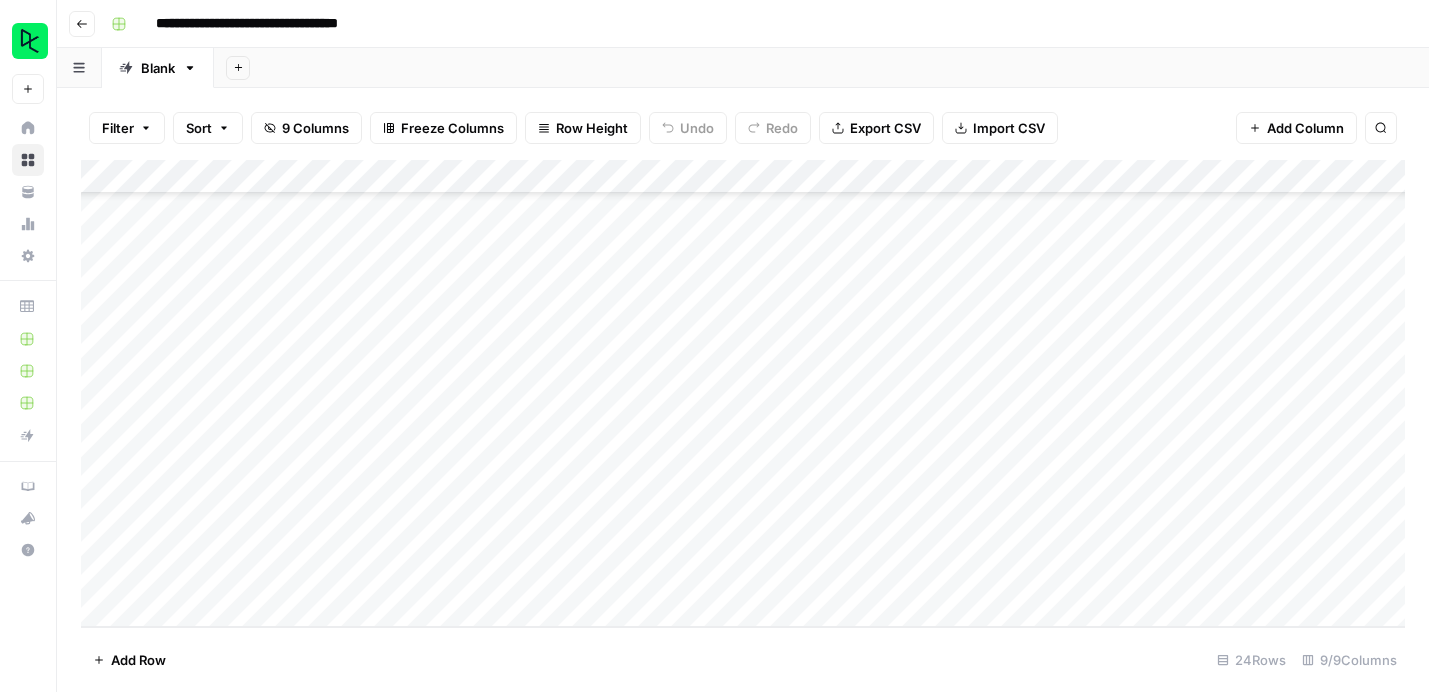 click on "Add Column" at bounding box center [743, 393] 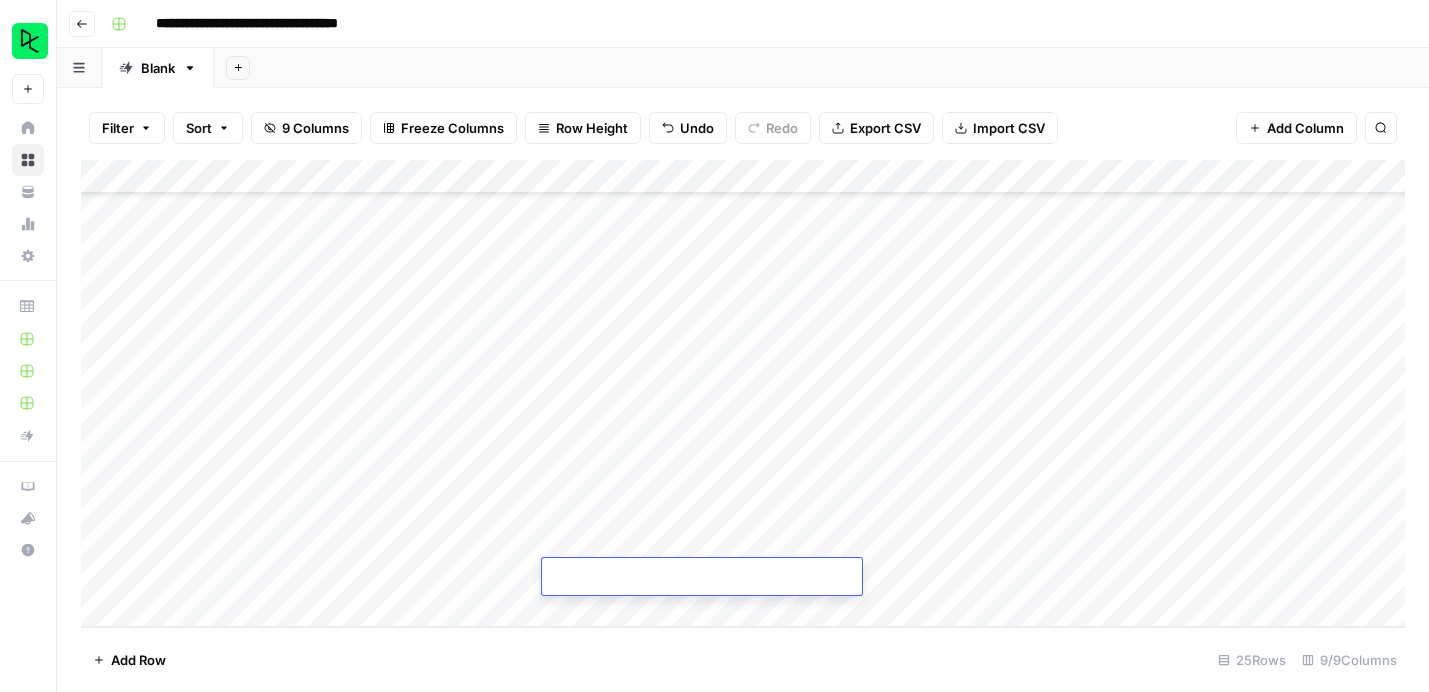 click on "Add Column" at bounding box center (743, 393) 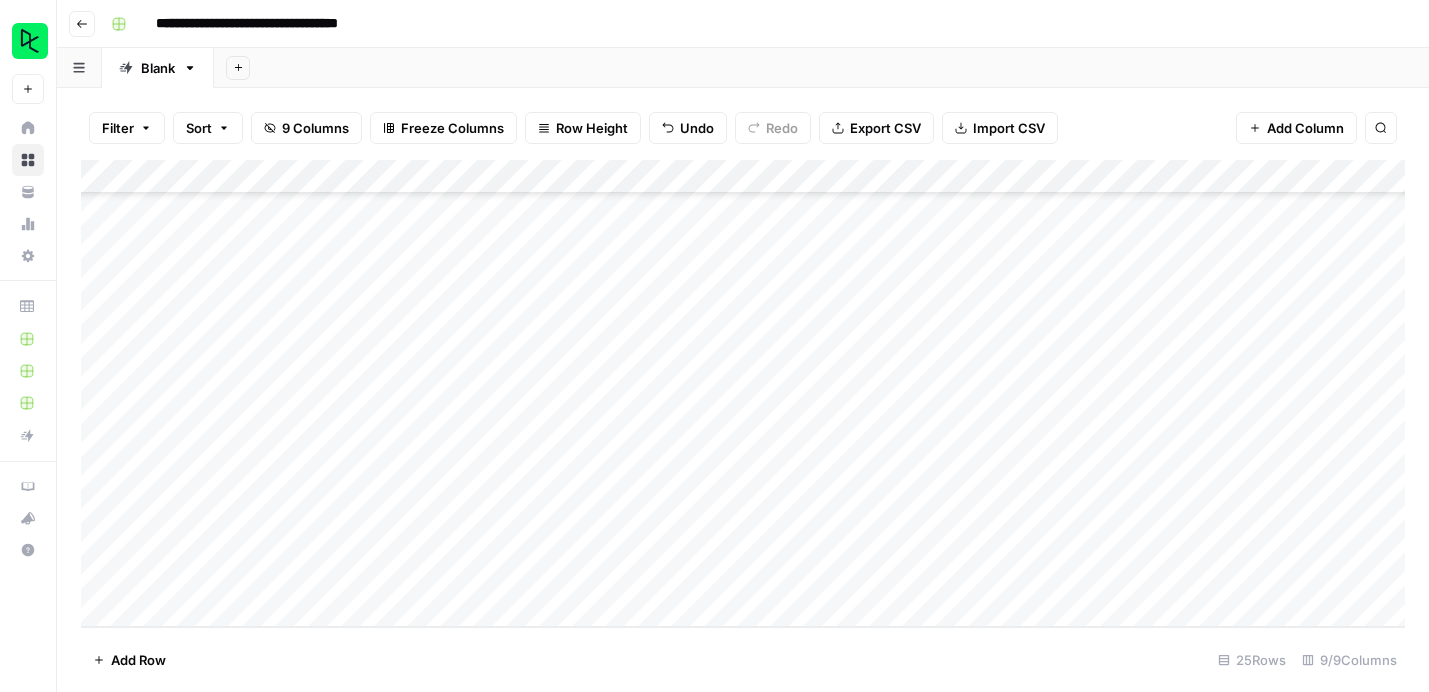 click on "Add Column" at bounding box center (743, 393) 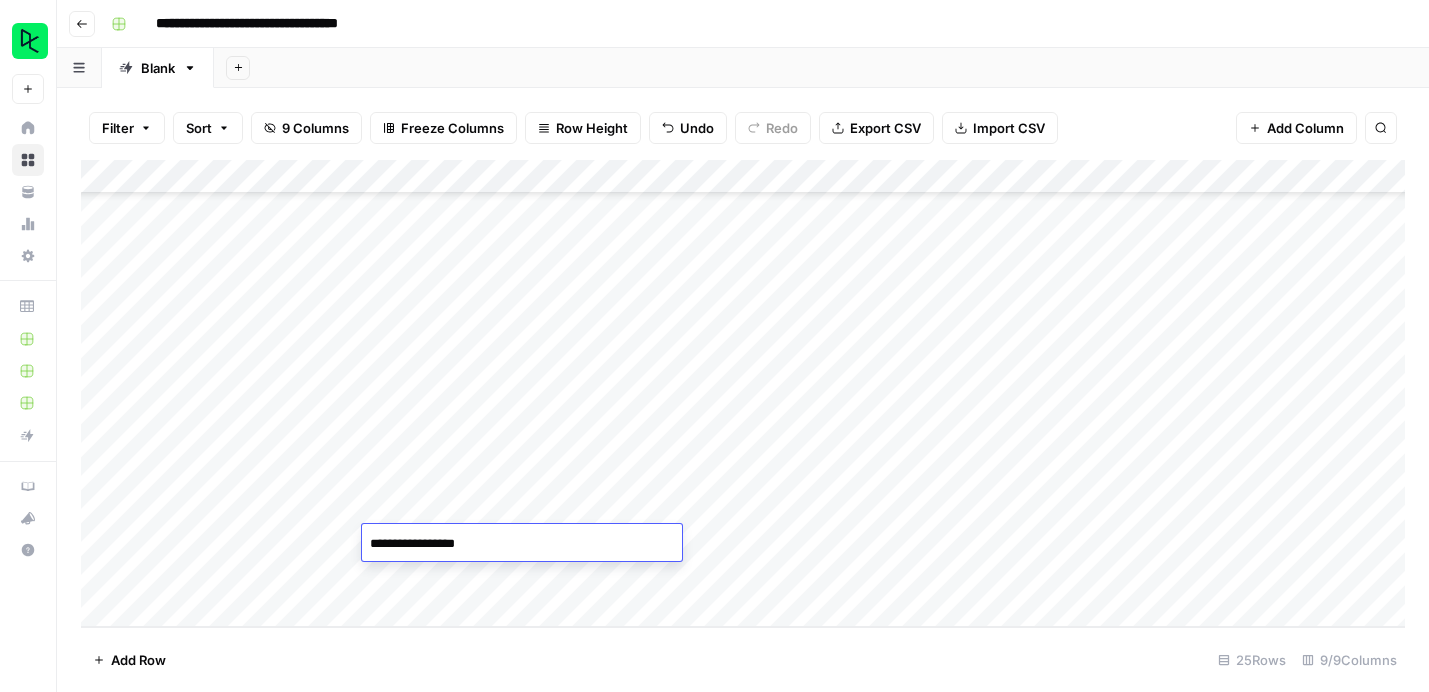 click on "**********" at bounding box center [522, 544] 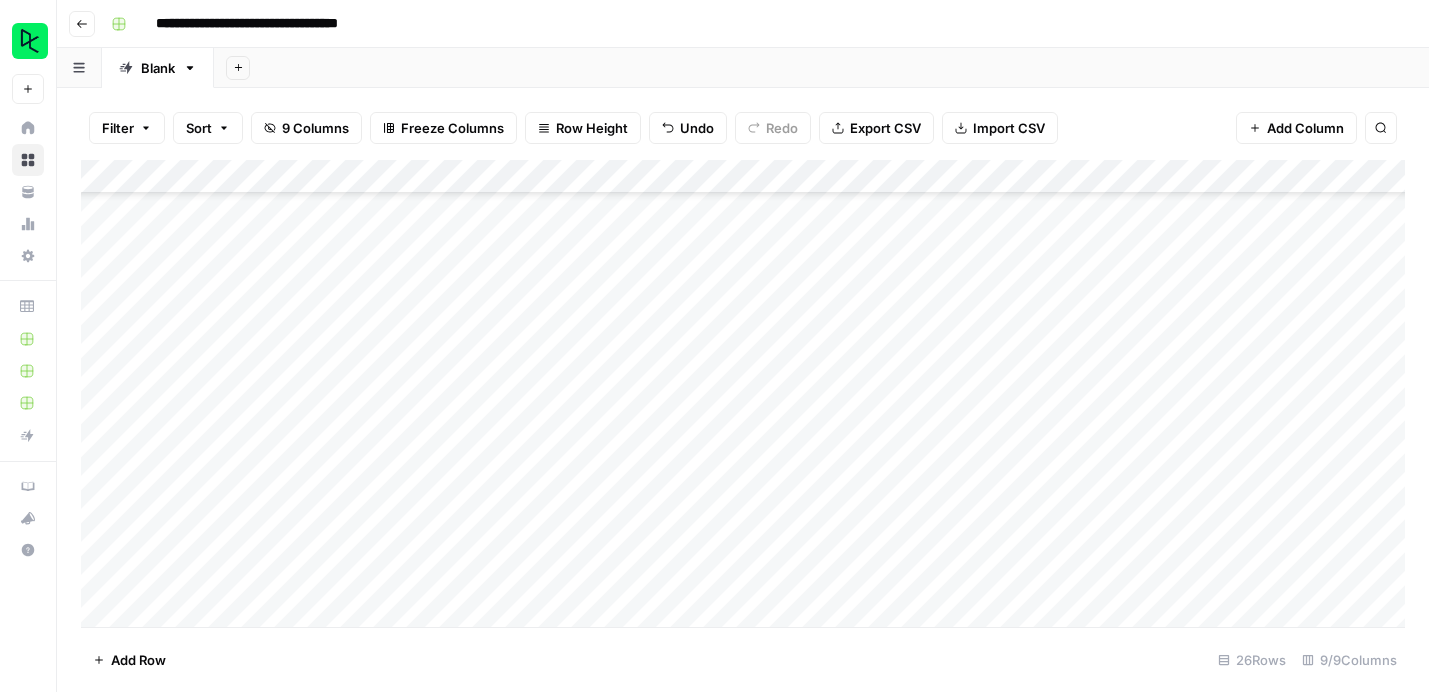 scroll, scrollTop: 483, scrollLeft: 0, axis: vertical 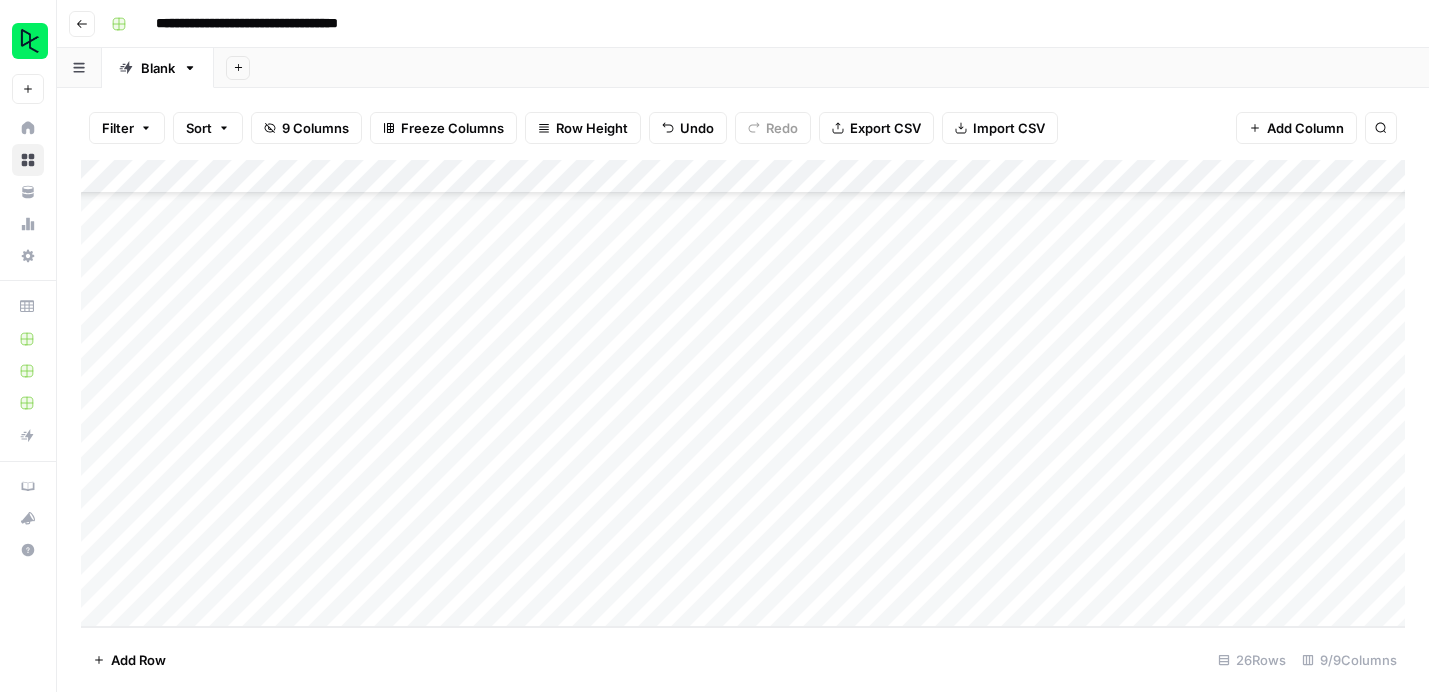 click on "Add Column" at bounding box center (743, 393) 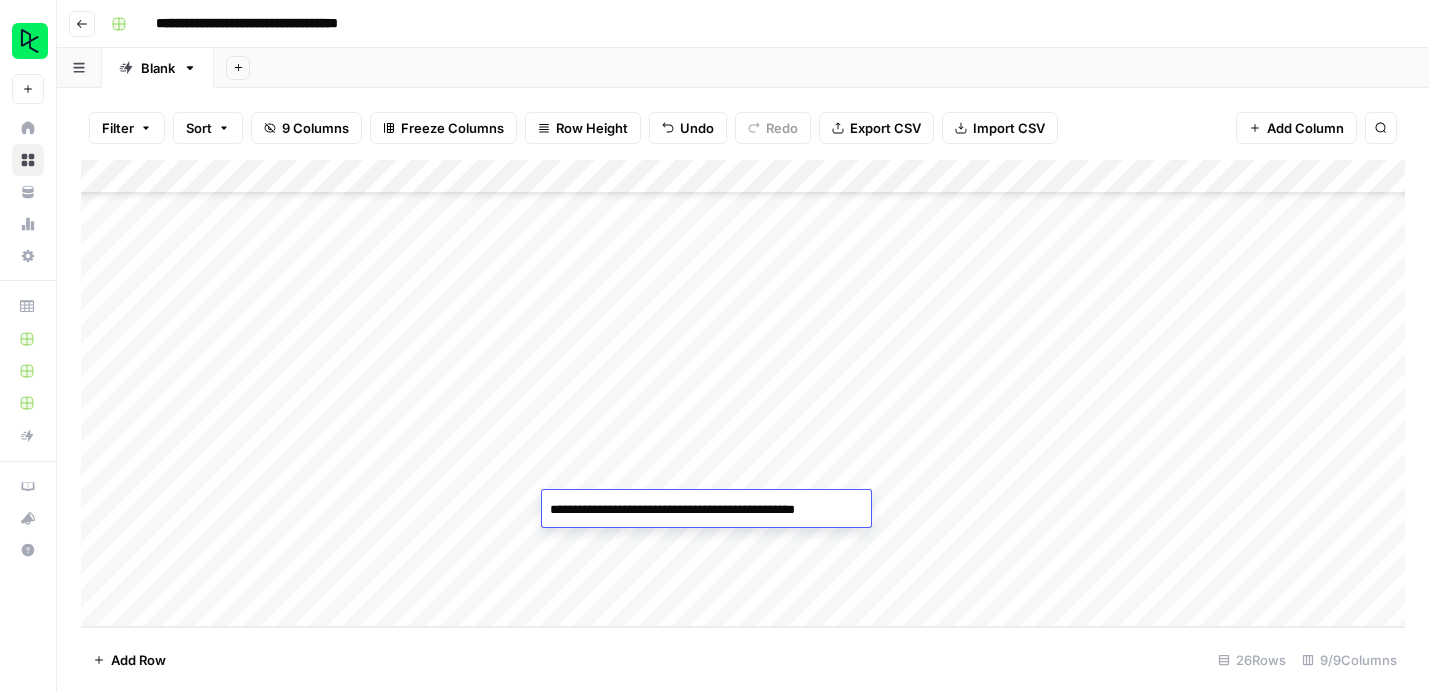click on "**********" at bounding box center [704, 510] 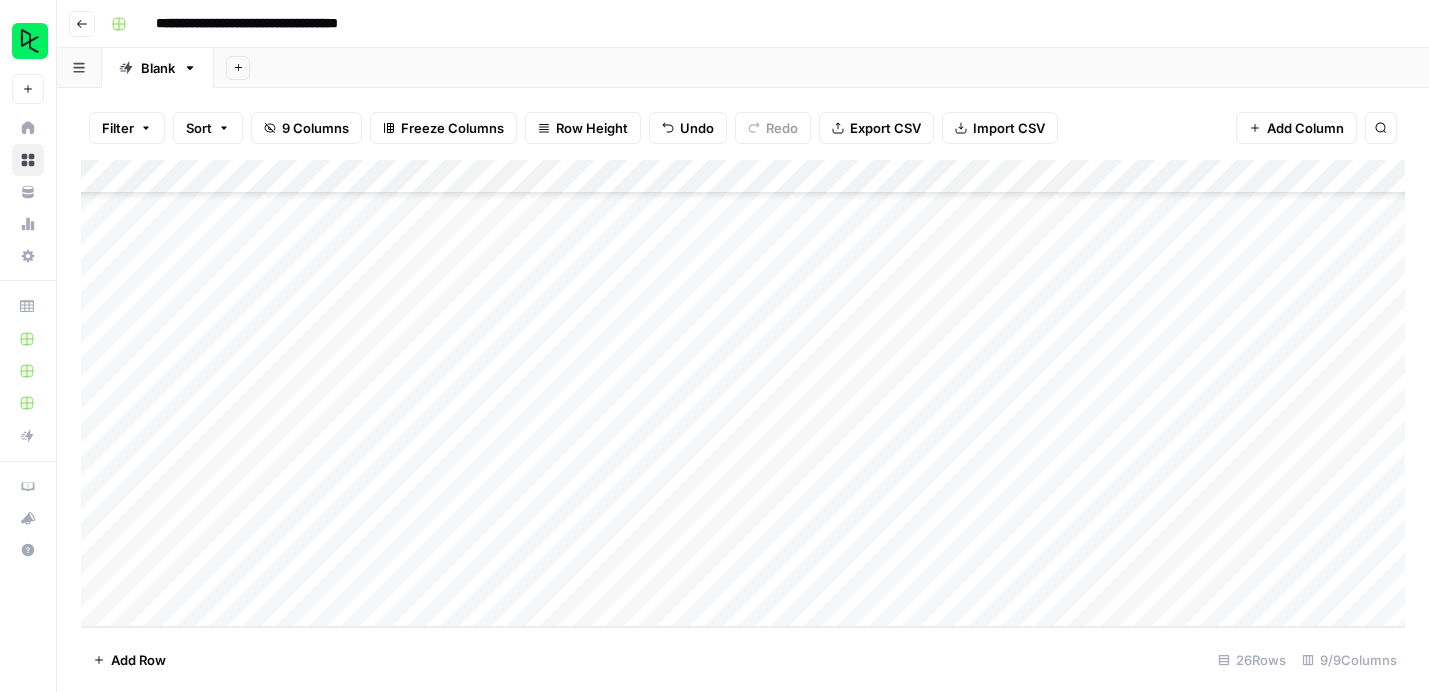 click on "Add Column" at bounding box center [743, 393] 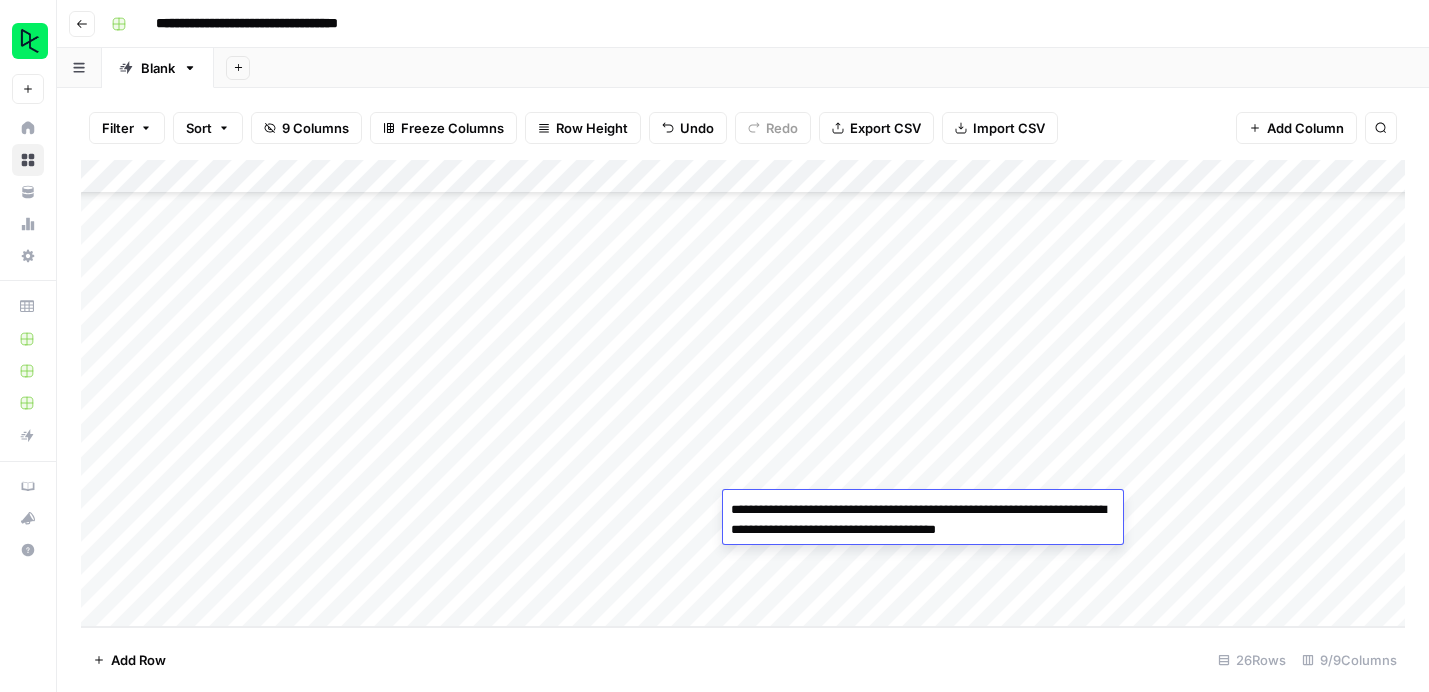 click on "**********" at bounding box center [923, 520] 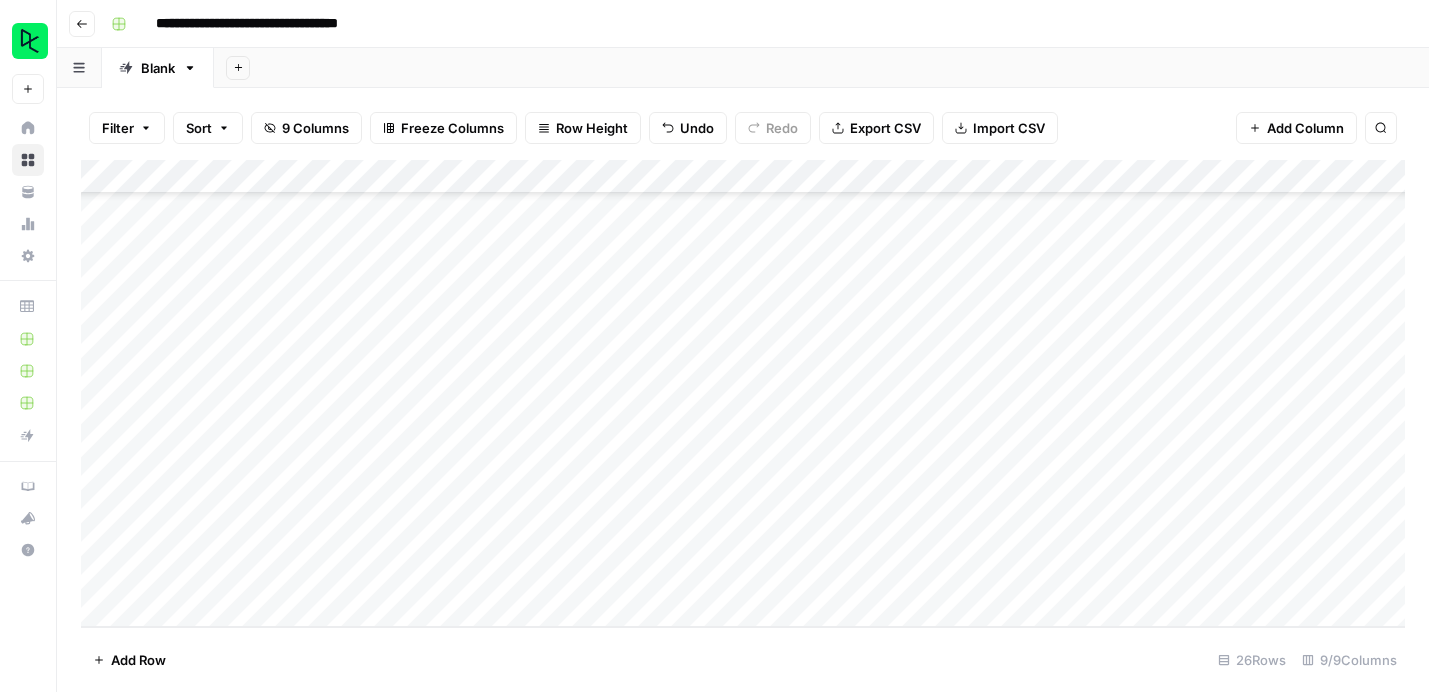 click on "Add Row 26  Rows 9/9  Columns" at bounding box center [743, 659] 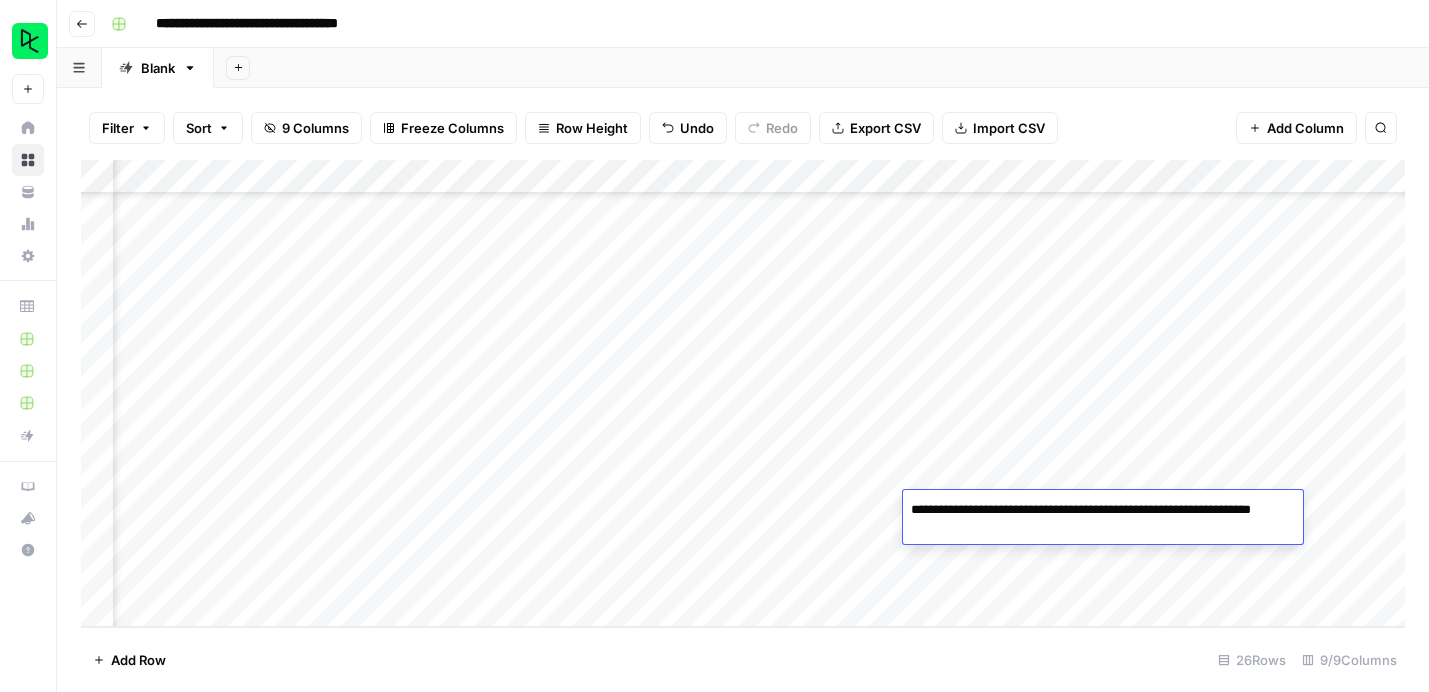 click on "Add Column" at bounding box center (743, 393) 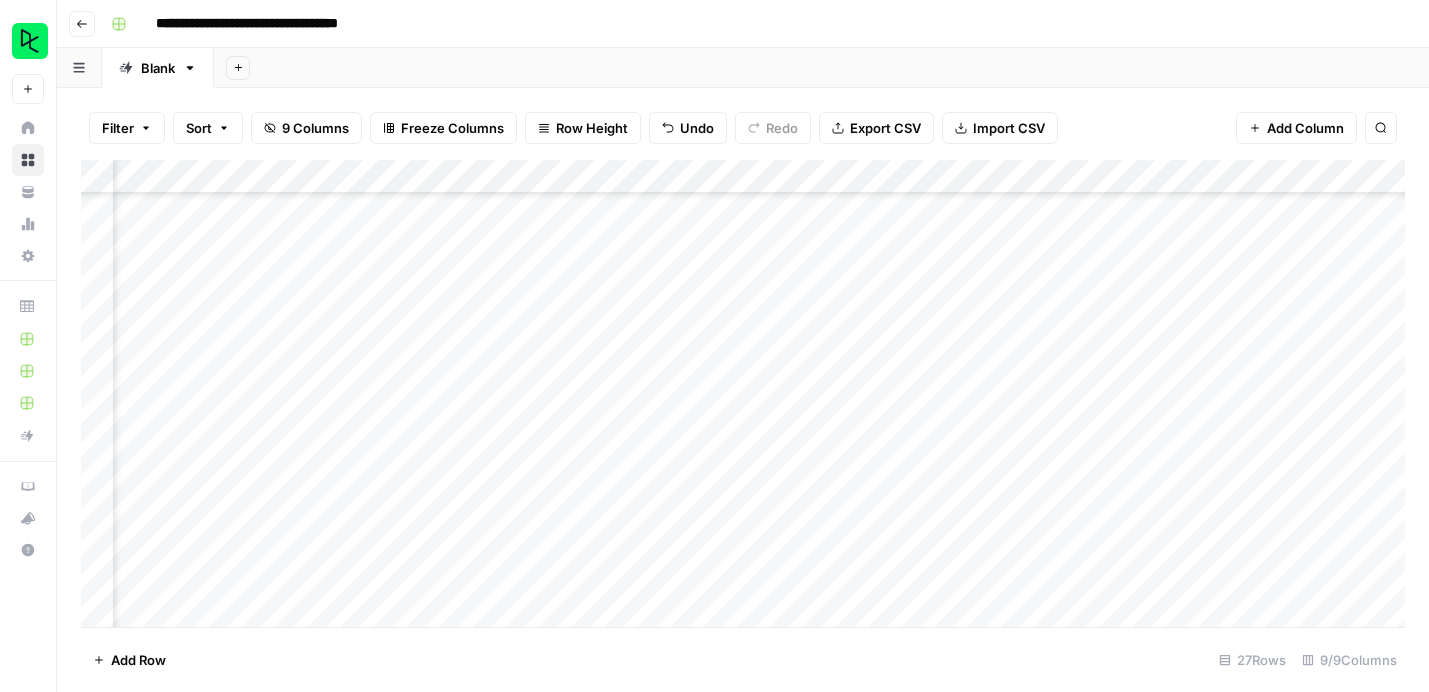 scroll, scrollTop: 517, scrollLeft: 302, axis: both 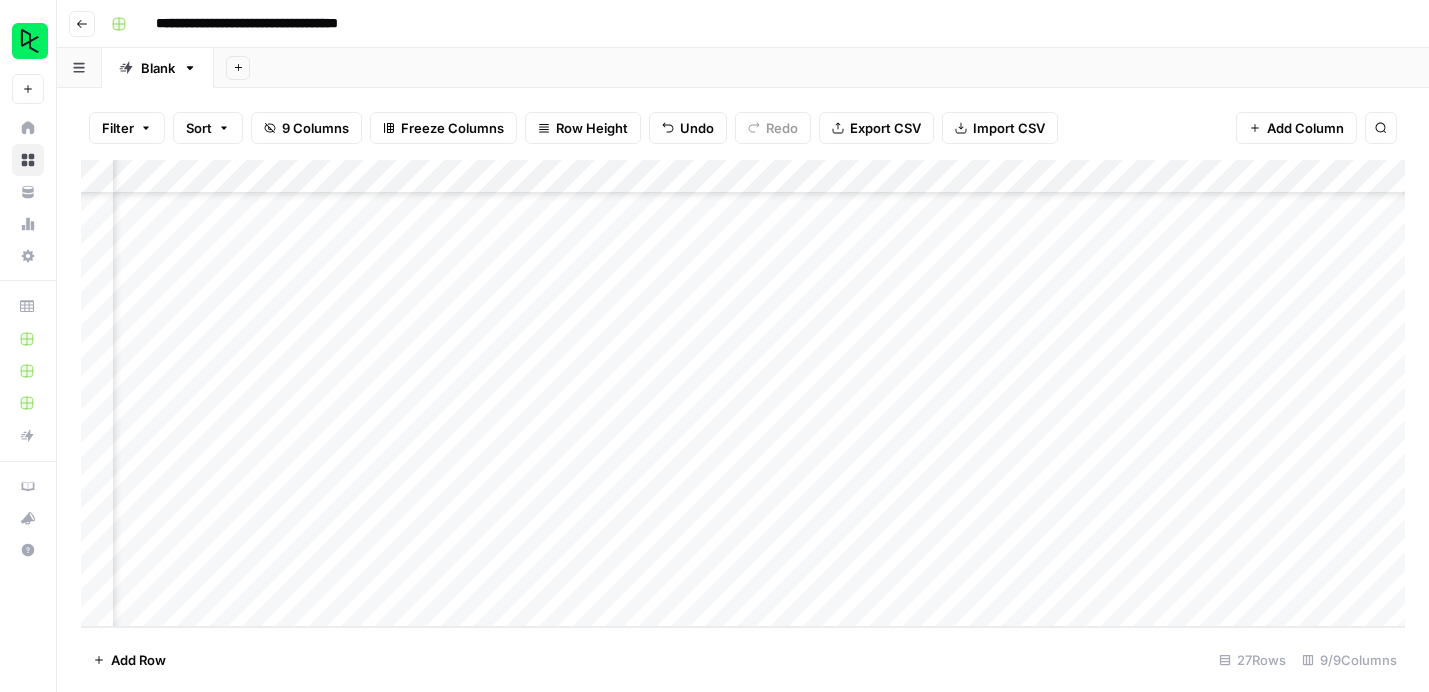 click on "Add Column" at bounding box center (743, 393) 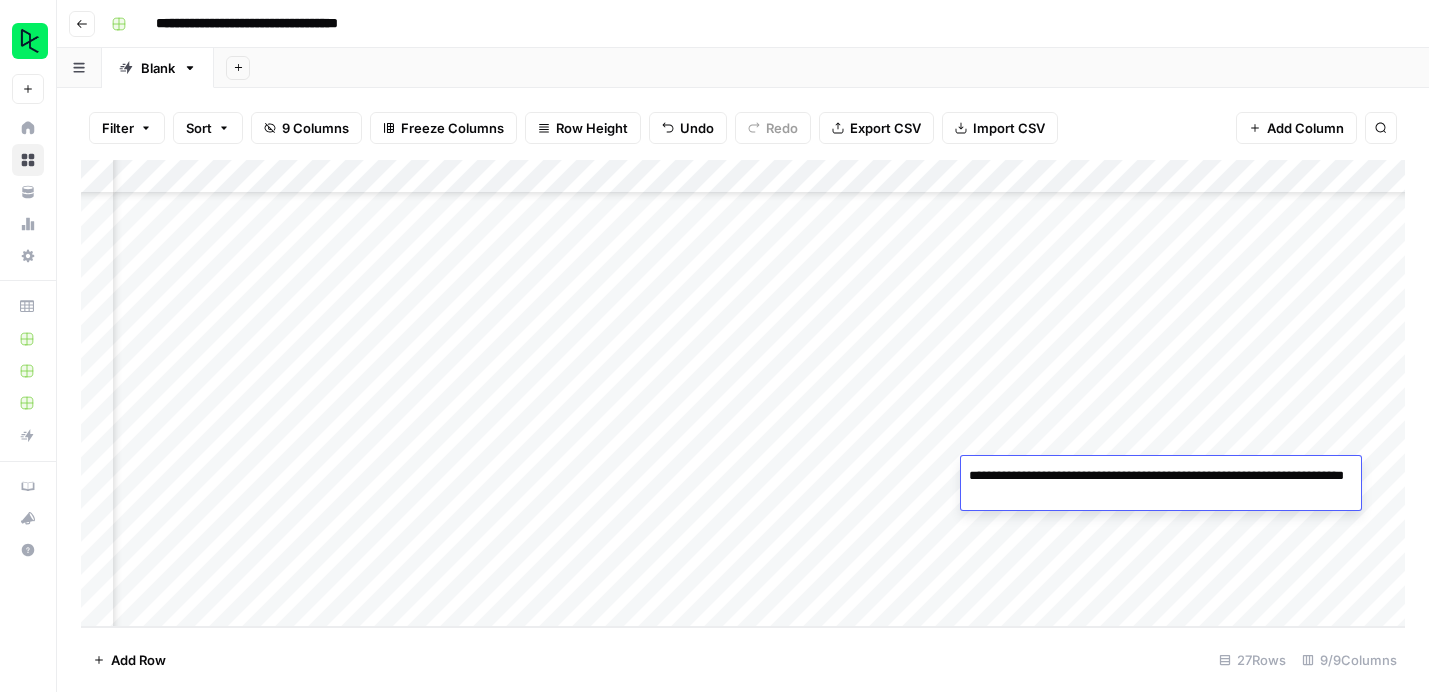 click on "**********" at bounding box center (1161, 486) 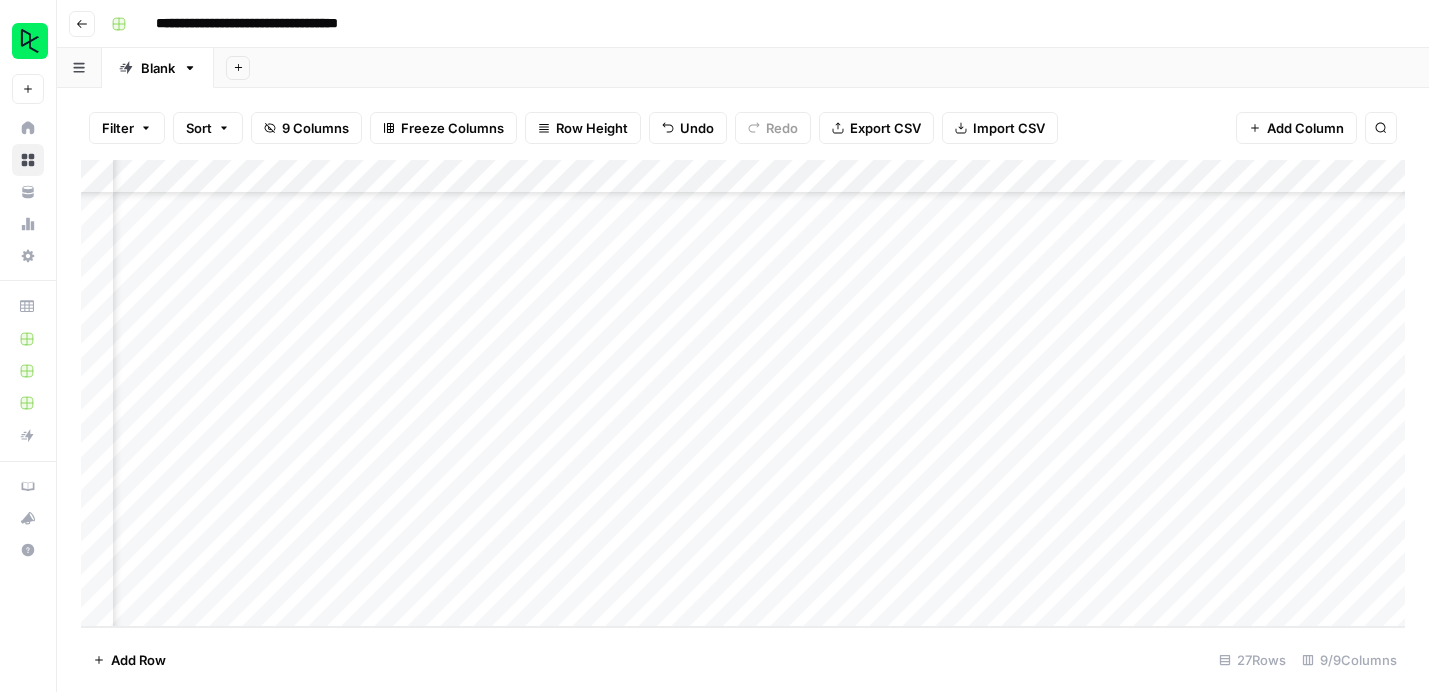 click on "Add Column" at bounding box center (743, 393) 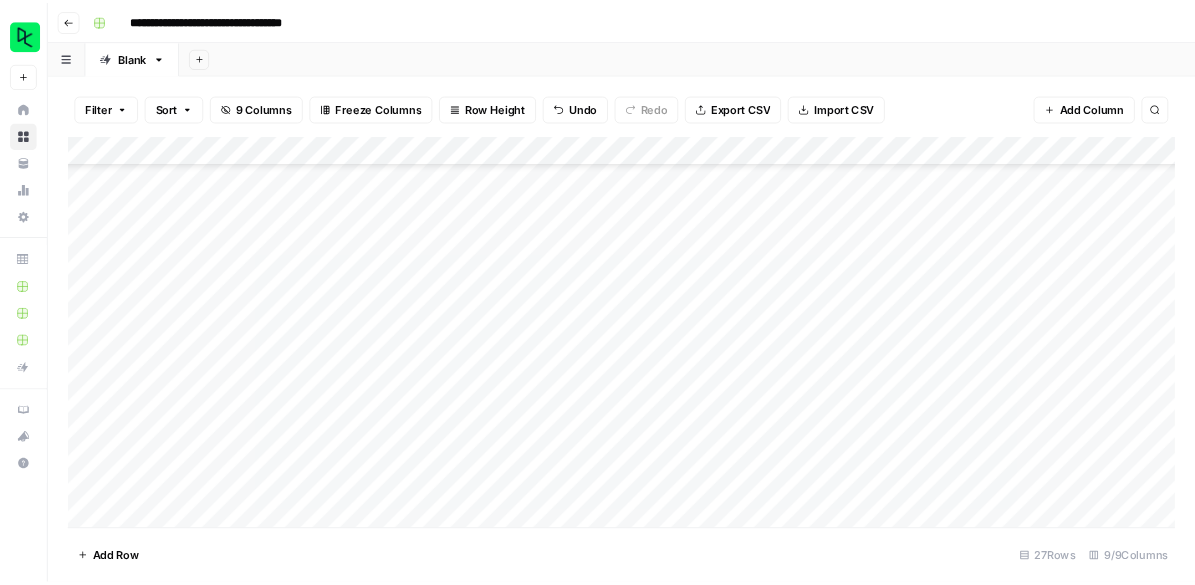 scroll, scrollTop: 517, scrollLeft: 0, axis: vertical 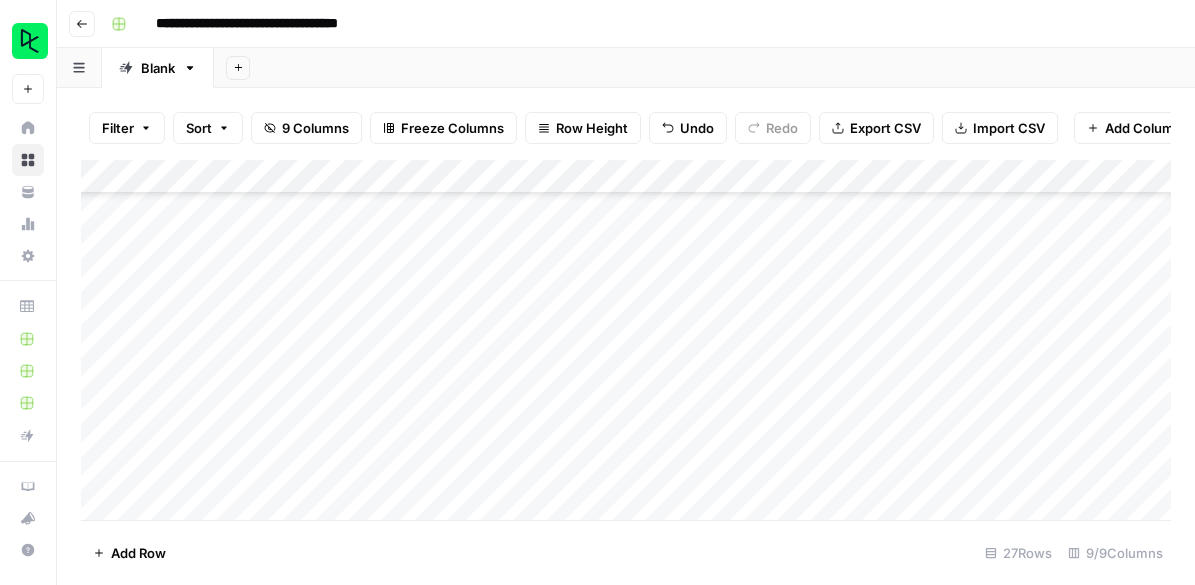 click on "Add Column" at bounding box center [626, 340] 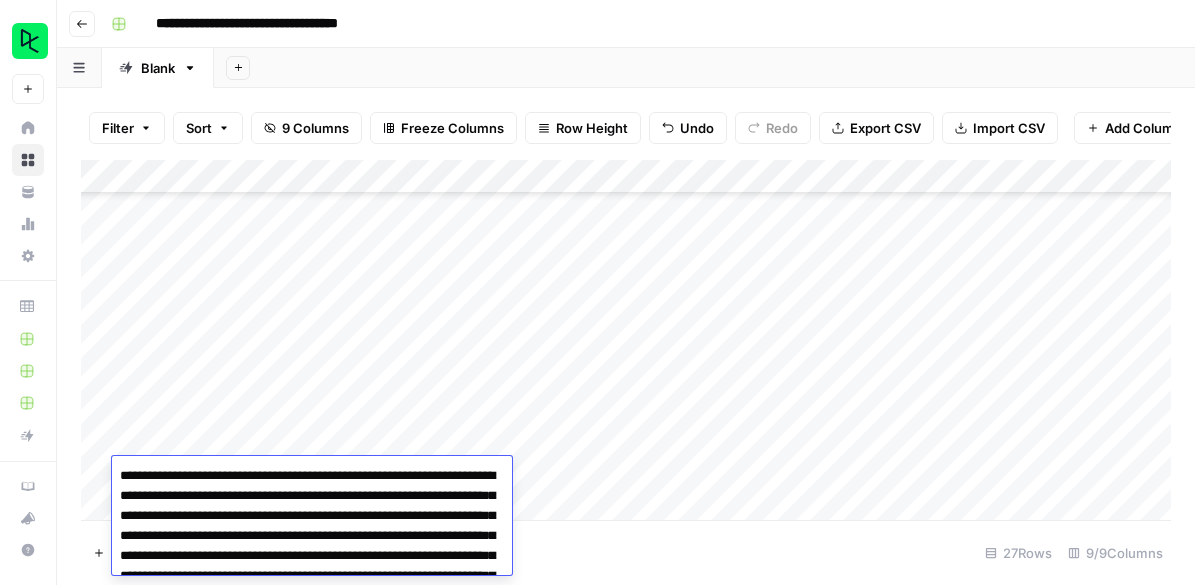 scroll, scrollTop: 335, scrollLeft: 0, axis: vertical 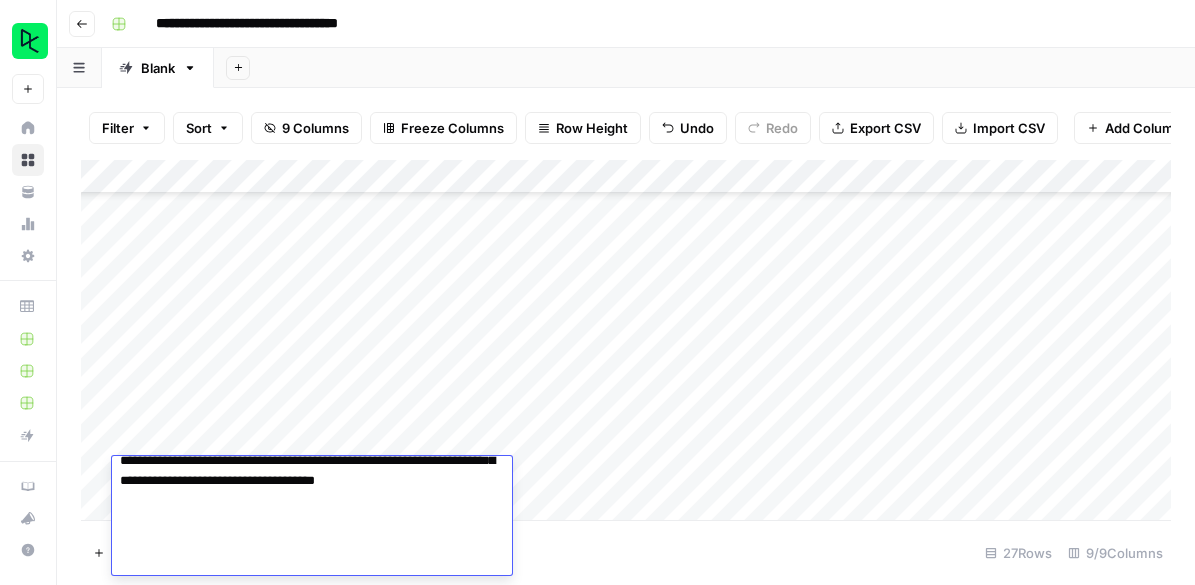 click at bounding box center [312, 351] 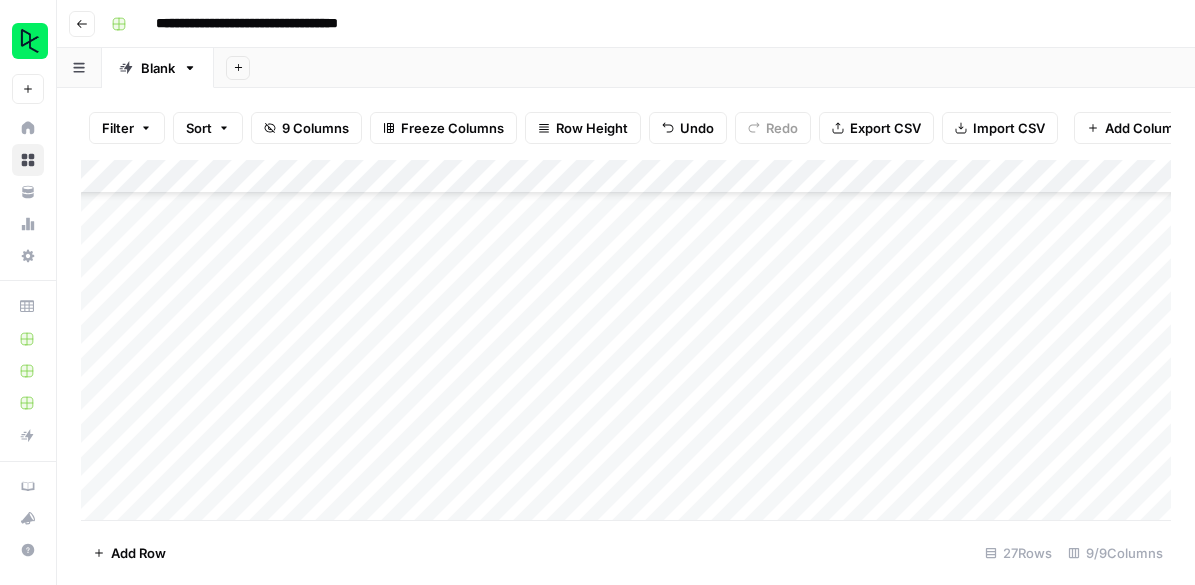 click on "Add Column" at bounding box center [626, 340] 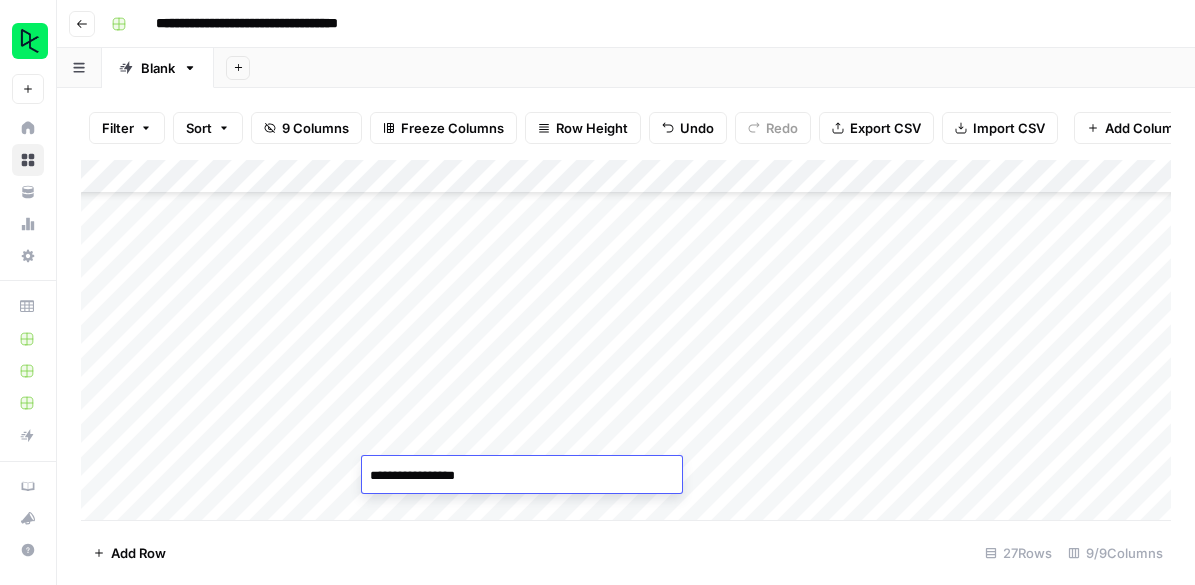 click on "**********" at bounding box center (522, 476) 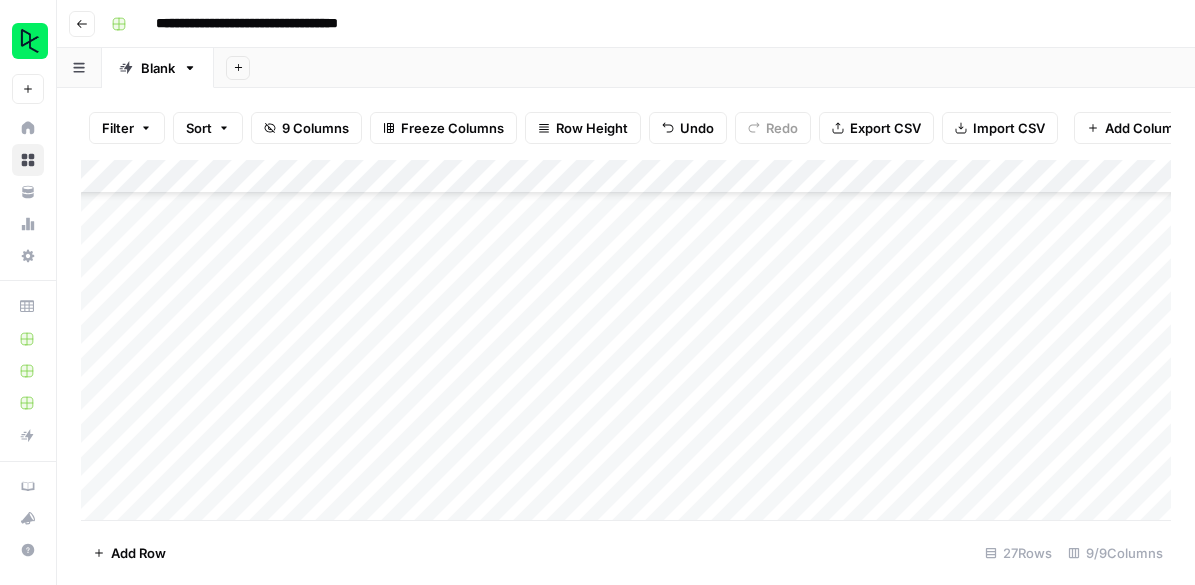 click on "Add Column" at bounding box center [626, 340] 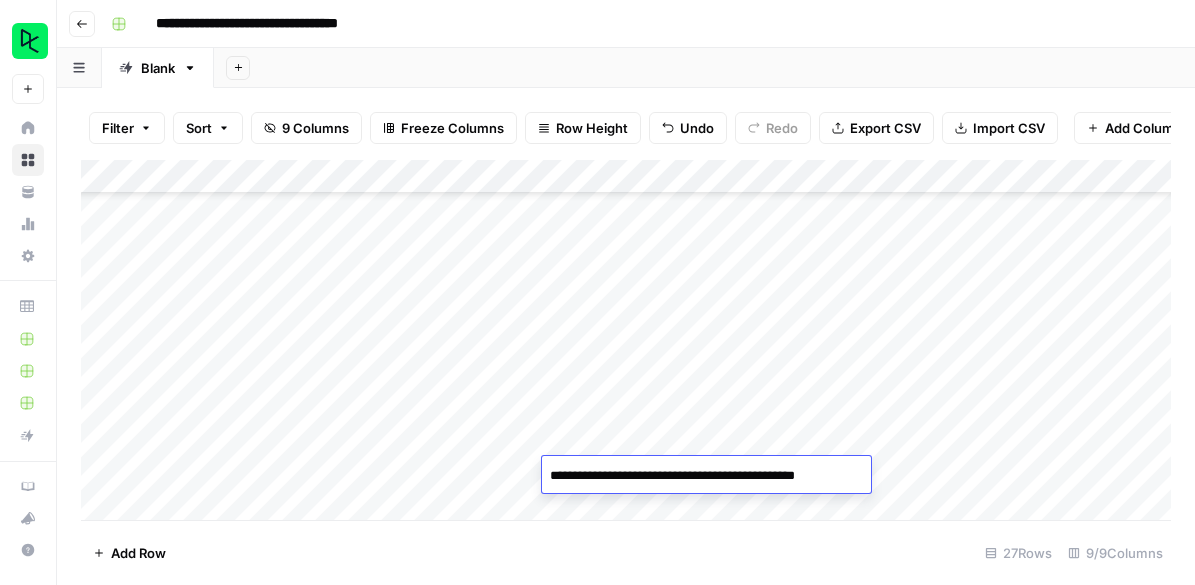click on "**********" at bounding box center [706, 474] 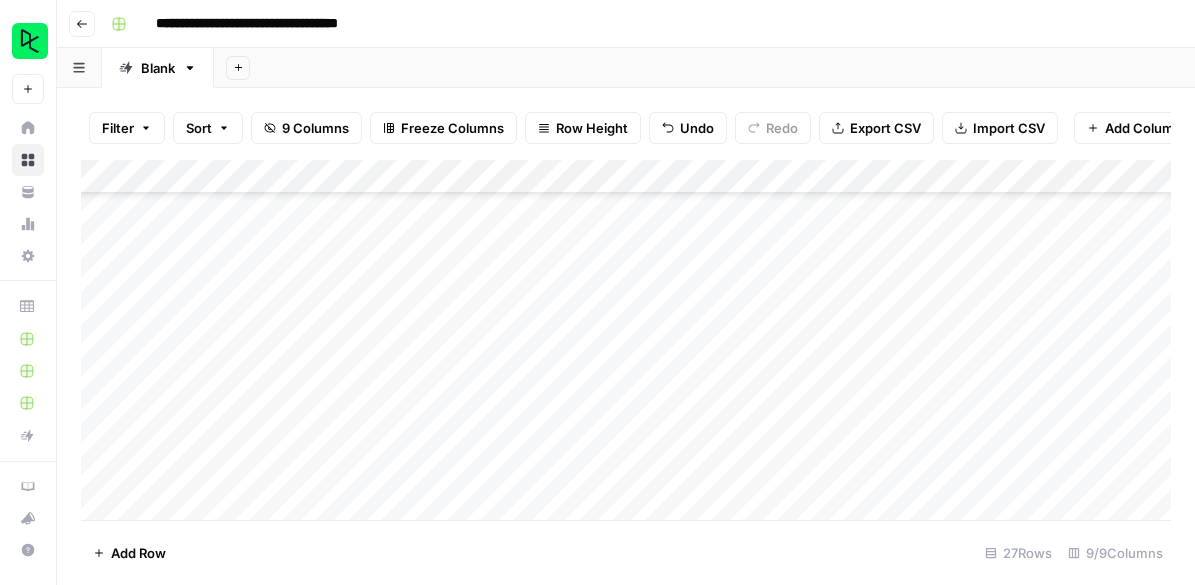 click on "Add Column" at bounding box center (626, 340) 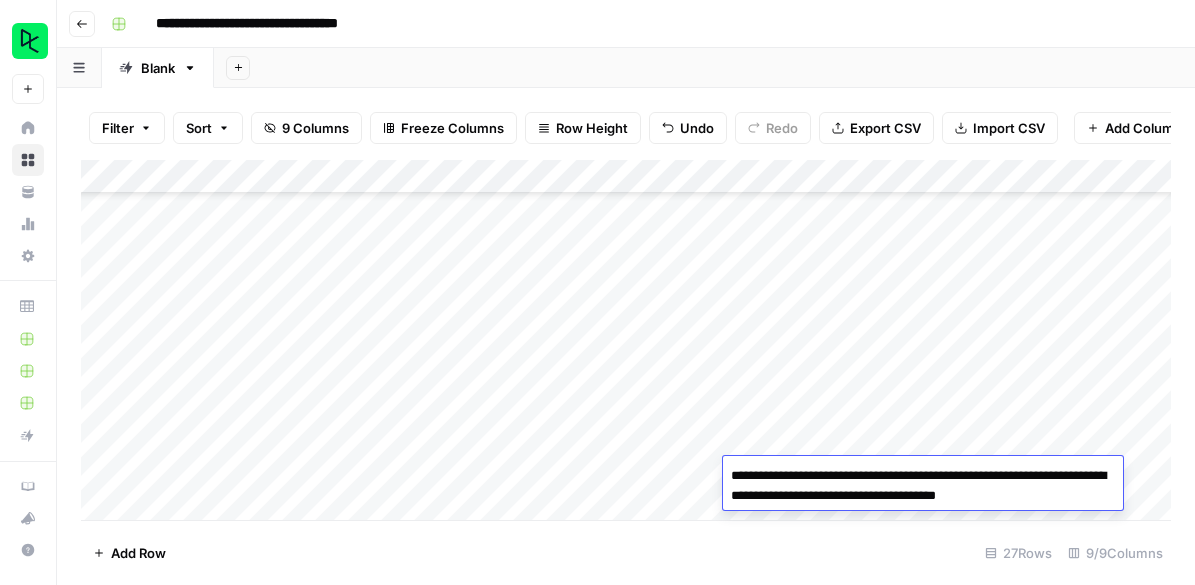 click on "Add Column" at bounding box center (626, 340) 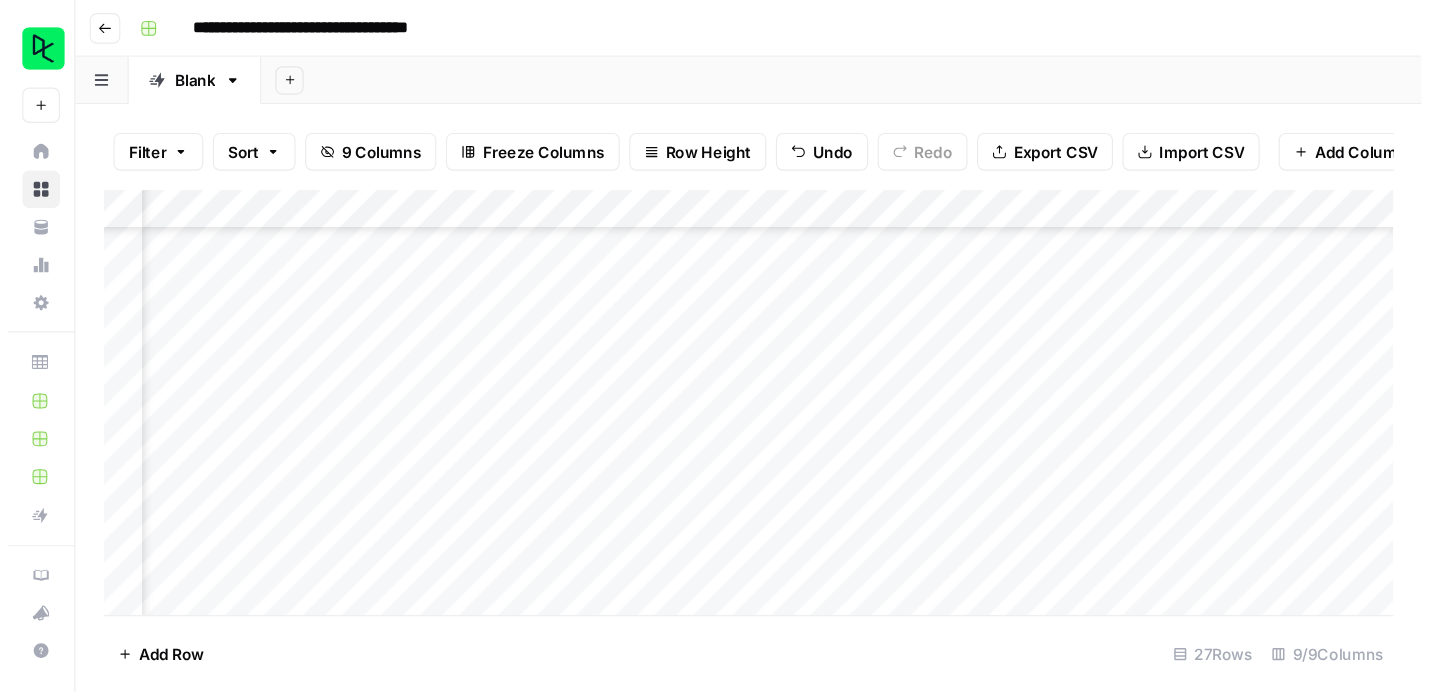 scroll, scrollTop: 517, scrollLeft: 537, axis: both 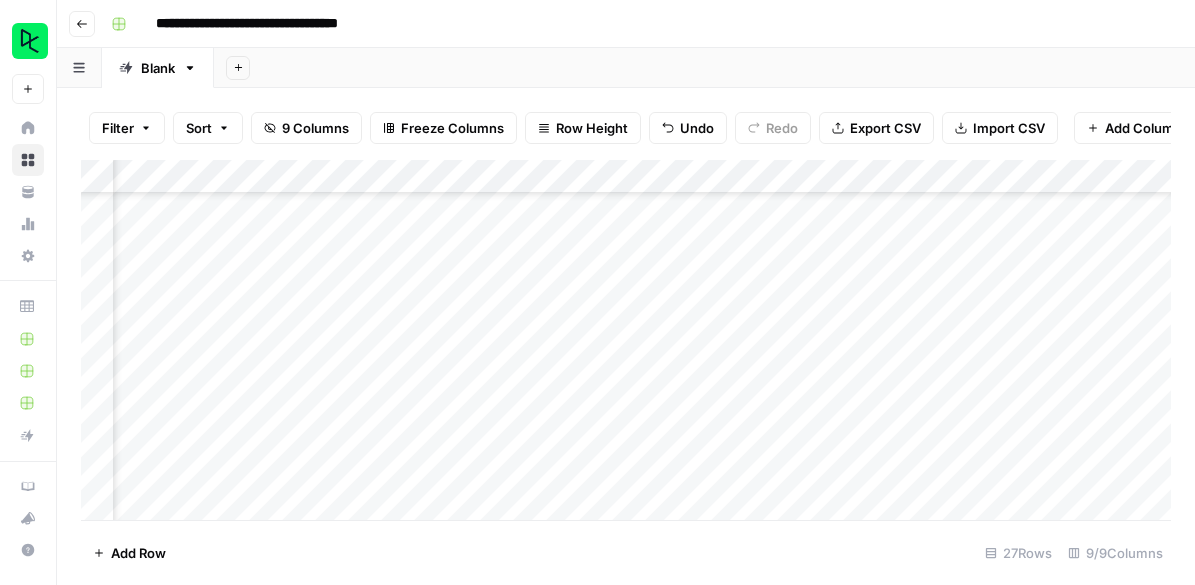 click on "Add Column" at bounding box center (626, 340) 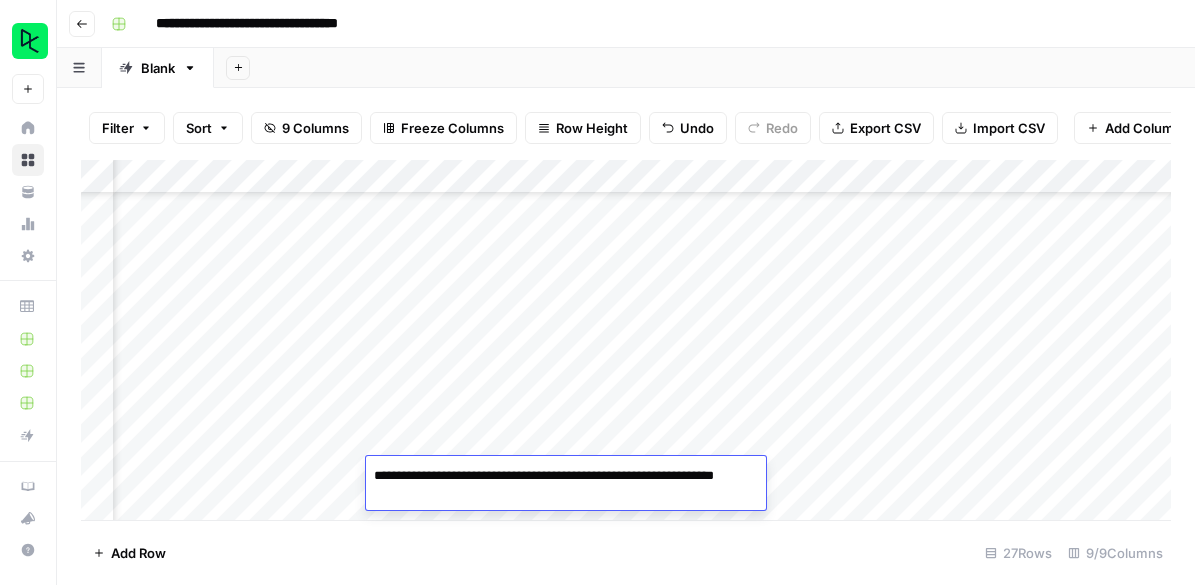 click on "**********" at bounding box center [566, 486] 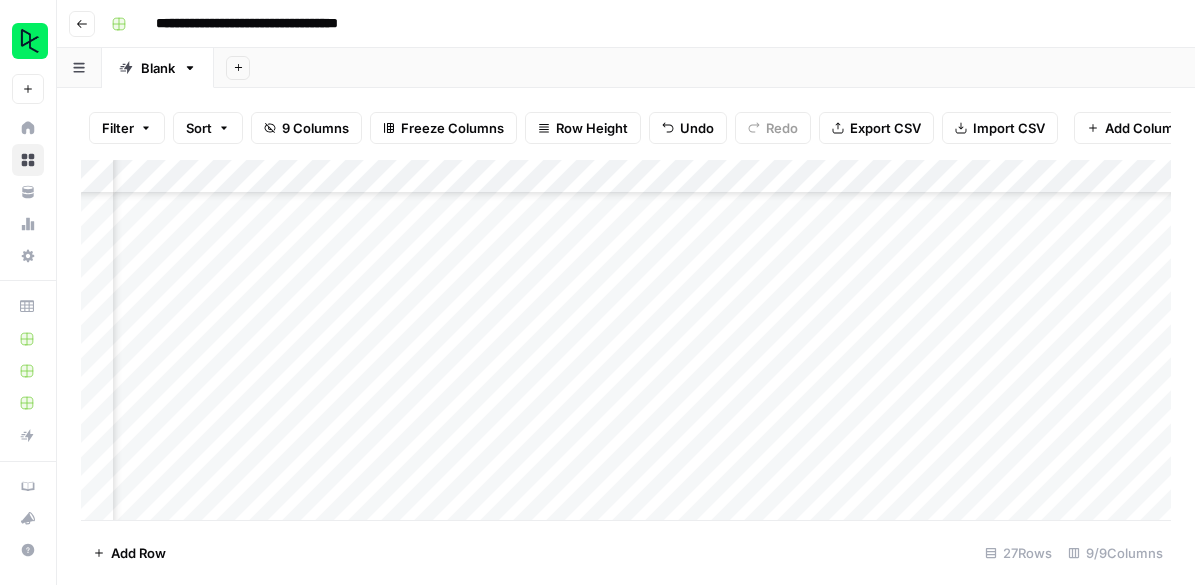 click on "Add Column" at bounding box center (626, 340) 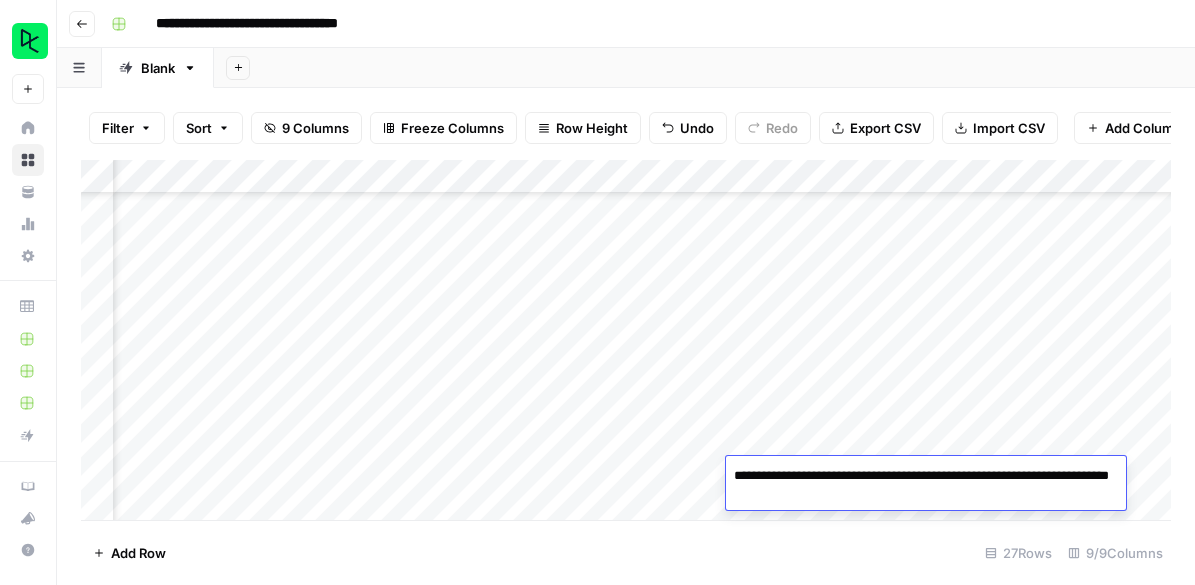 click on "**********" at bounding box center [926, 486] 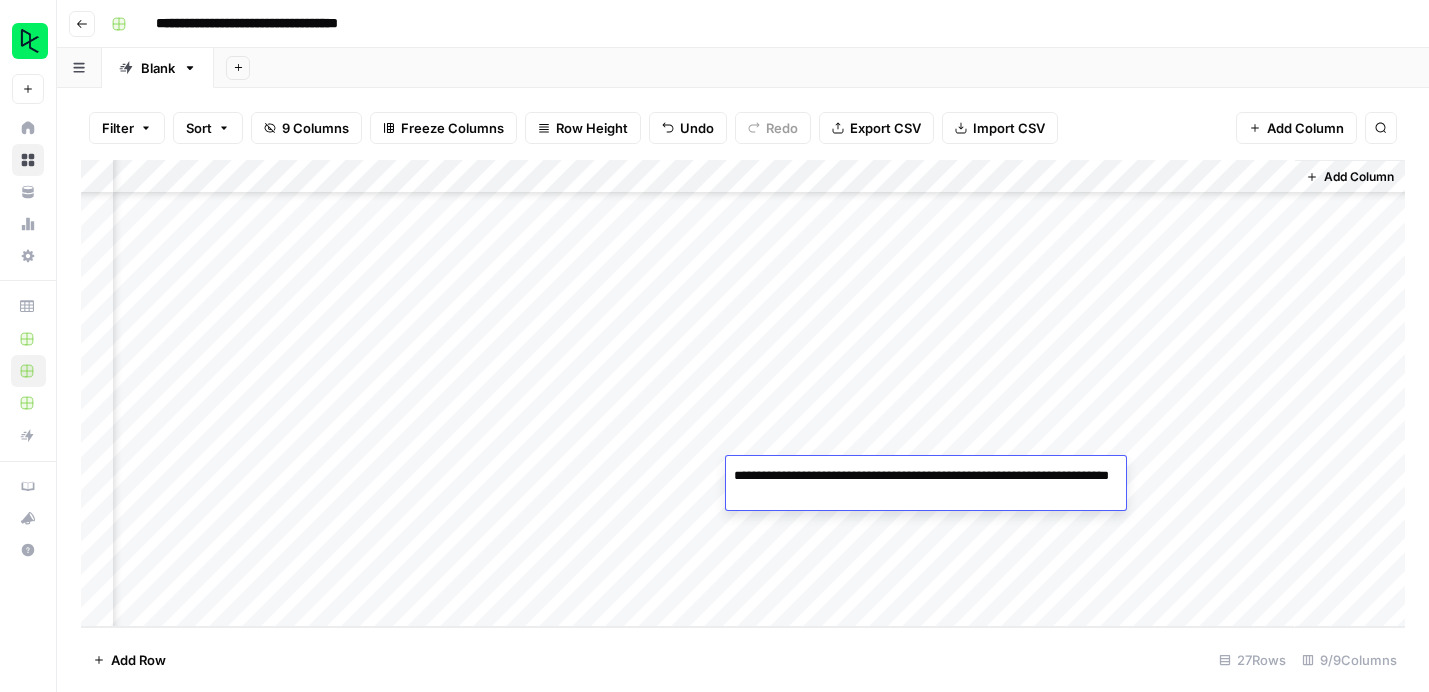 scroll, scrollTop: 517, scrollLeft: 511, axis: both 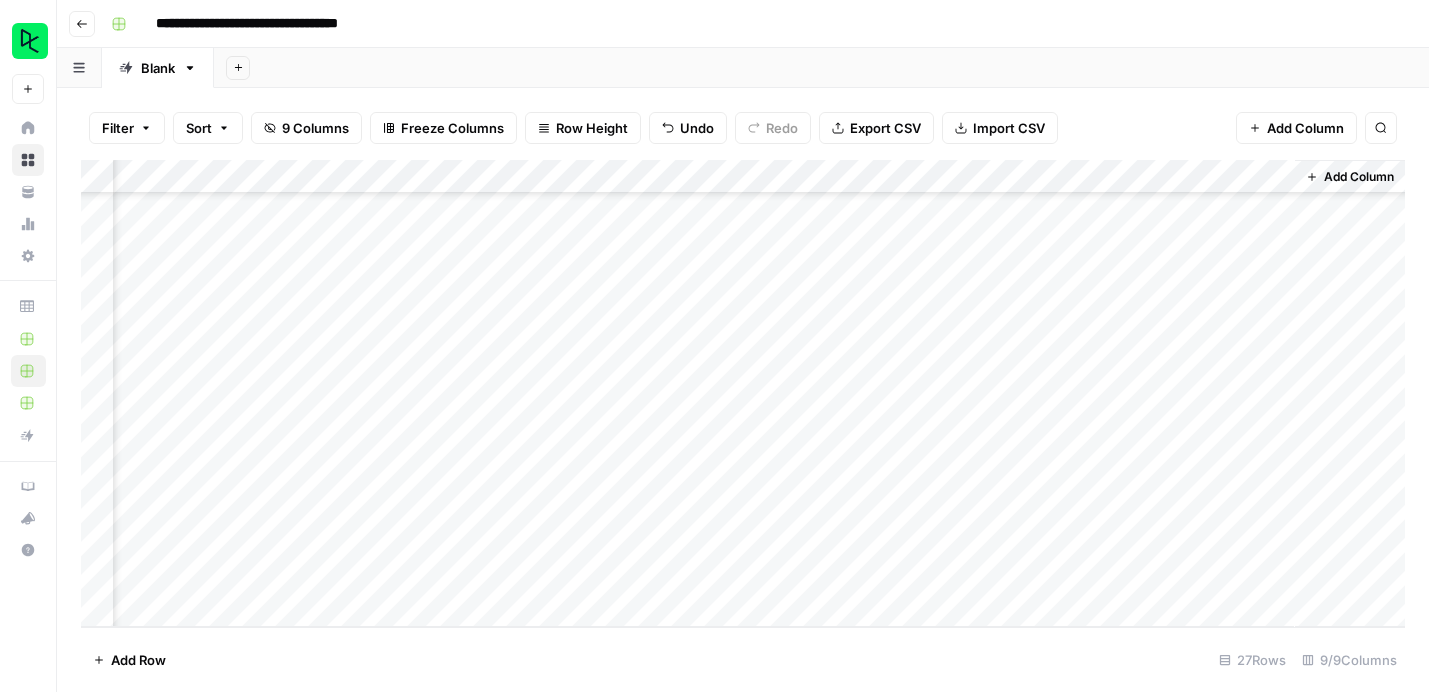 click on "Add Row 27  Rows 9/9  Columns" at bounding box center [743, 659] 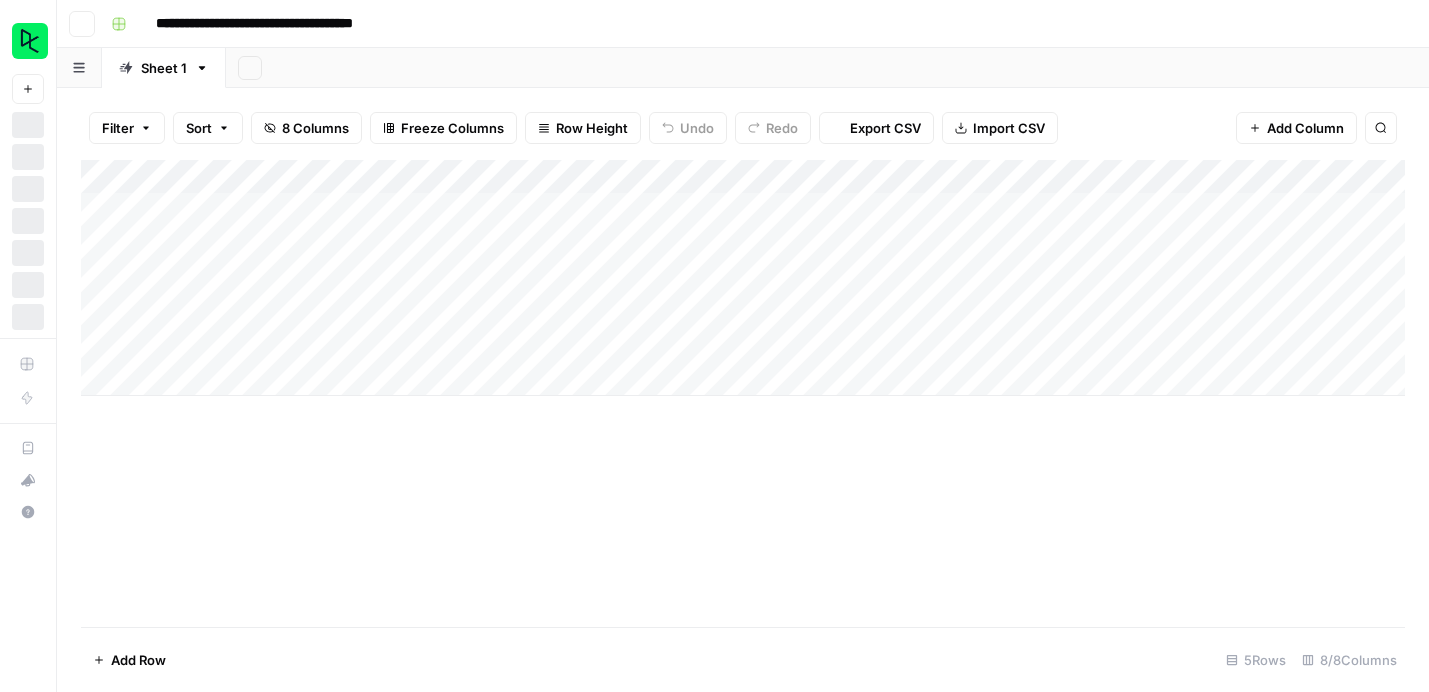 scroll, scrollTop: 0, scrollLeft: 0, axis: both 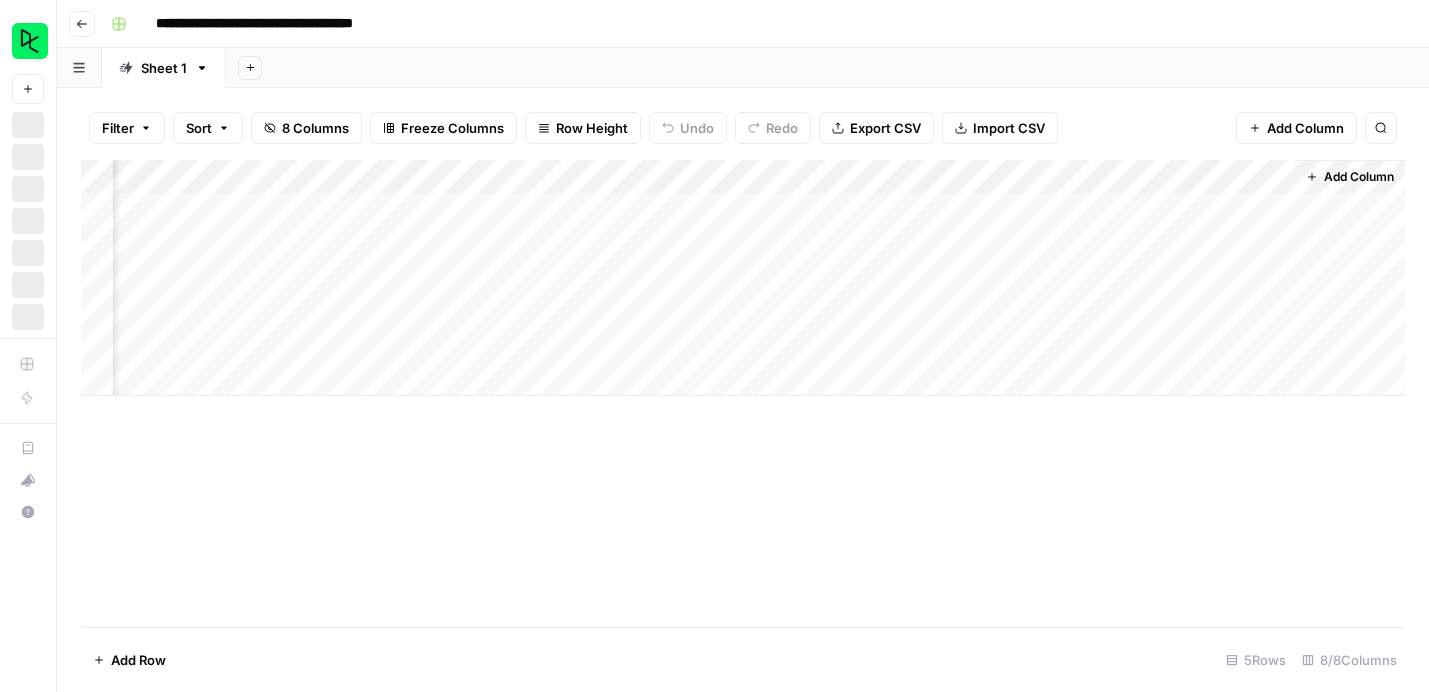 click on "Add Column" at bounding box center (743, 278) 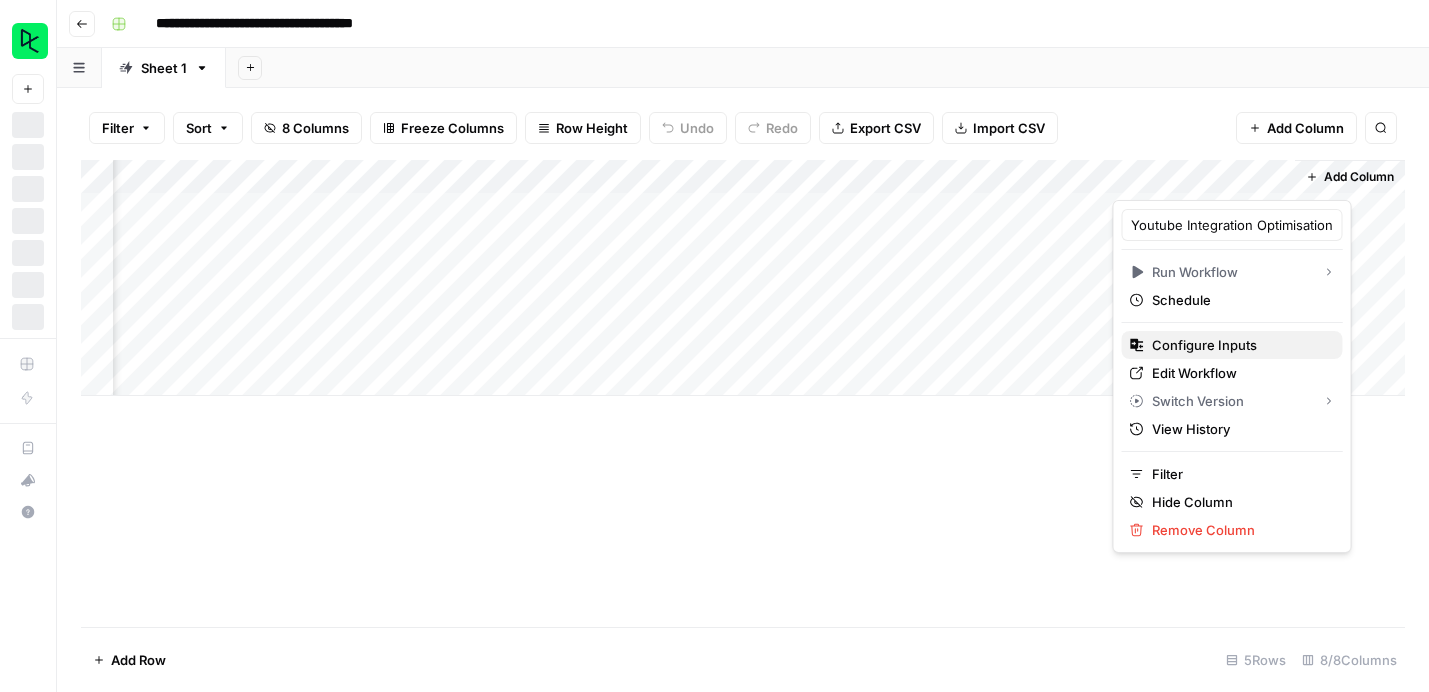 click on "Configure Inputs" at bounding box center (1239, 345) 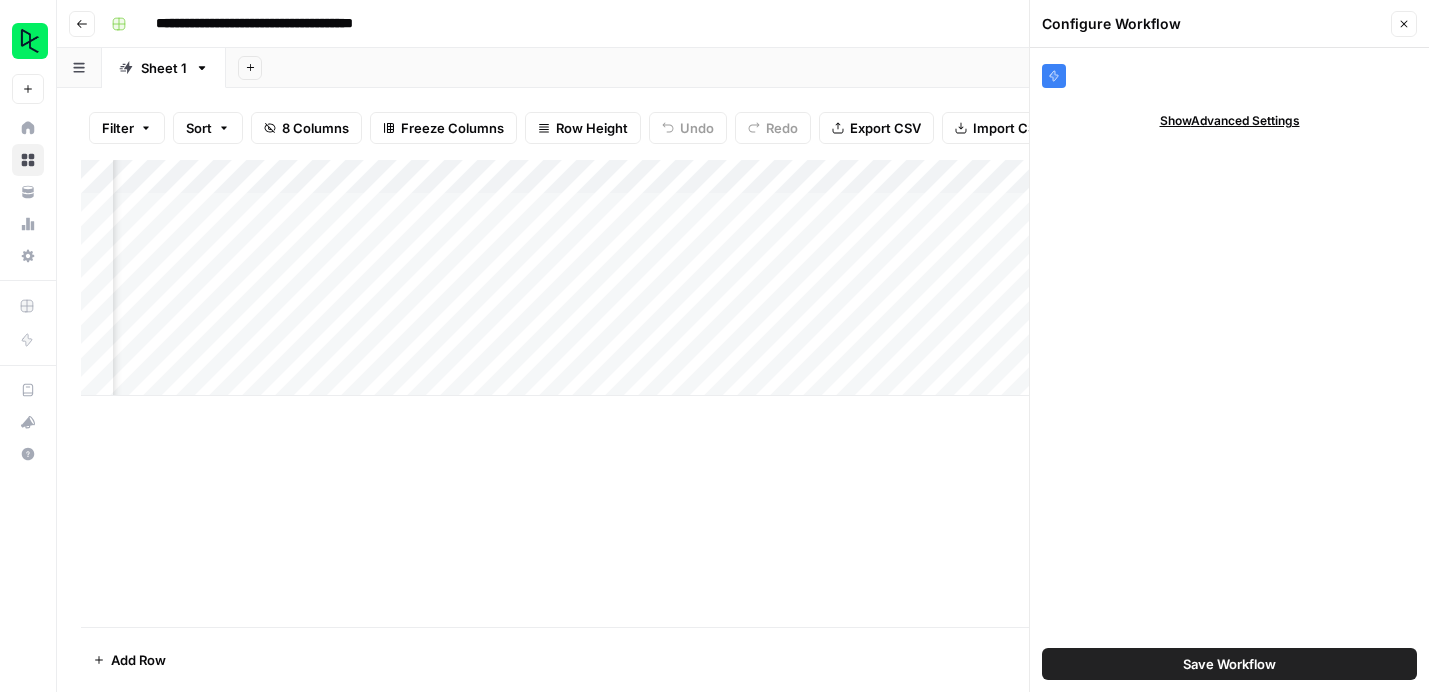 click on "Show  Advanced Settings" at bounding box center [1230, 121] 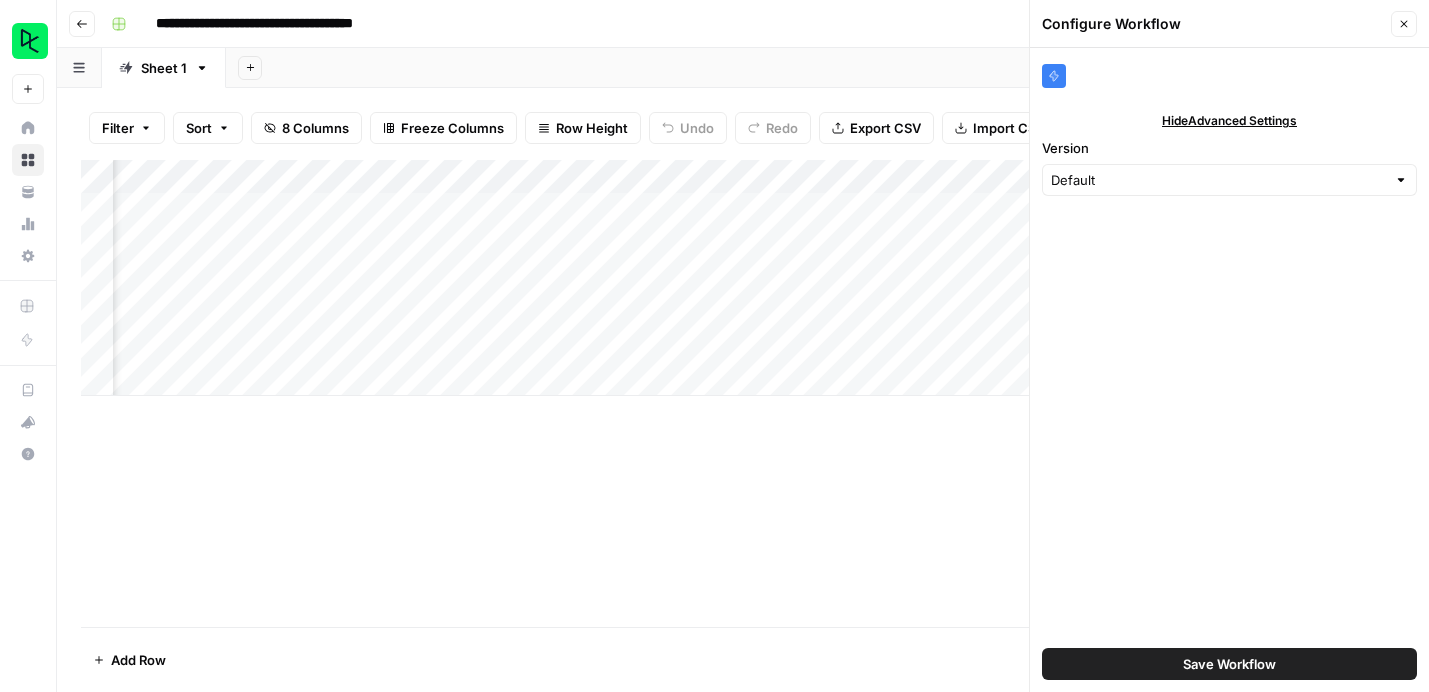 click 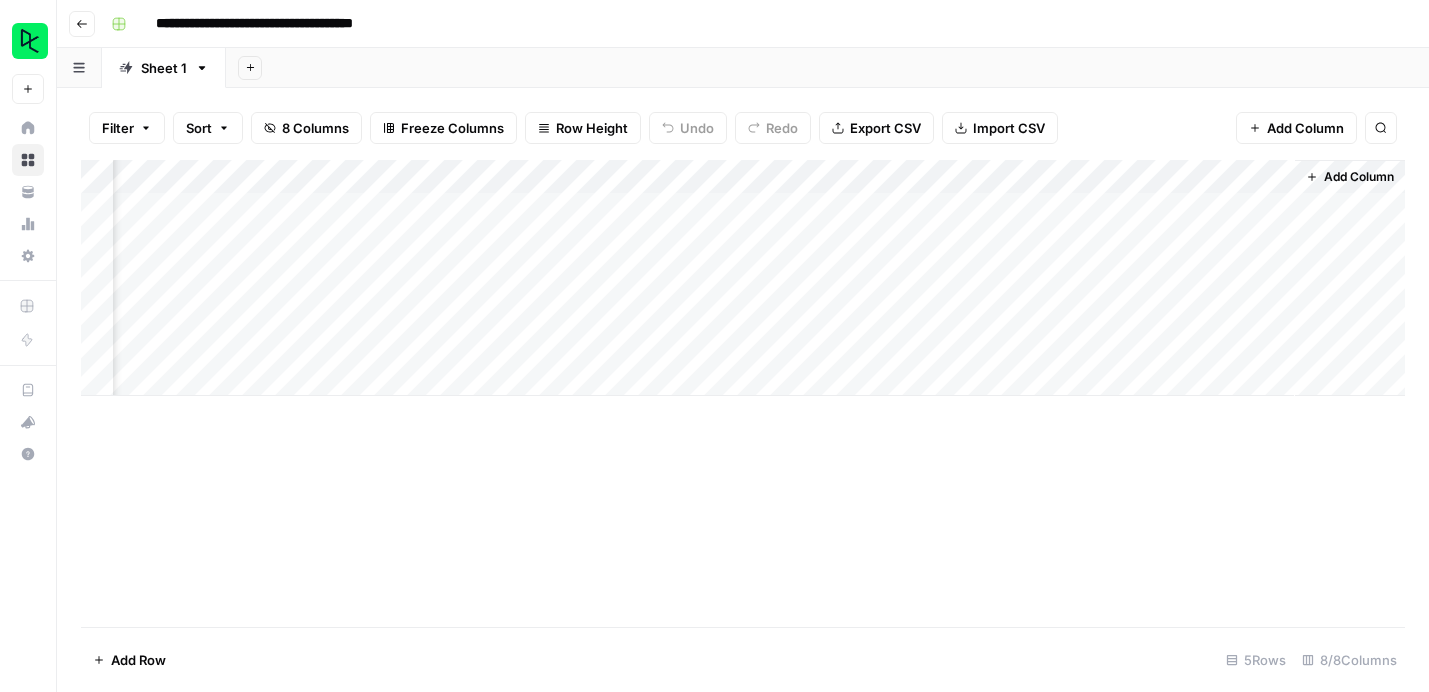 click on "Add Column" at bounding box center (743, 278) 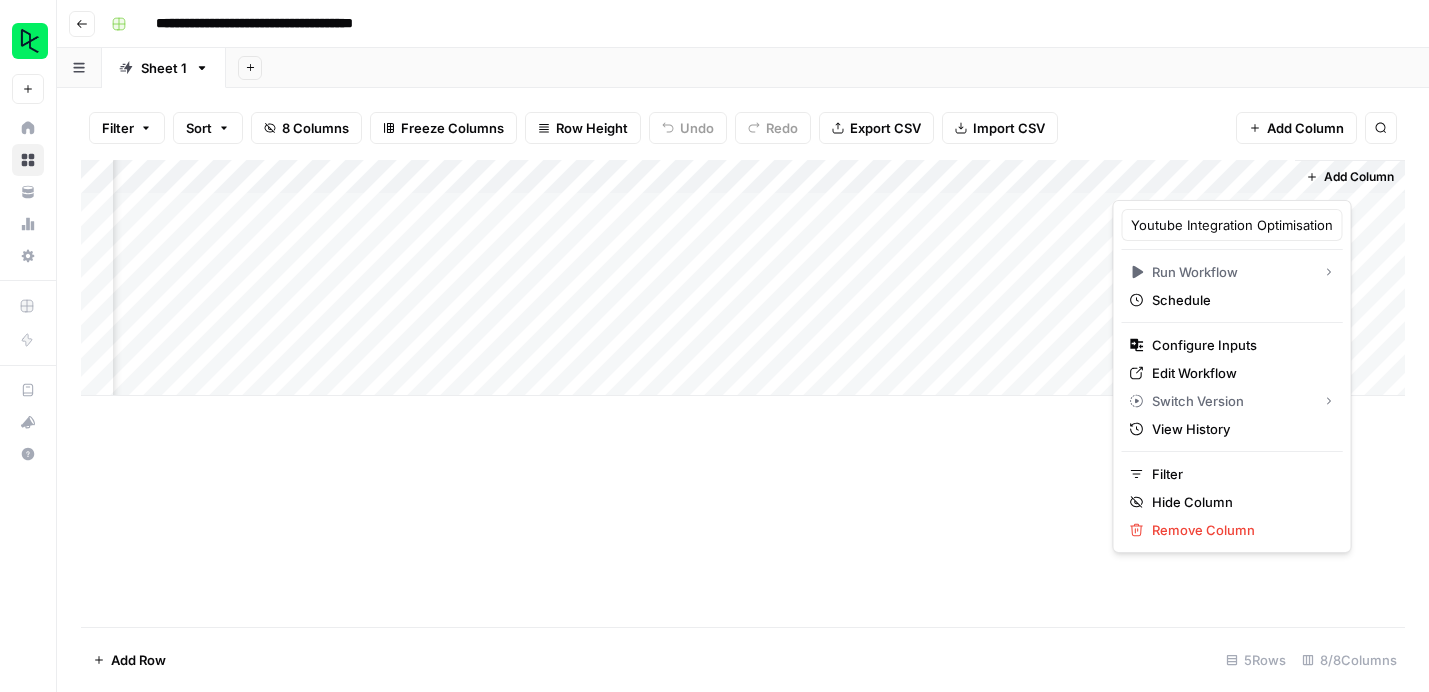click on "Add Column" at bounding box center [743, 393] 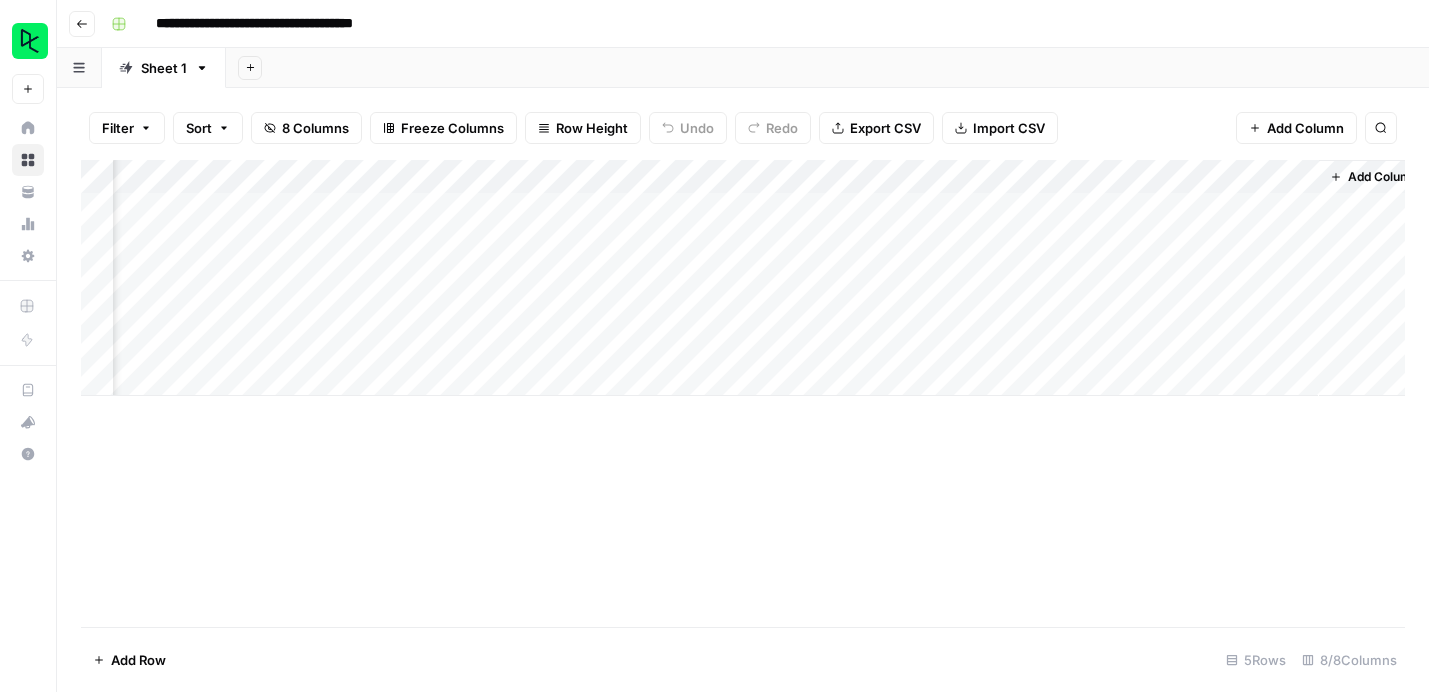 scroll, scrollTop: 0, scrollLeft: 260, axis: horizontal 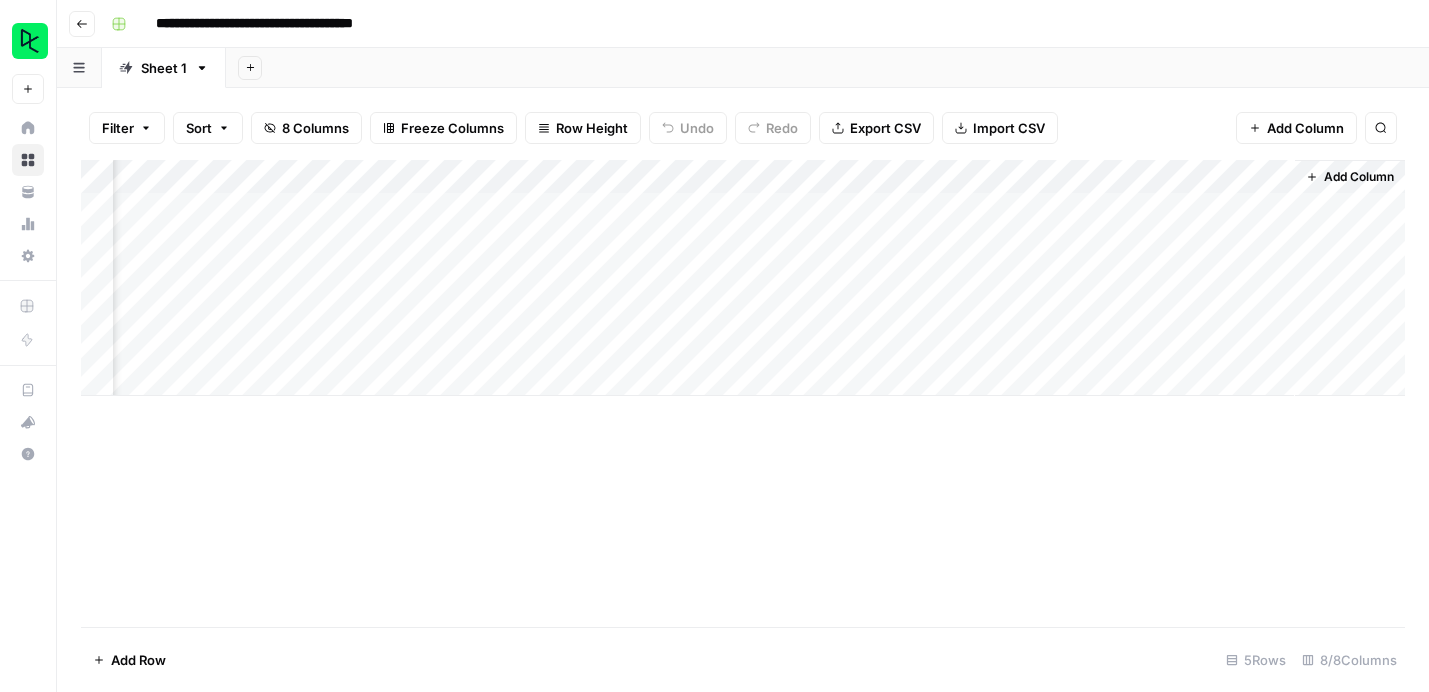 click on "Add Column" at bounding box center (743, 278) 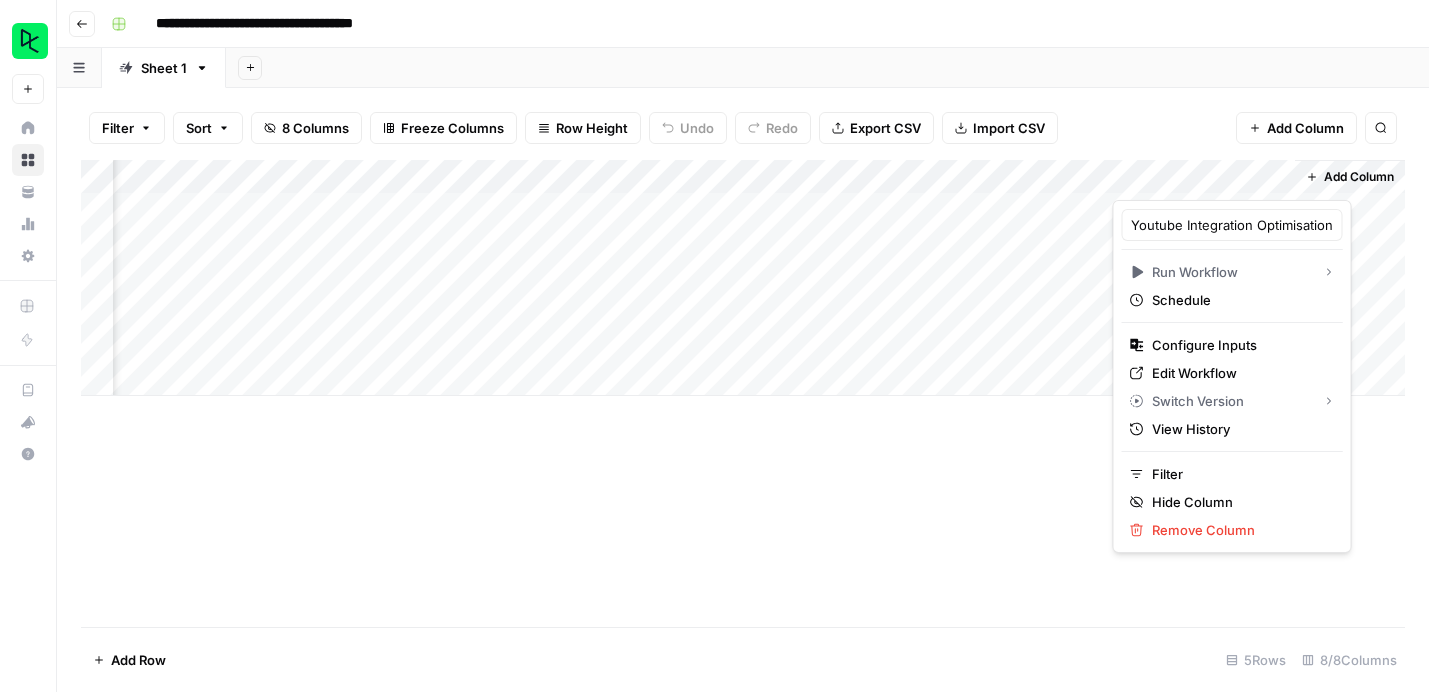 click at bounding box center [1203, 180] 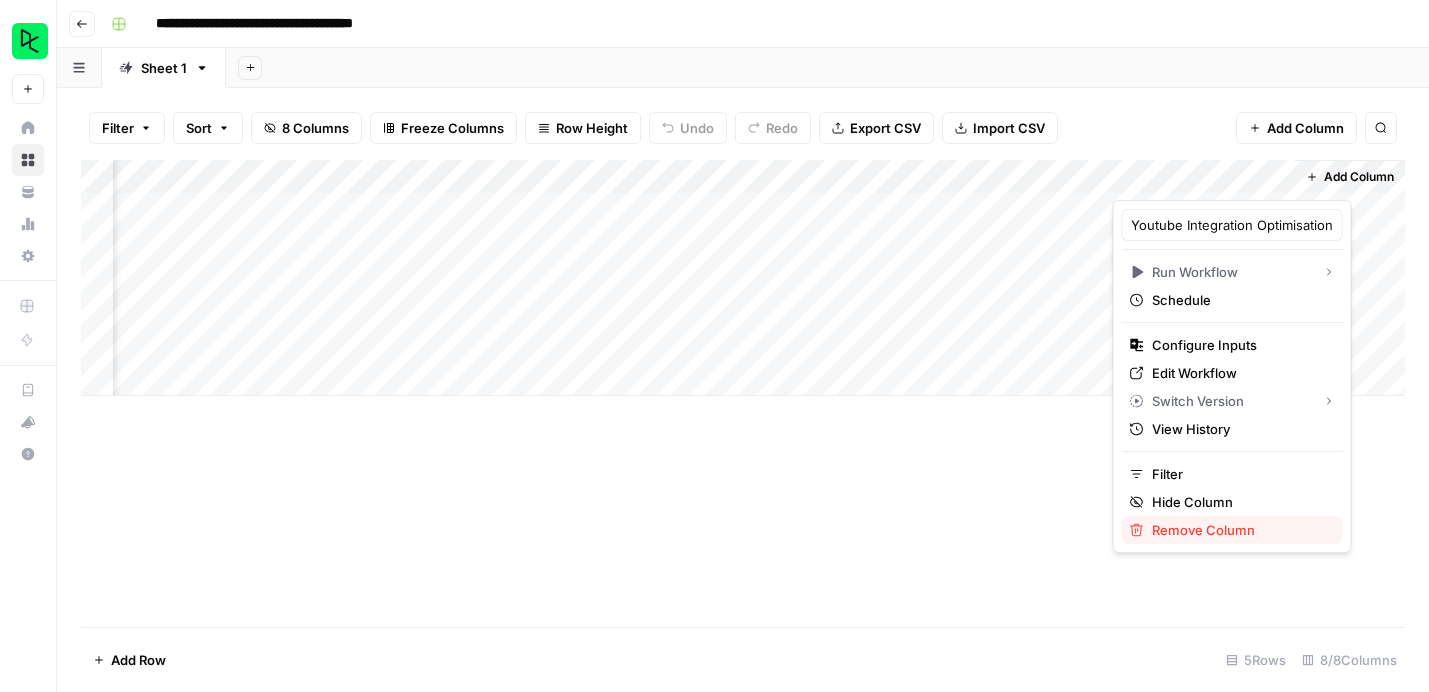 click on "Remove Column" at bounding box center (1239, 530) 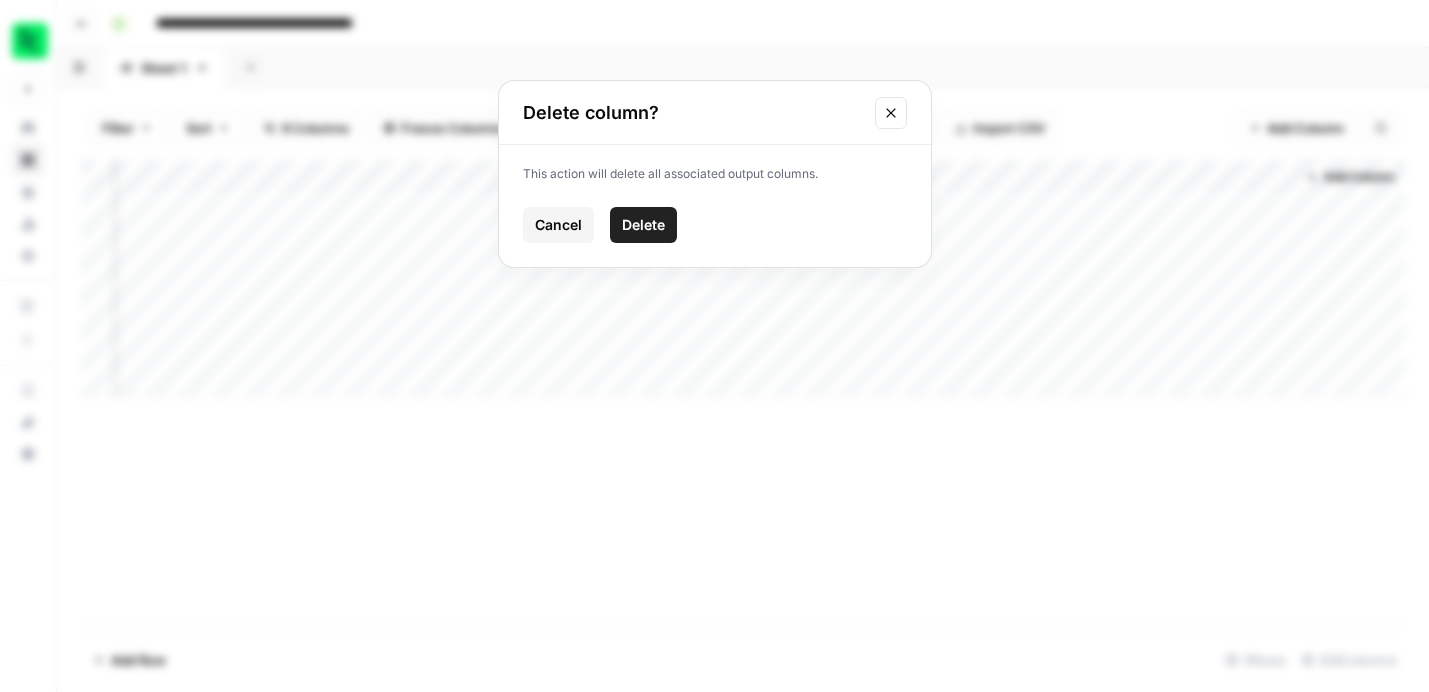 click on "Delete" at bounding box center (643, 225) 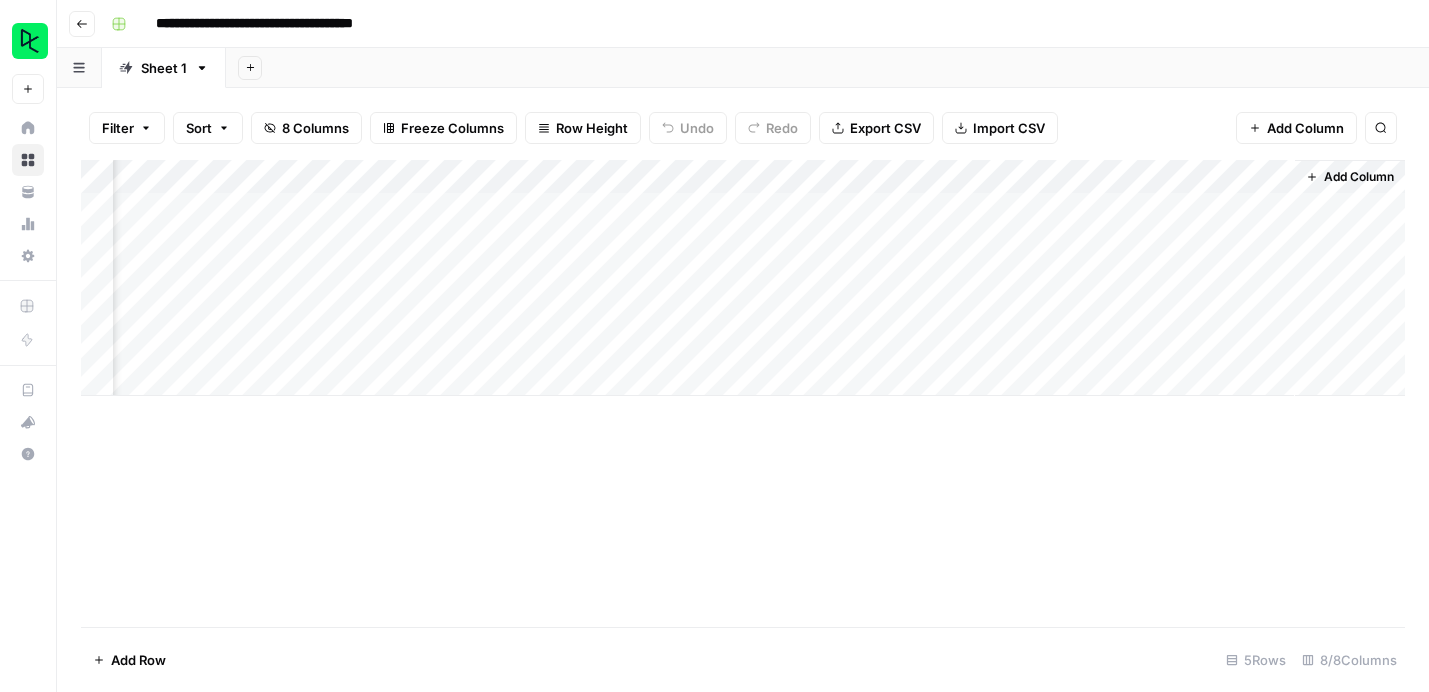 scroll, scrollTop: 0, scrollLeft: 80, axis: horizontal 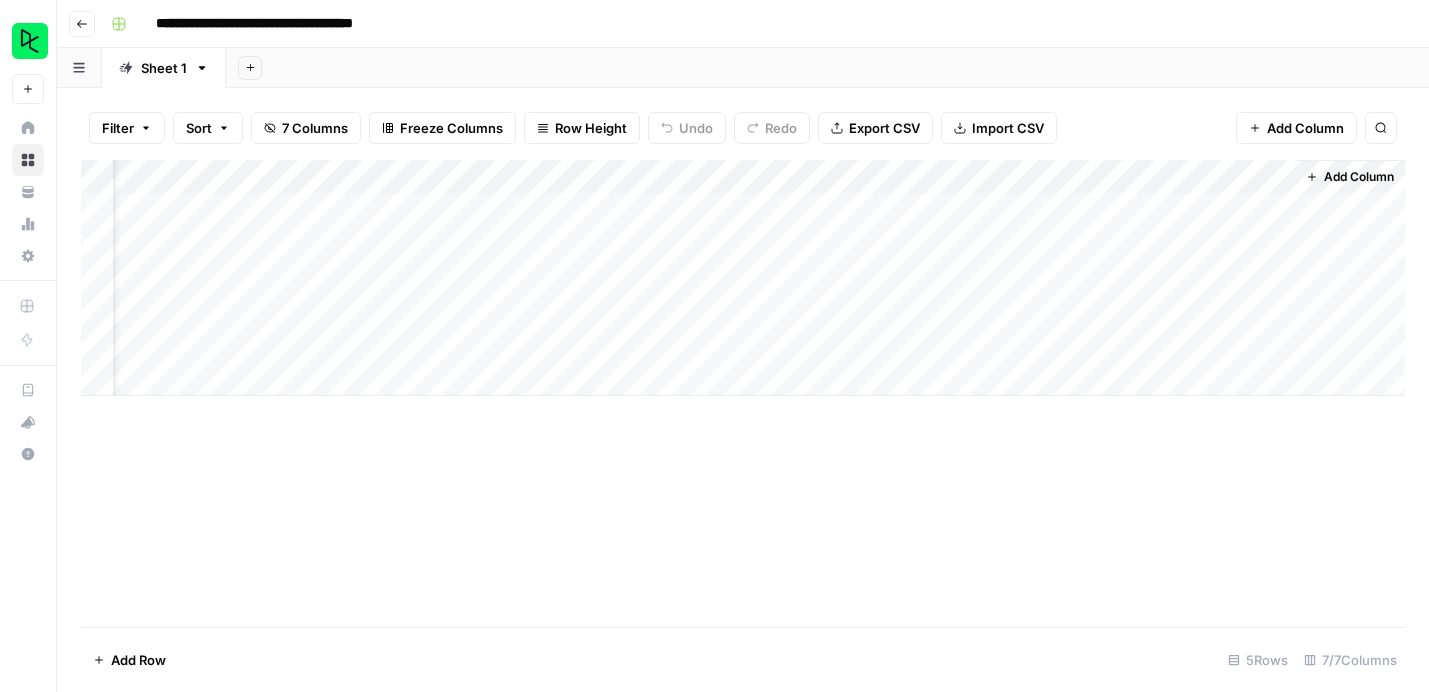 click on "Add Column" at bounding box center (1359, 177) 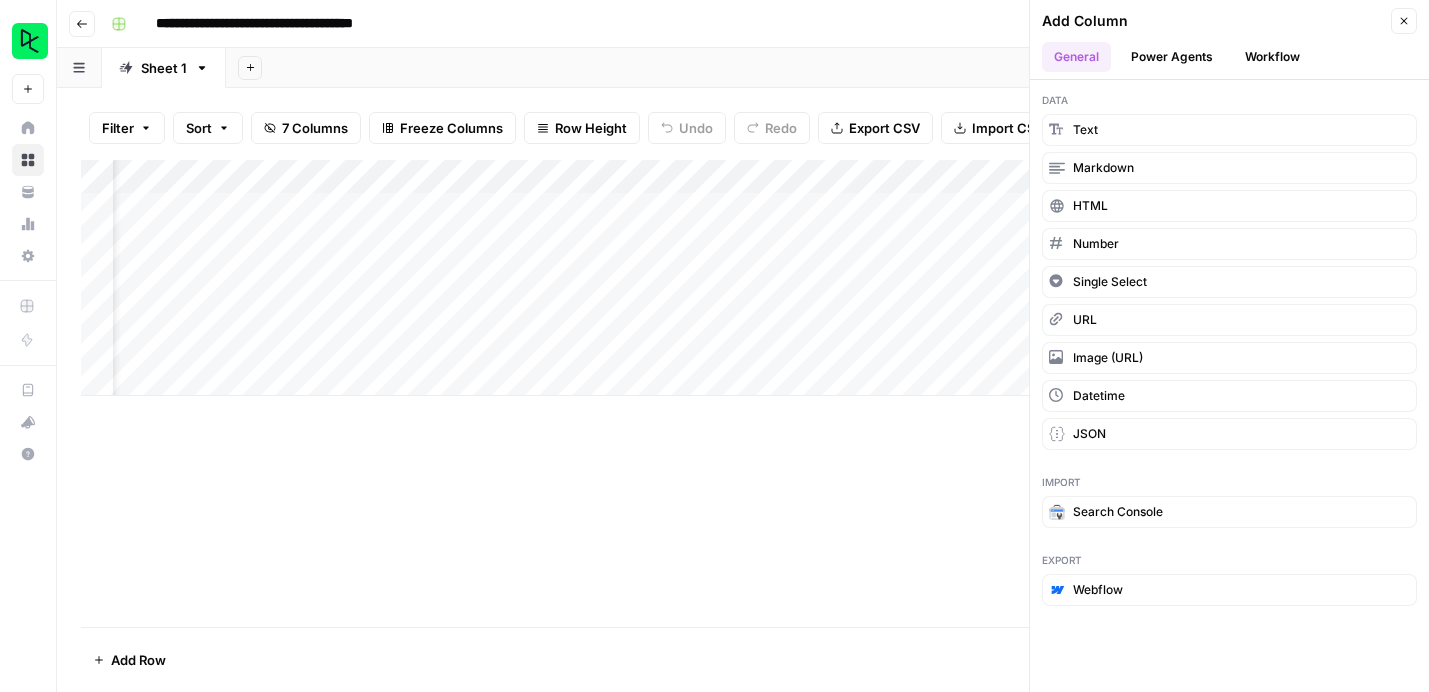 click on "Add Column" at bounding box center (743, 393) 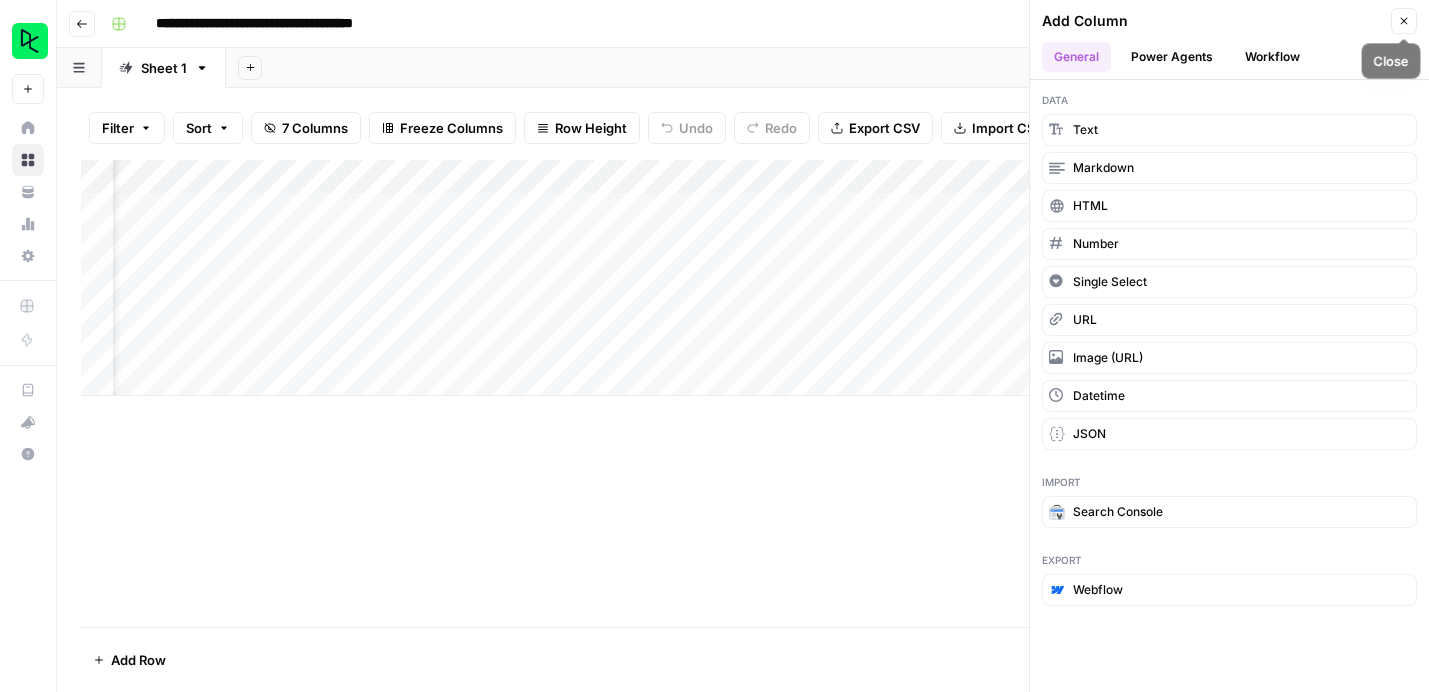 click on "Close" at bounding box center (1404, 21) 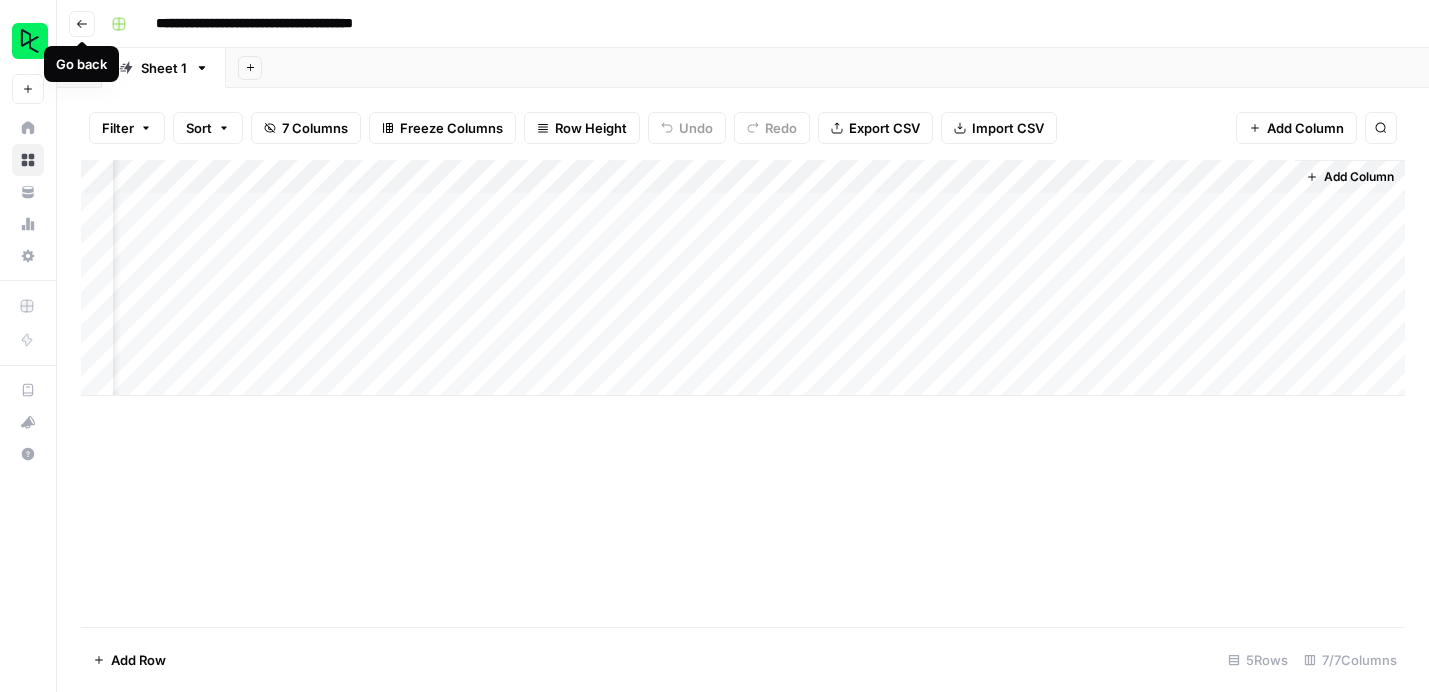 click 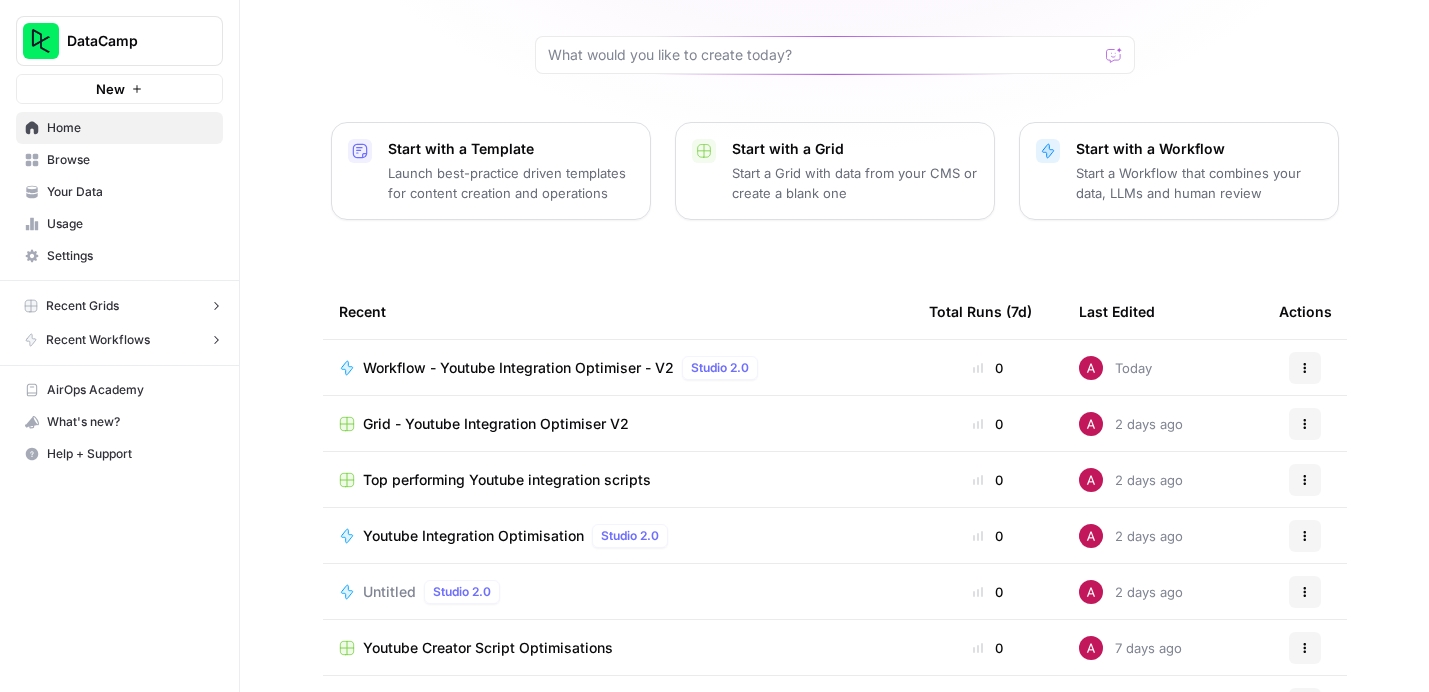 scroll, scrollTop: 196, scrollLeft: 0, axis: vertical 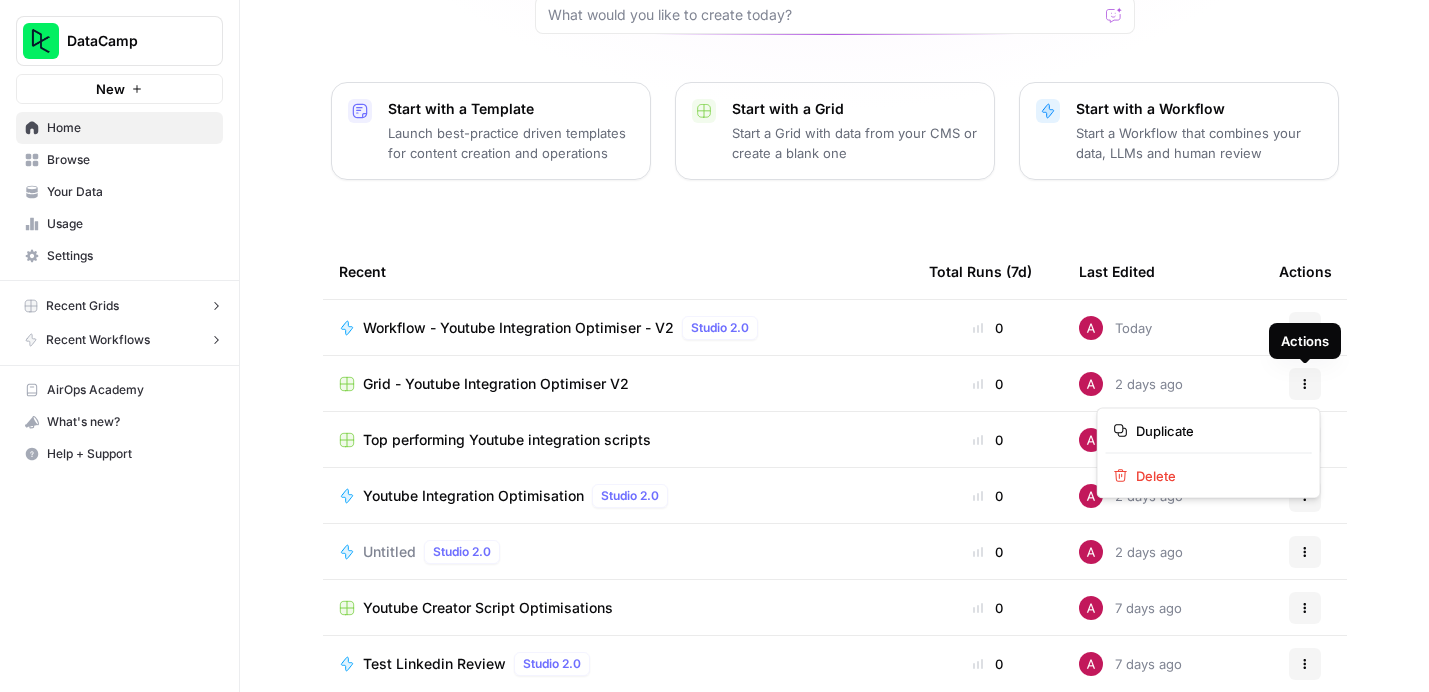 click 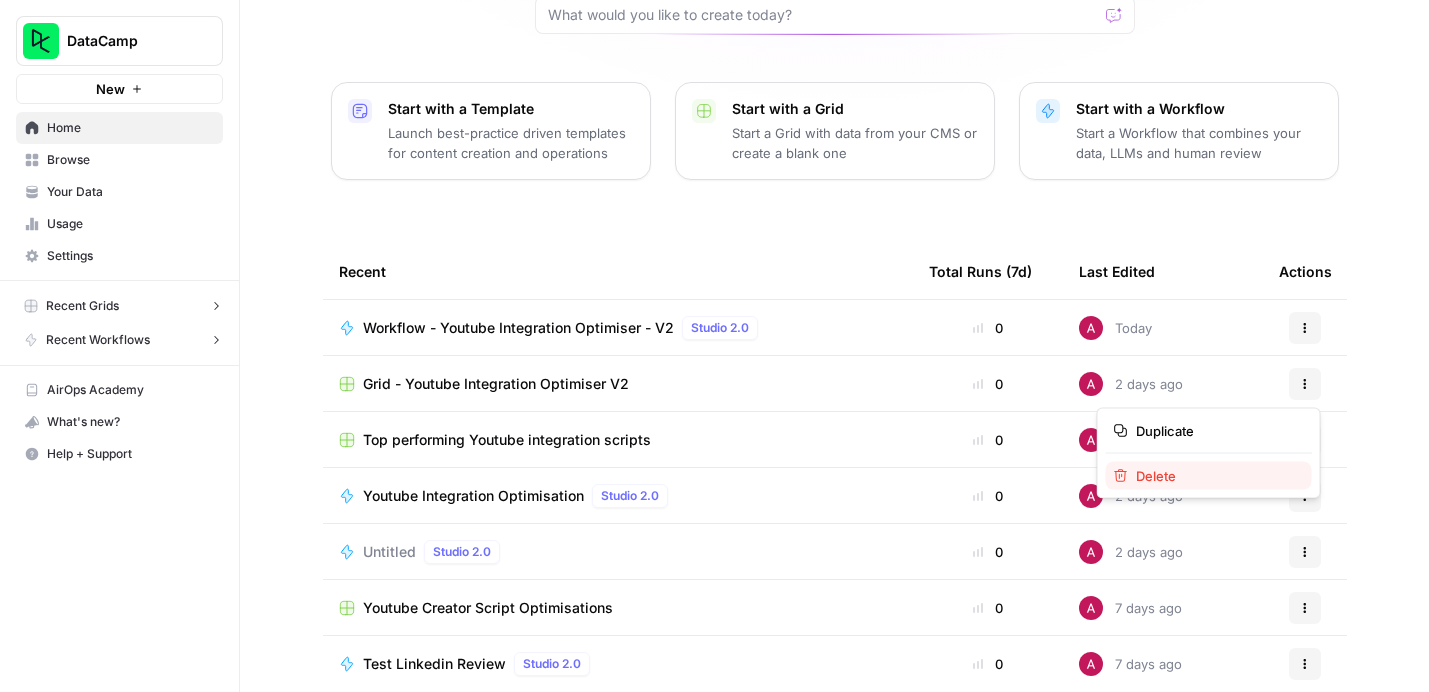 click on "Delete" at bounding box center (1216, 476) 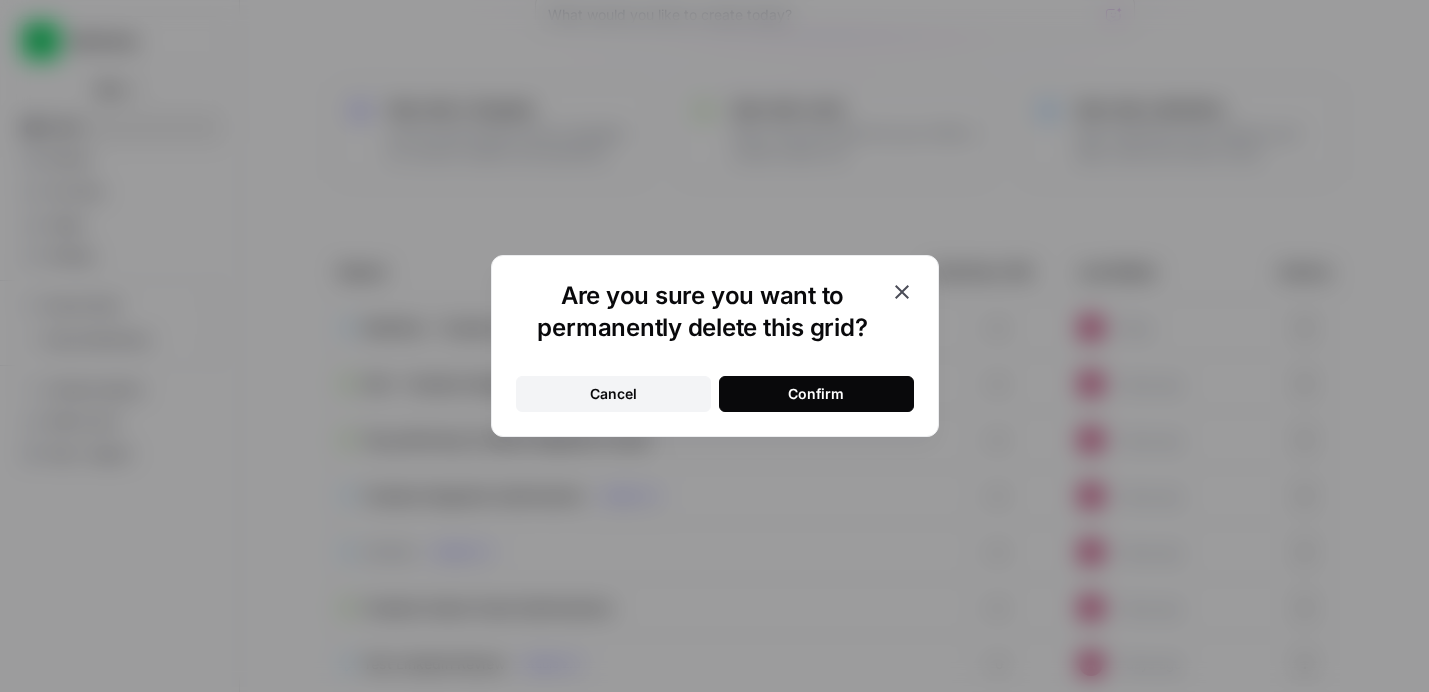click on "Confirm" at bounding box center [816, 394] 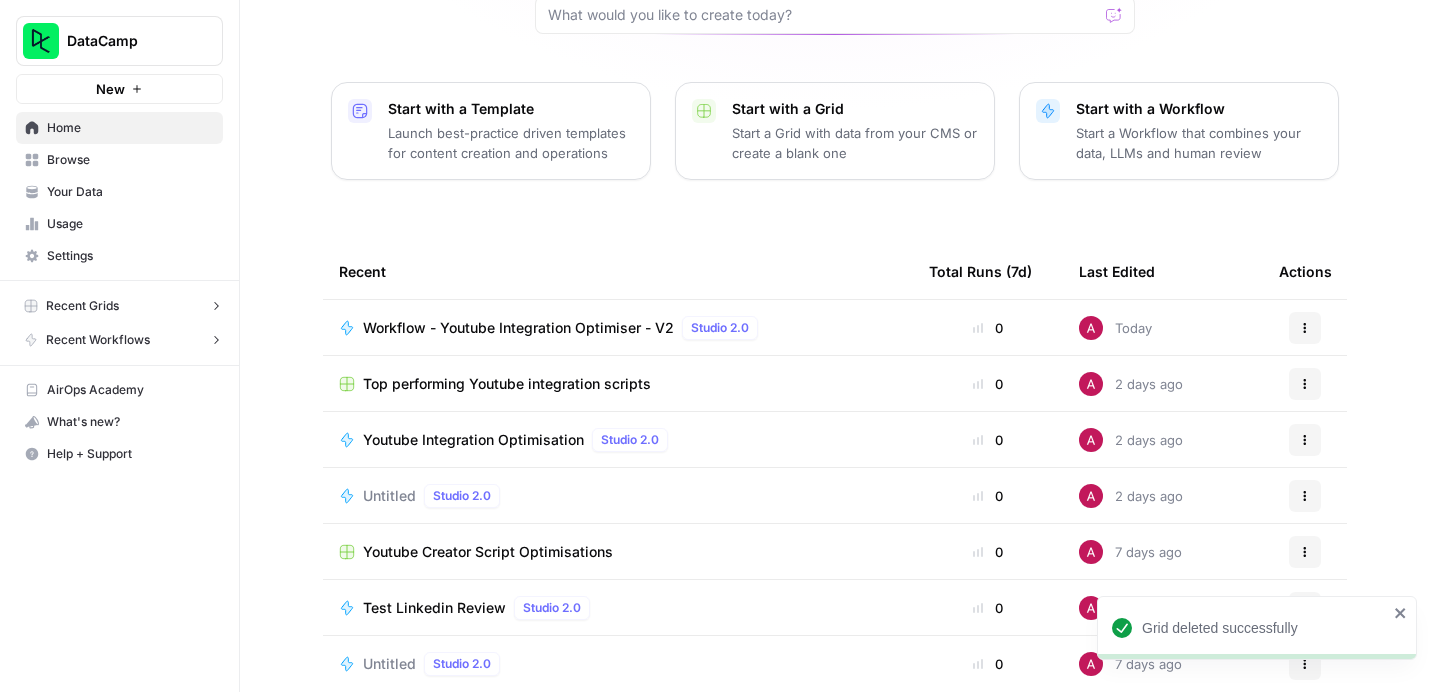 click on "Workflow - Youtube Integration Optimiser - V2" at bounding box center [518, 328] 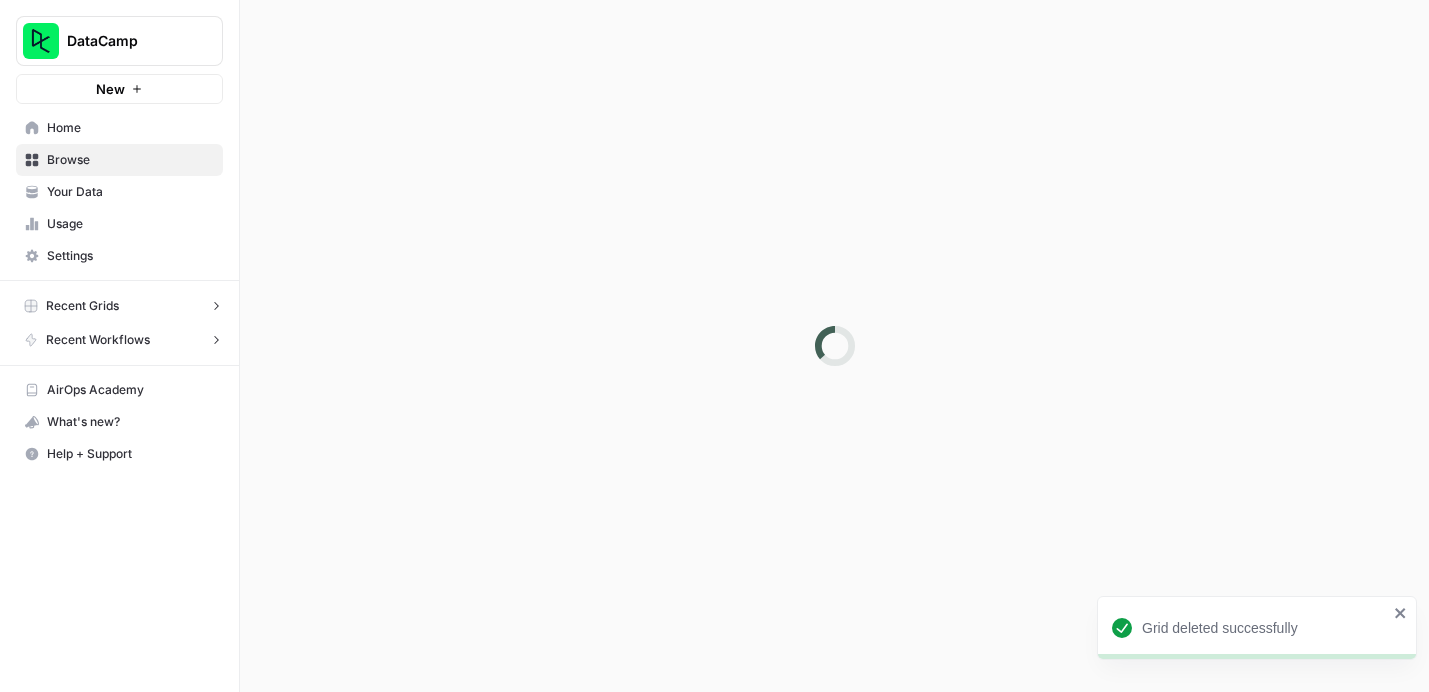 scroll, scrollTop: 0, scrollLeft: 0, axis: both 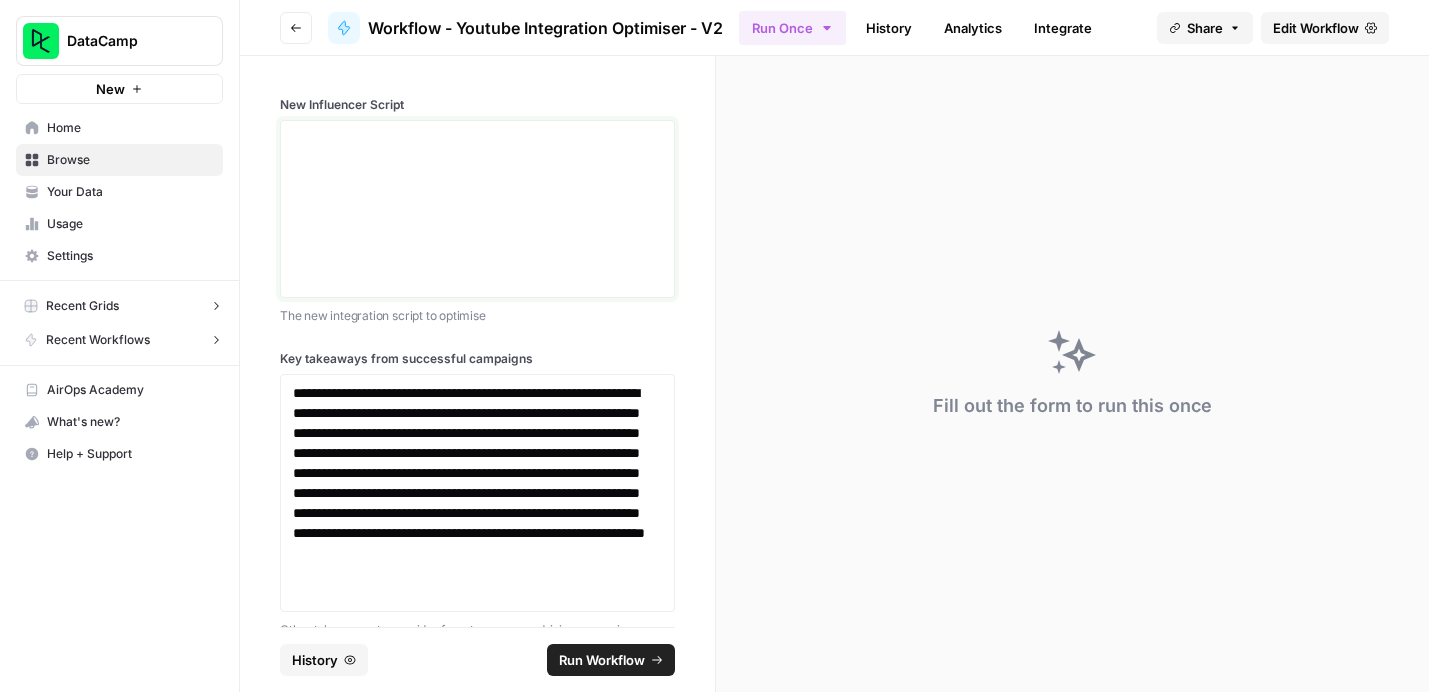 click at bounding box center [477, 209] 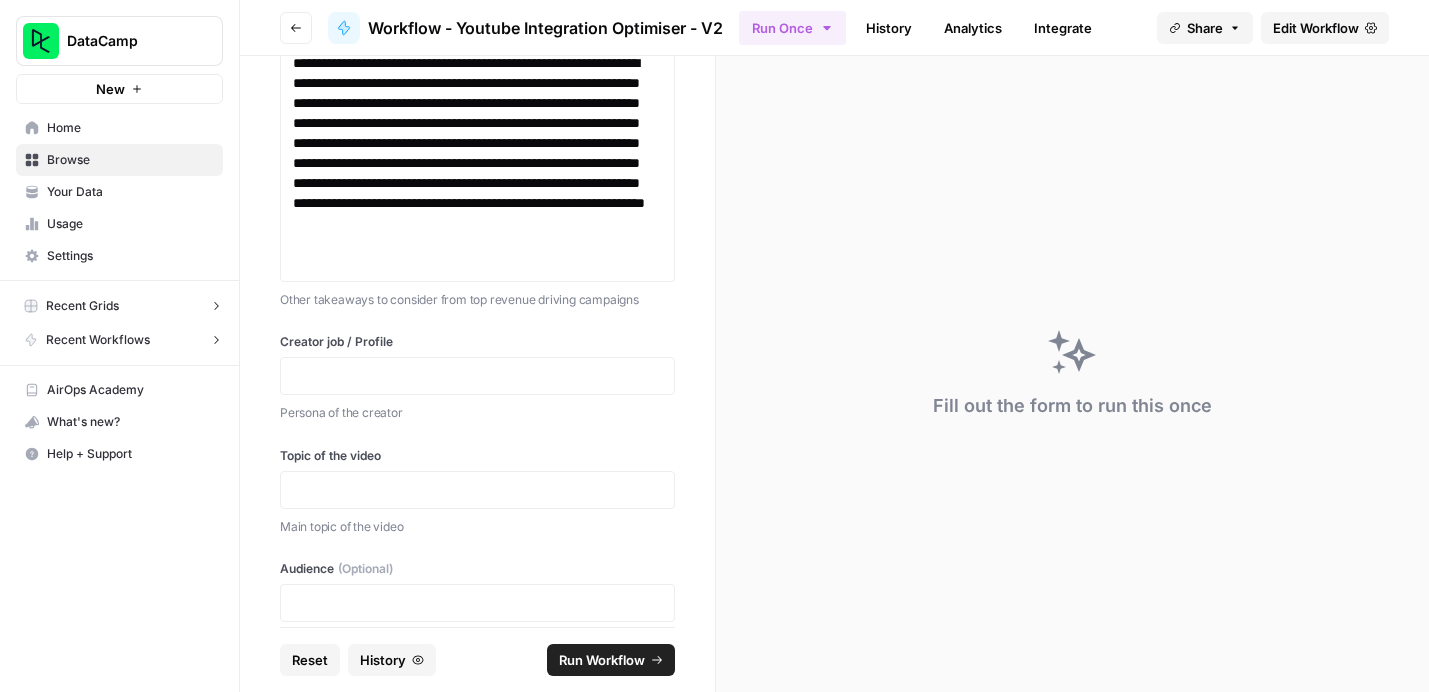 scroll, scrollTop: 705, scrollLeft: 0, axis: vertical 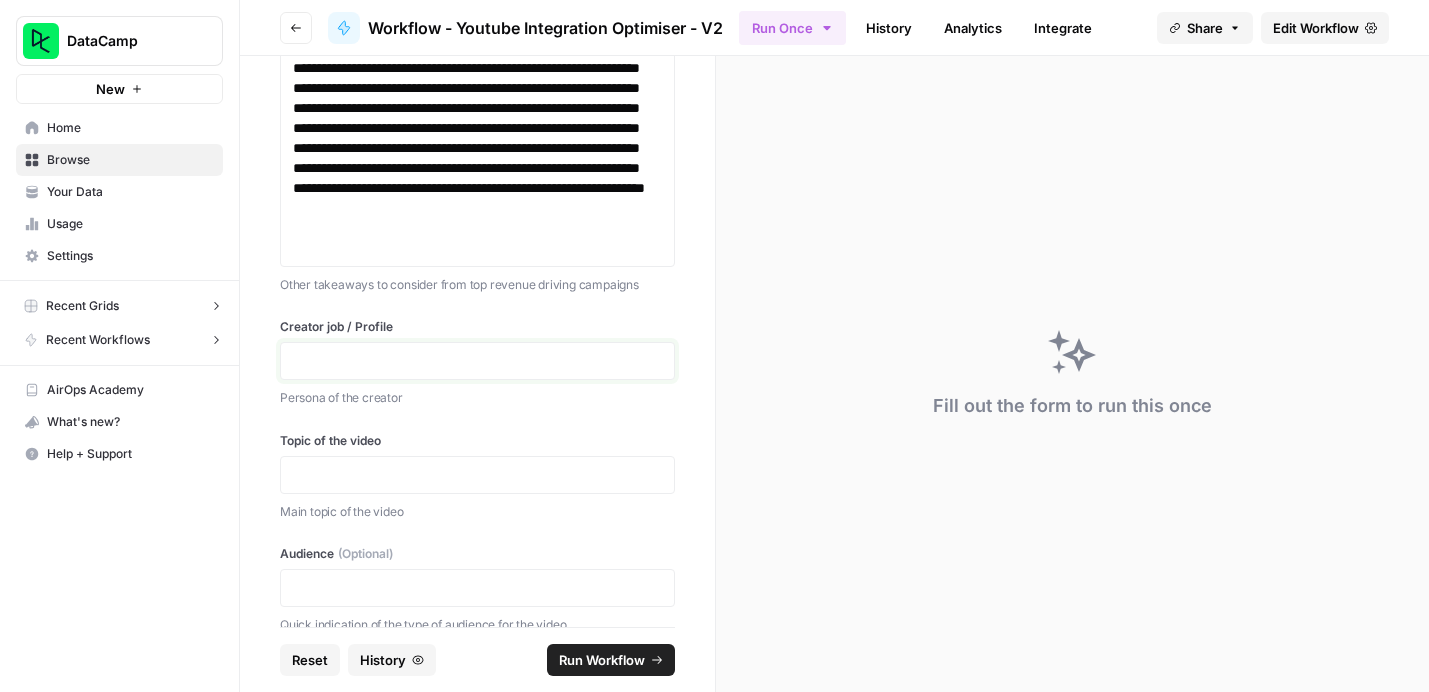 click at bounding box center (477, 361) 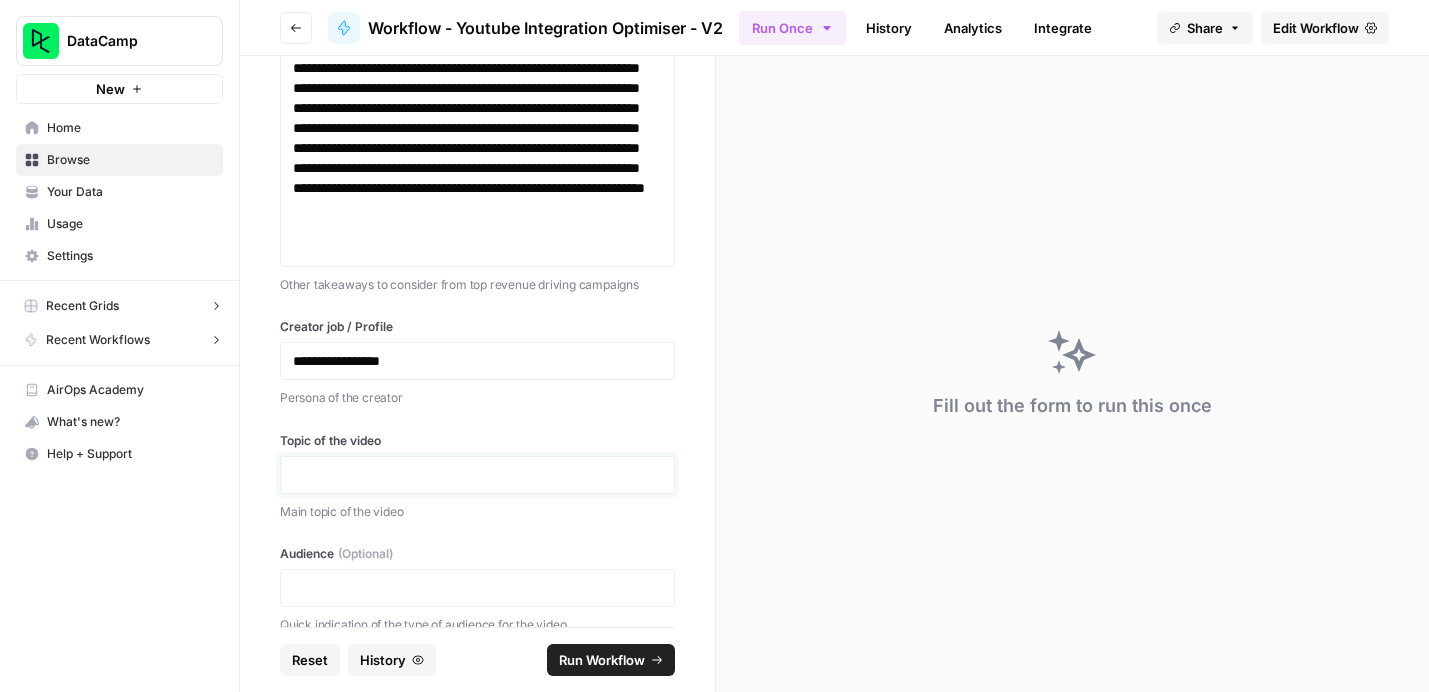 click at bounding box center [477, 475] 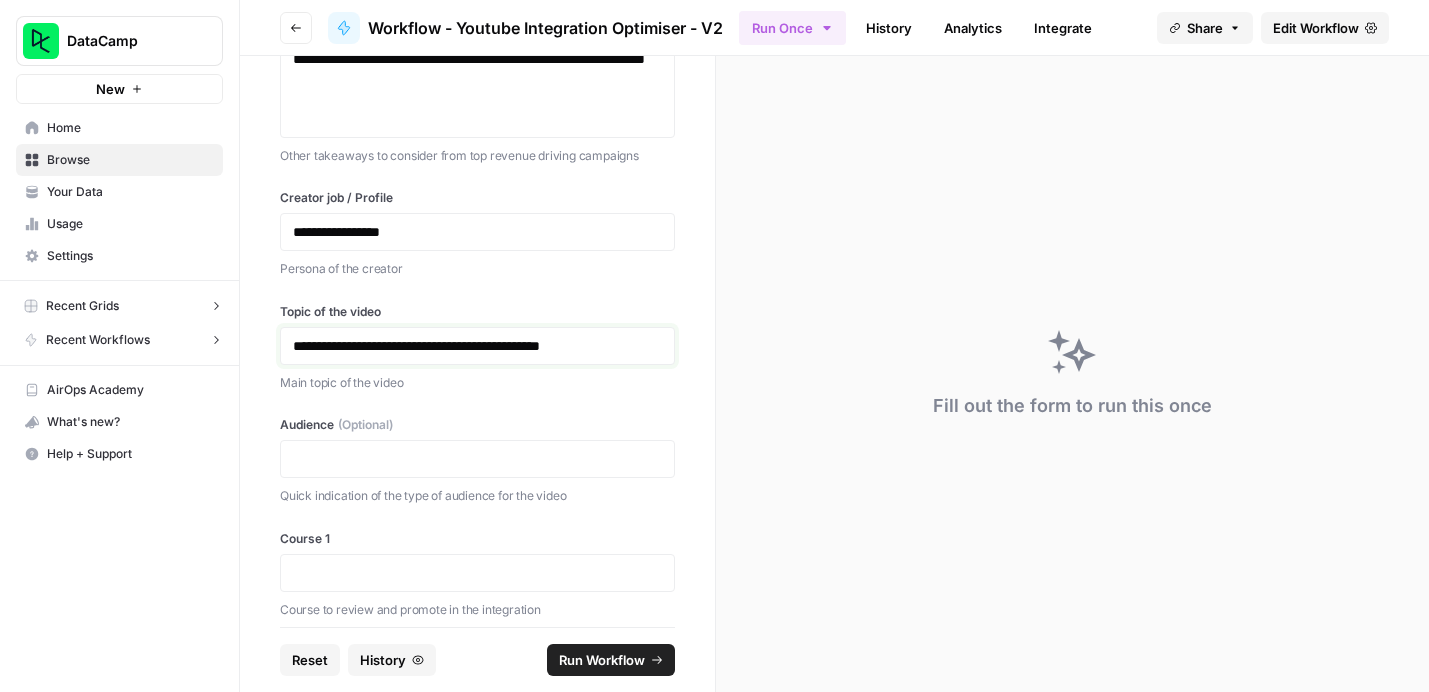 scroll, scrollTop: 846, scrollLeft: 0, axis: vertical 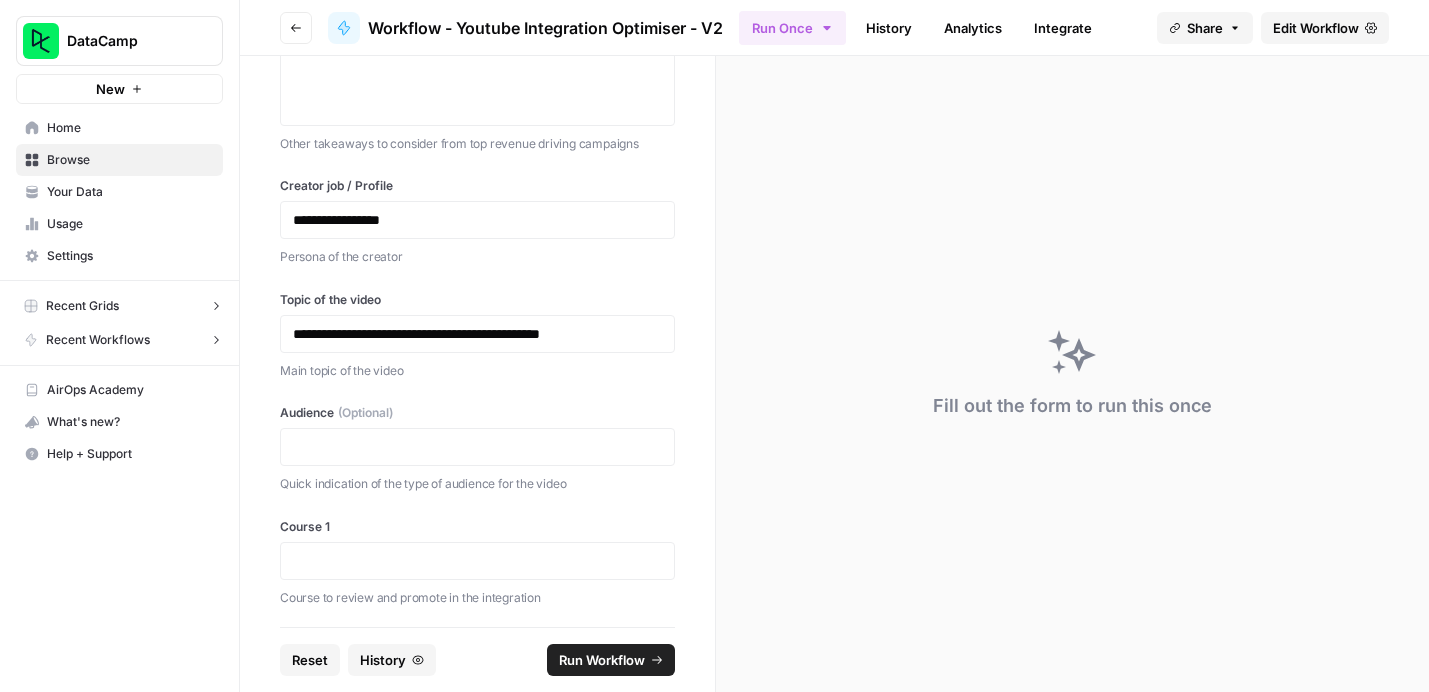 click at bounding box center [477, 447] 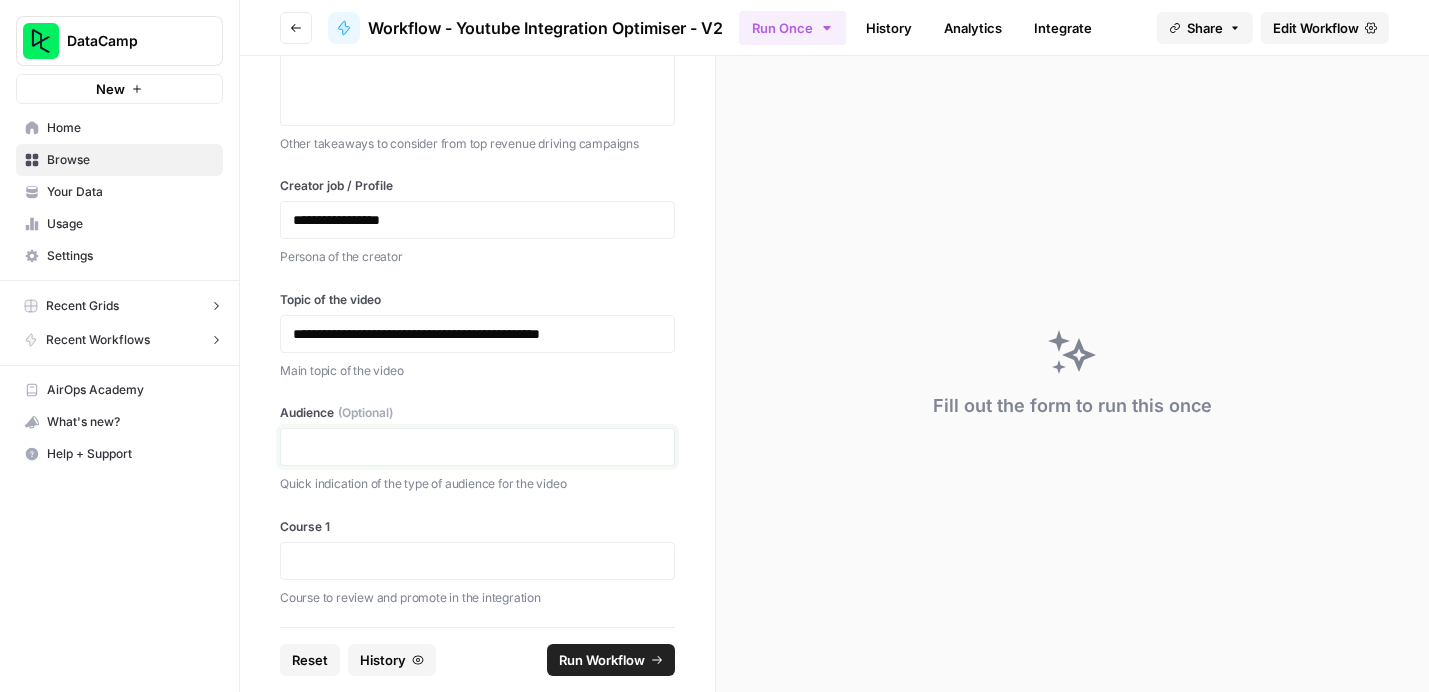 click at bounding box center (477, 447) 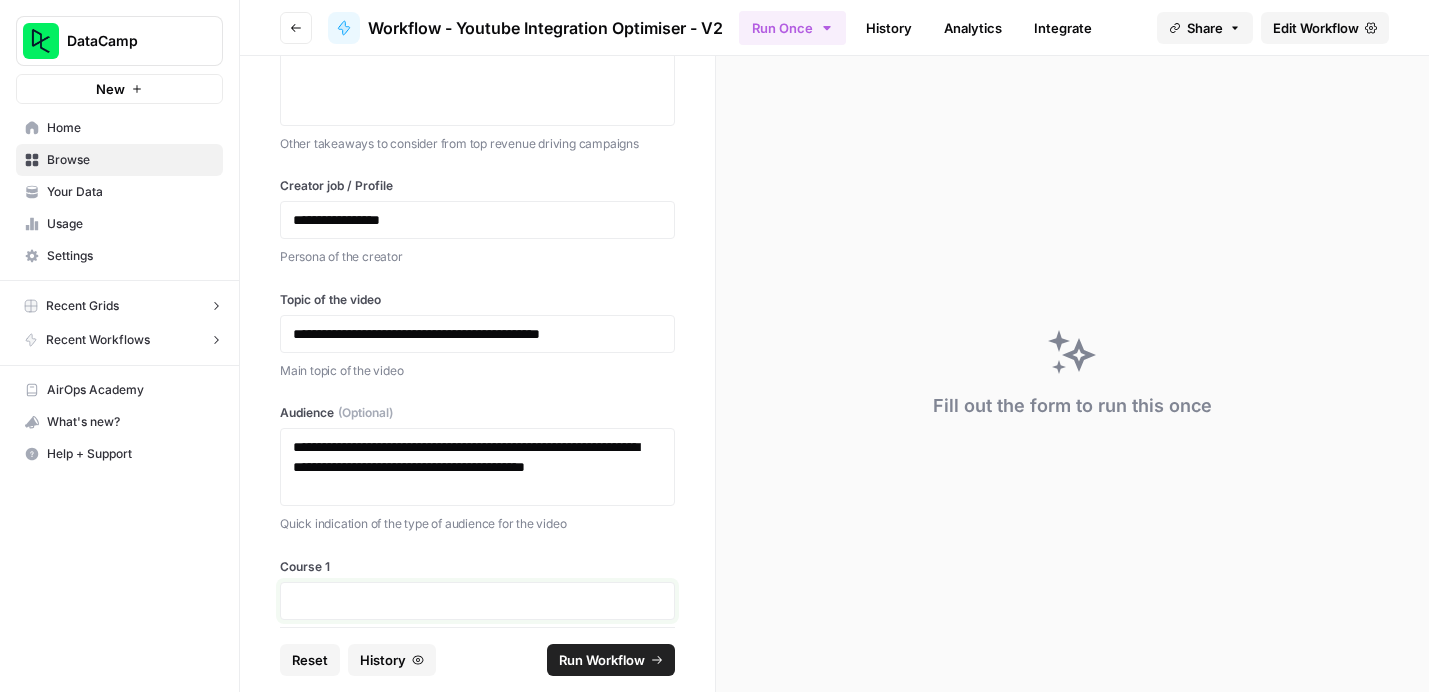 click at bounding box center [477, 601] 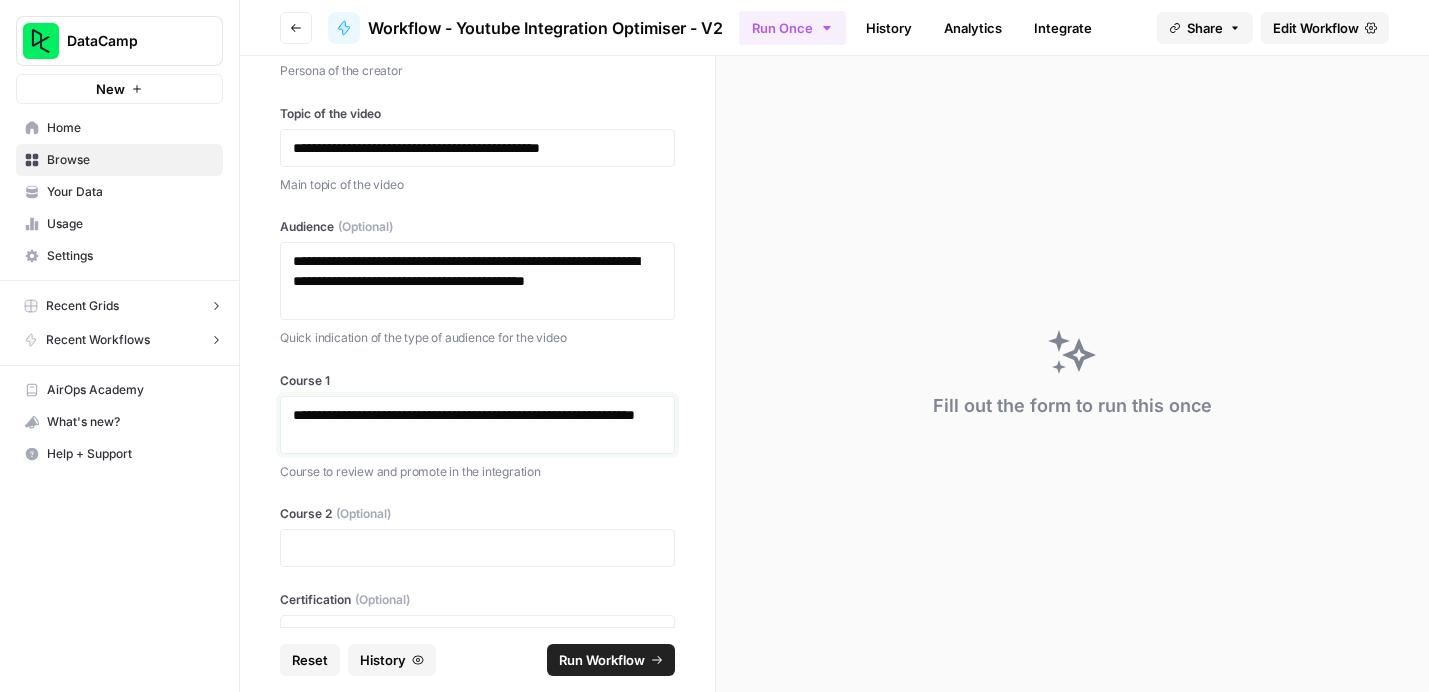 scroll, scrollTop: 1082, scrollLeft: 0, axis: vertical 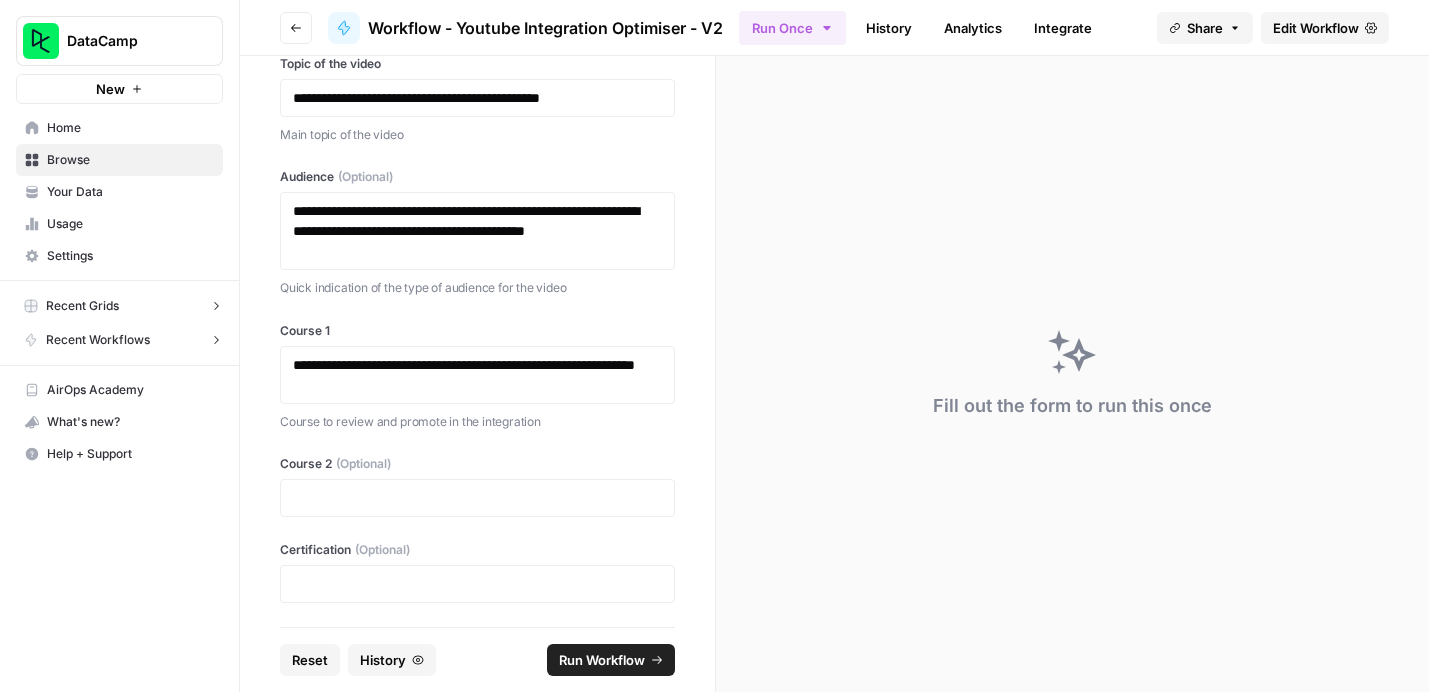 click at bounding box center [477, 584] 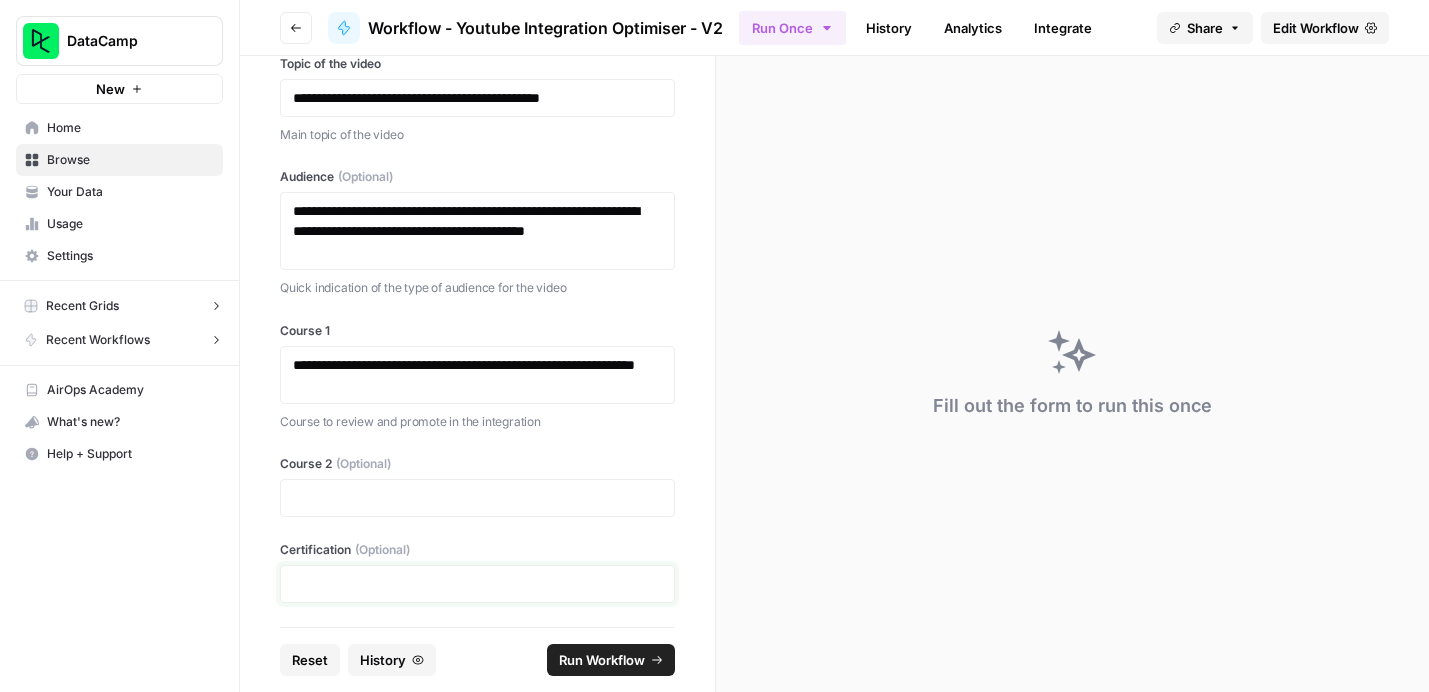 click at bounding box center (477, 584) 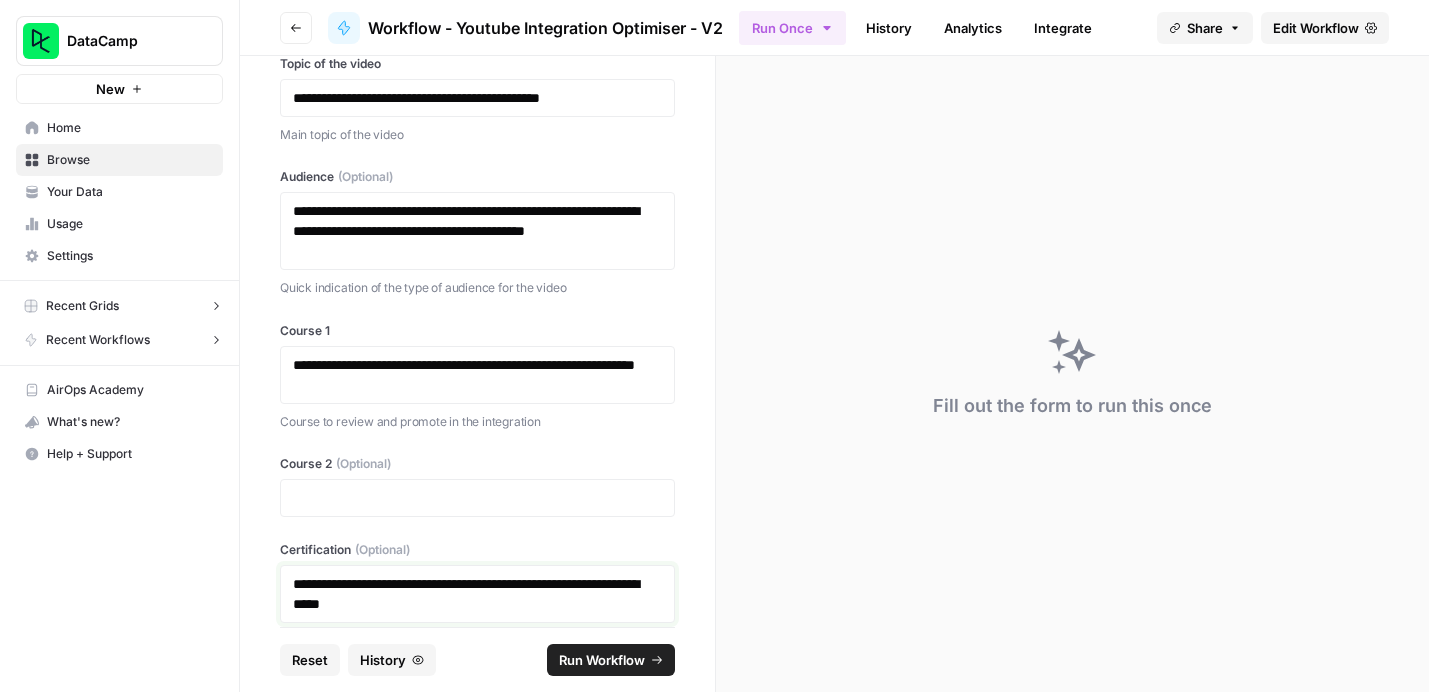scroll, scrollTop: 1102, scrollLeft: 0, axis: vertical 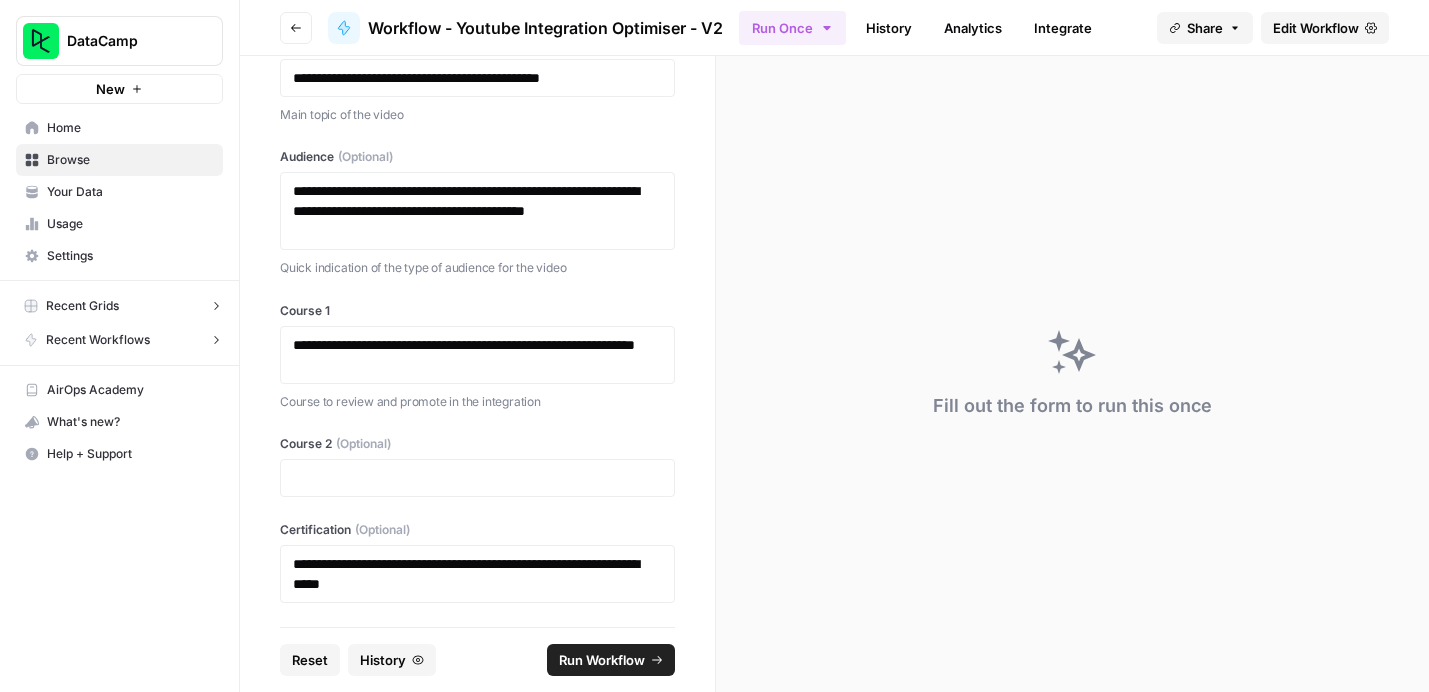 click on "Run Workflow" at bounding box center [602, 660] 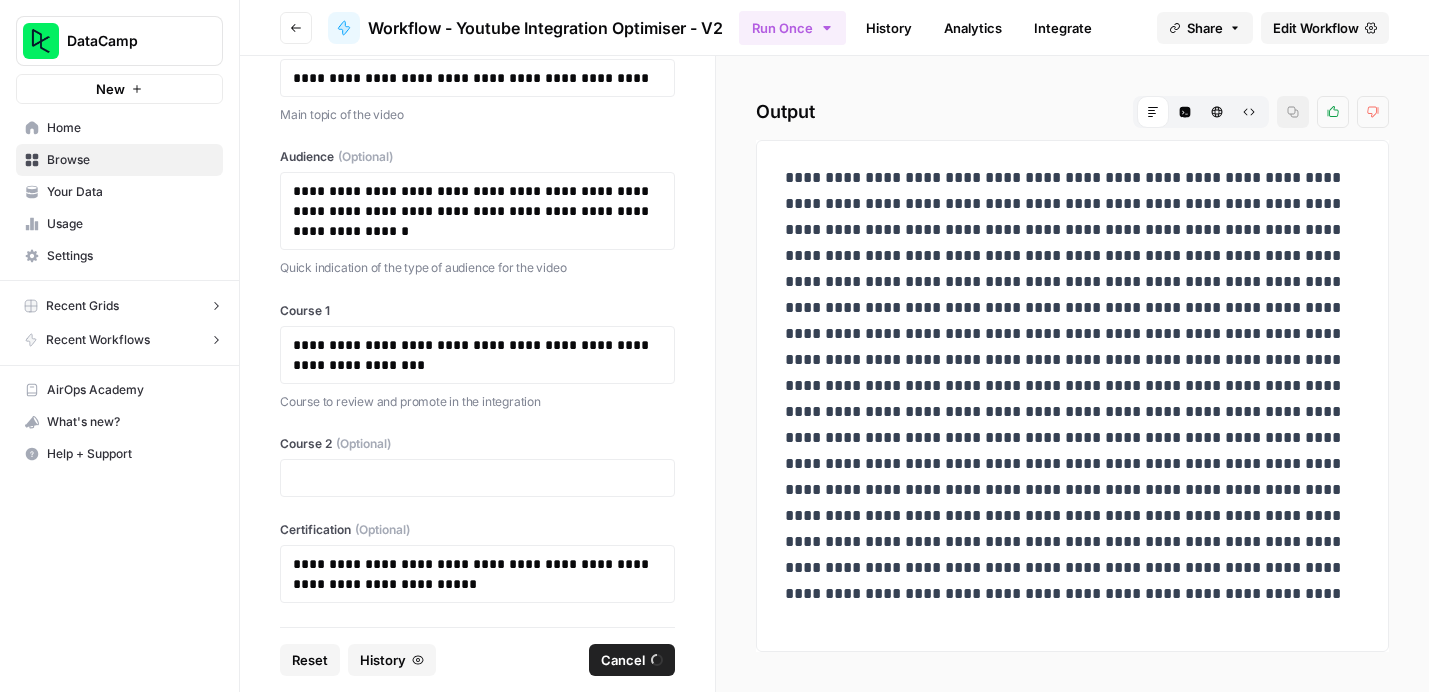 click on "Output Markdown Code Editor HTML Viewer Raw Output Copy Thumbs up Thumbs down" at bounding box center (1072, 374) 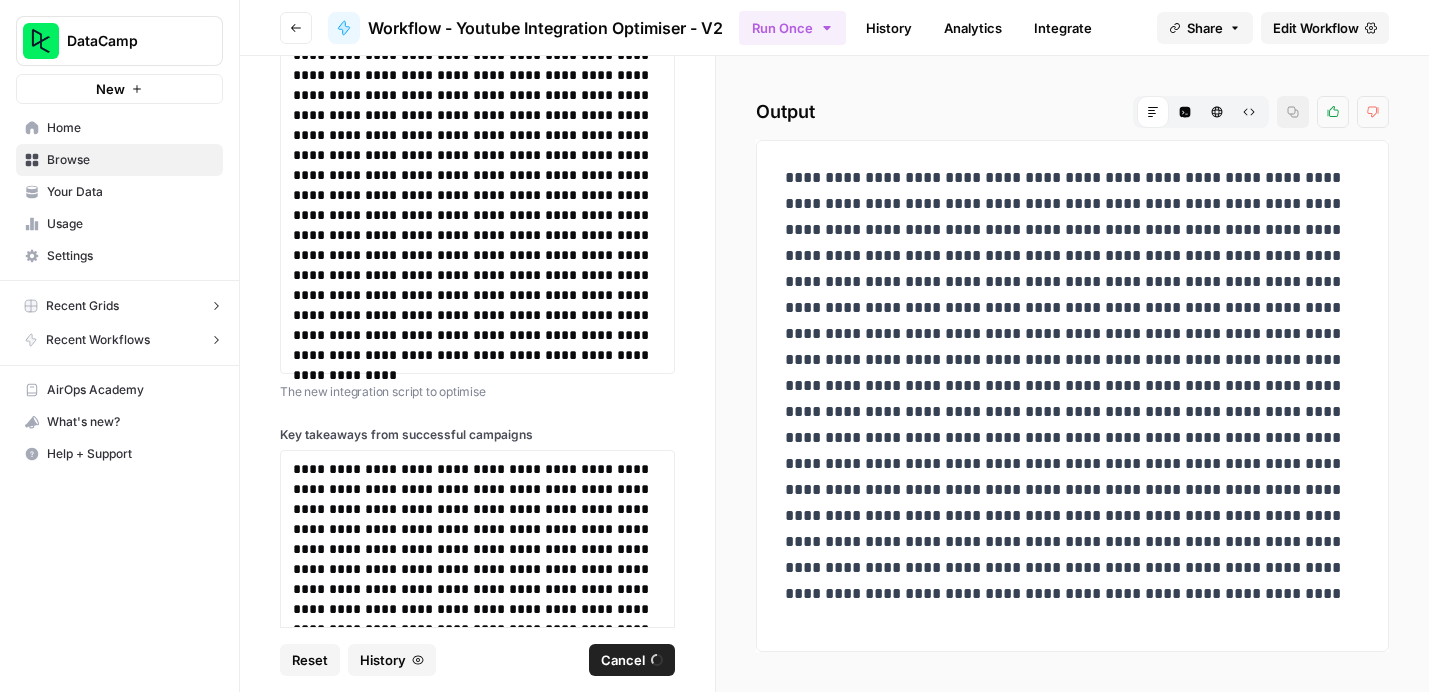scroll, scrollTop: 0, scrollLeft: 0, axis: both 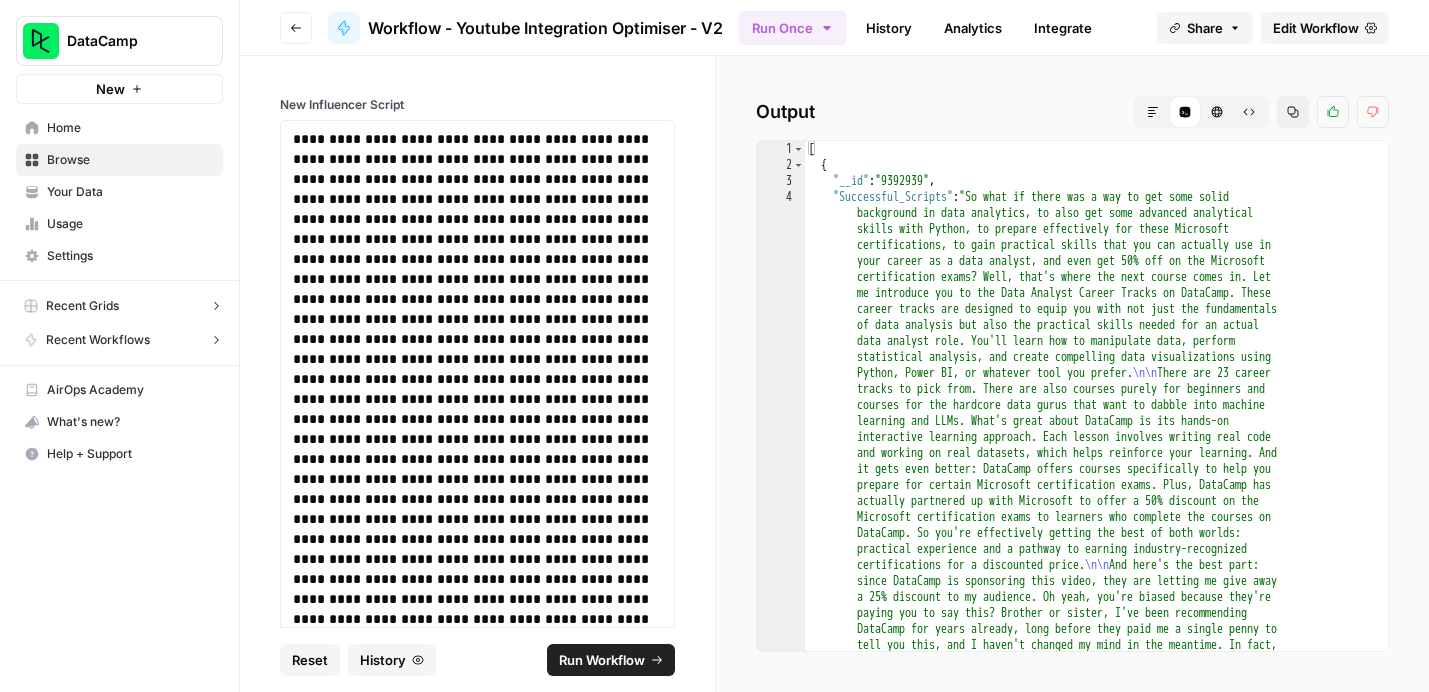 click on "Reset" at bounding box center [310, 660] 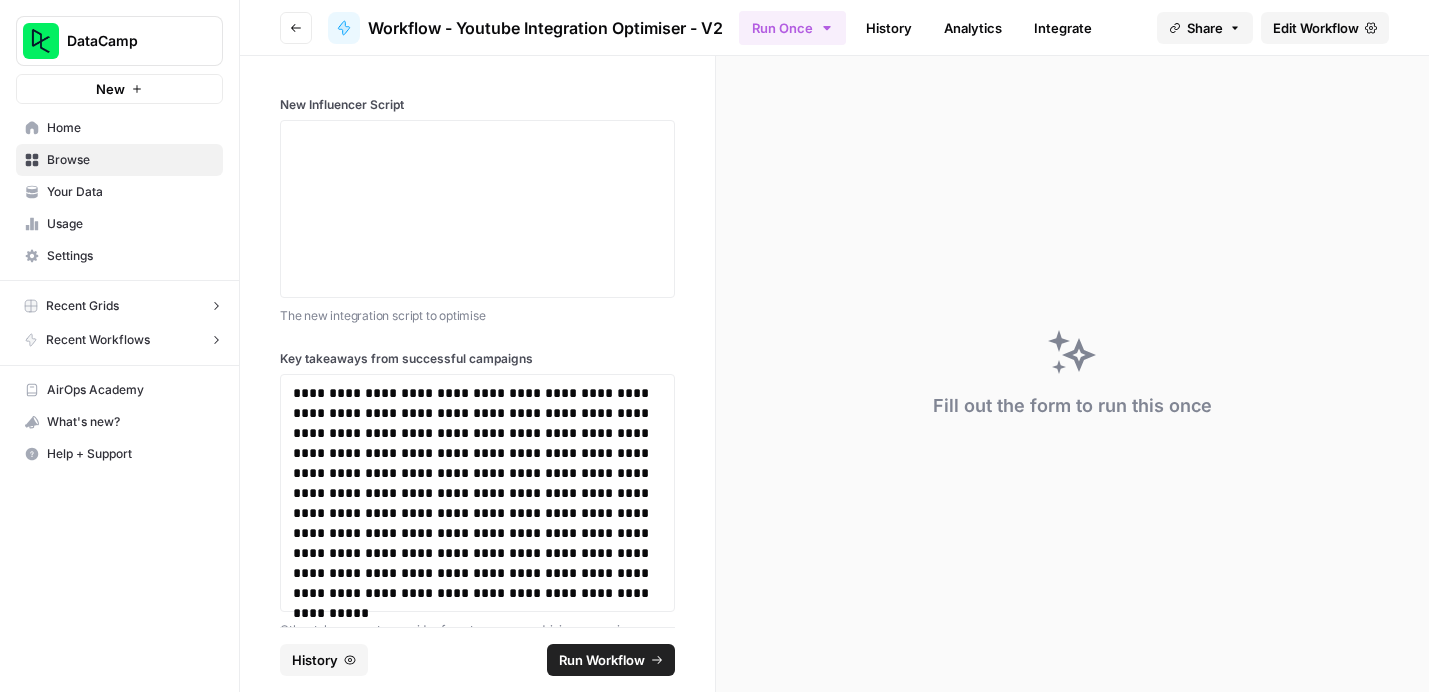 click 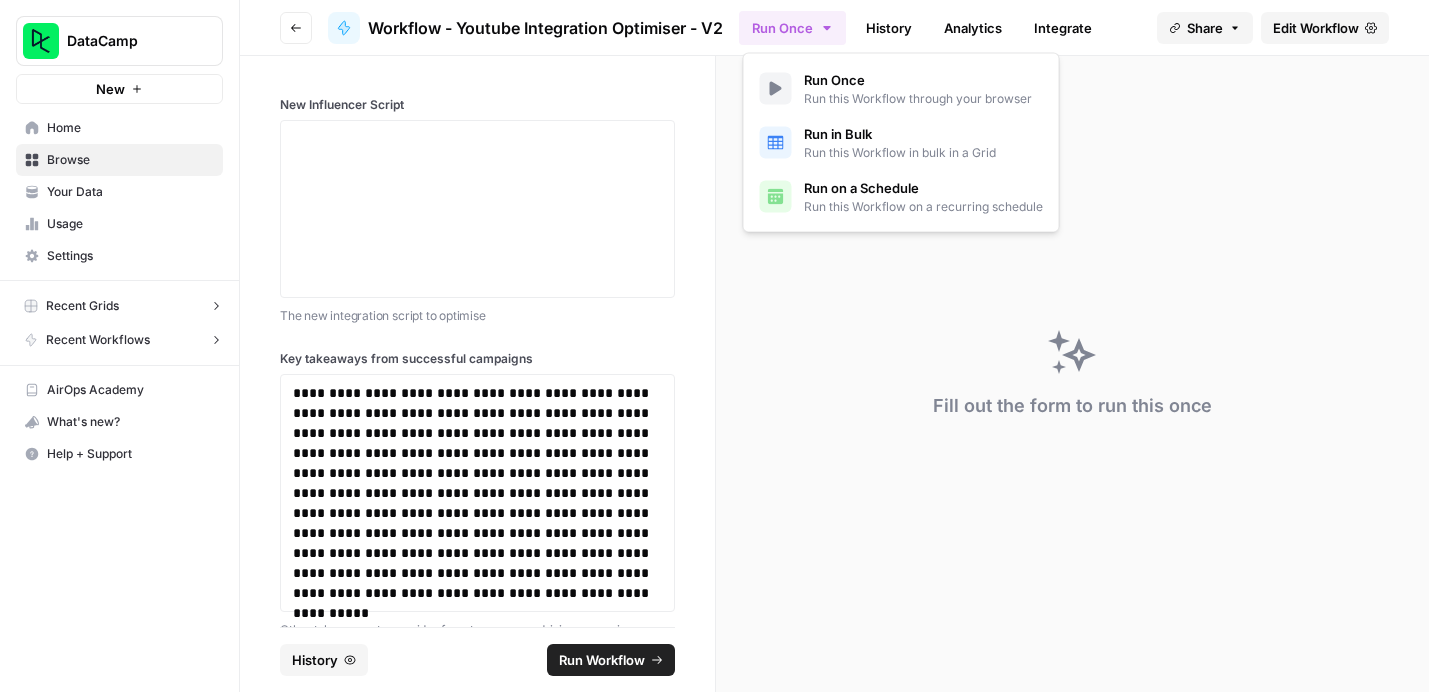click on "Run this Workflow in bulk in a Grid" at bounding box center (900, 153) 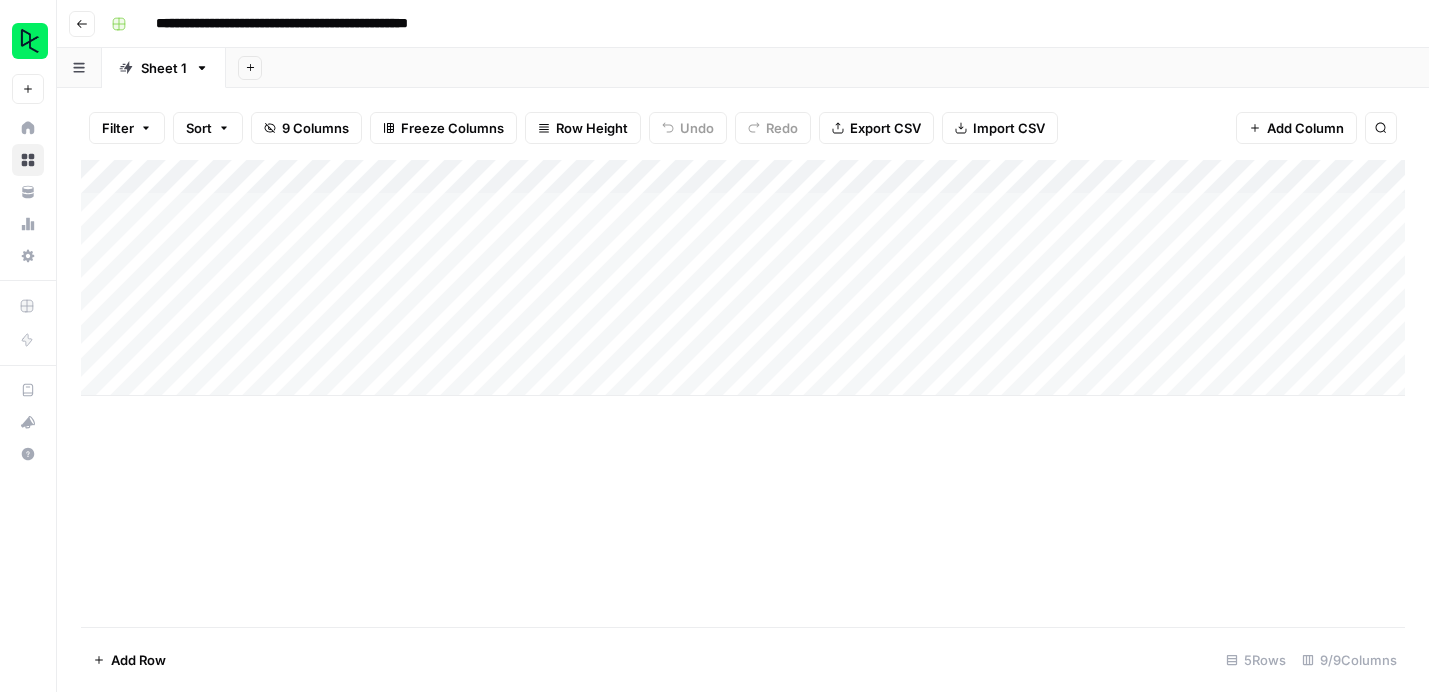 click on "Add Column" at bounding box center [743, 278] 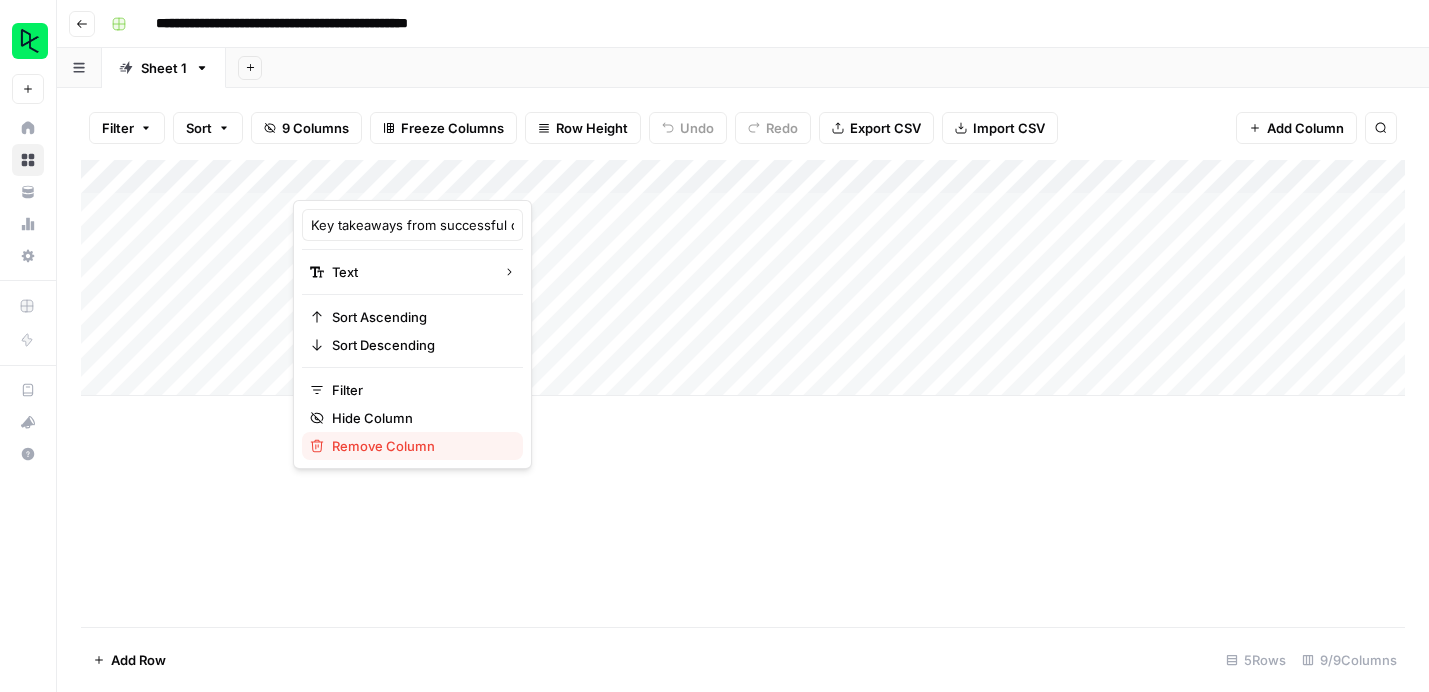 click on "Remove Column" at bounding box center (419, 446) 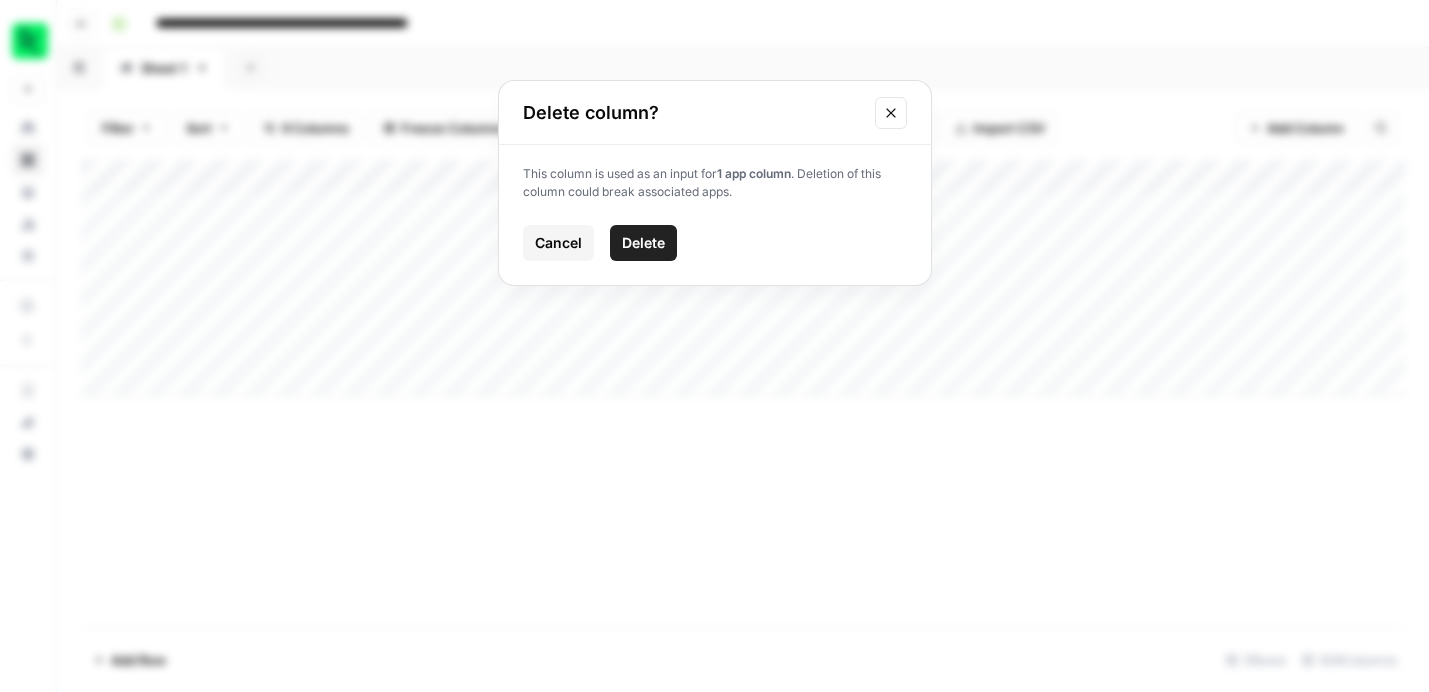 click at bounding box center (891, 113) 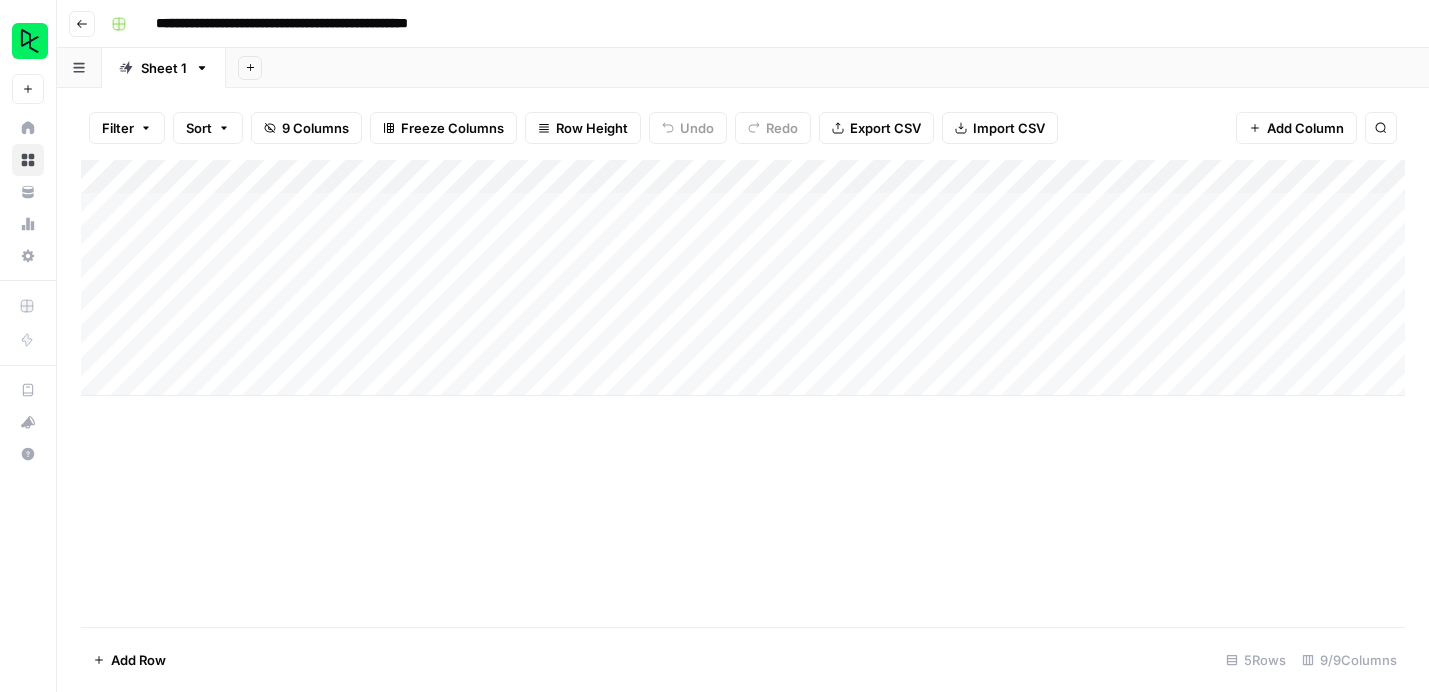 click on "Add Column" at bounding box center [743, 393] 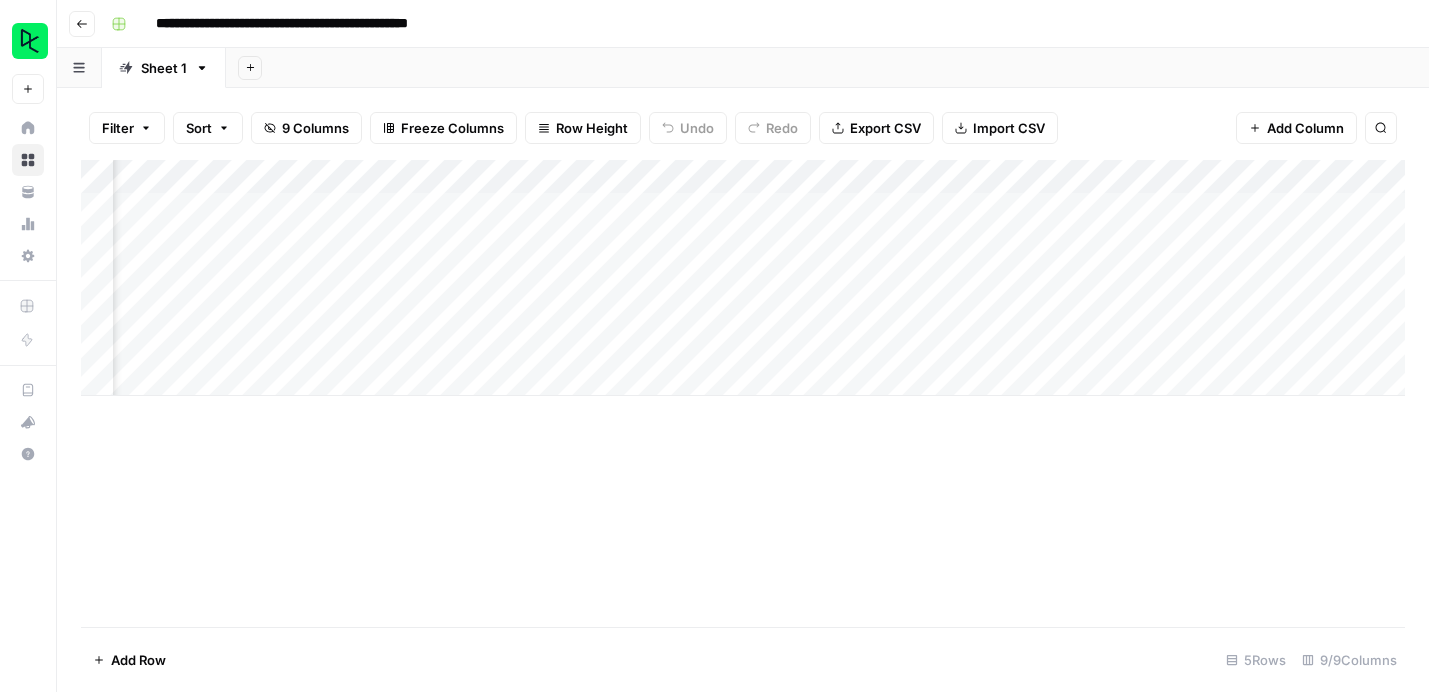 scroll, scrollTop: 0, scrollLeft: 0, axis: both 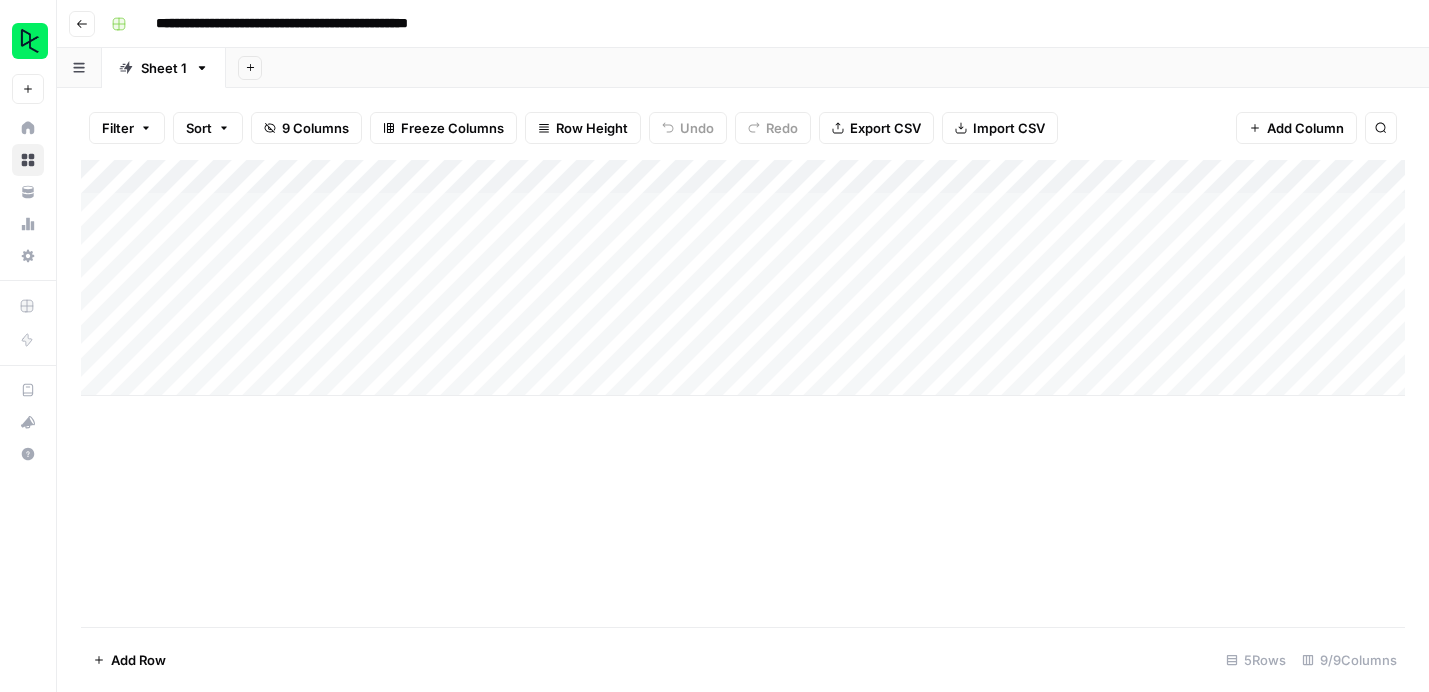 click on "Add Column" at bounding box center [743, 278] 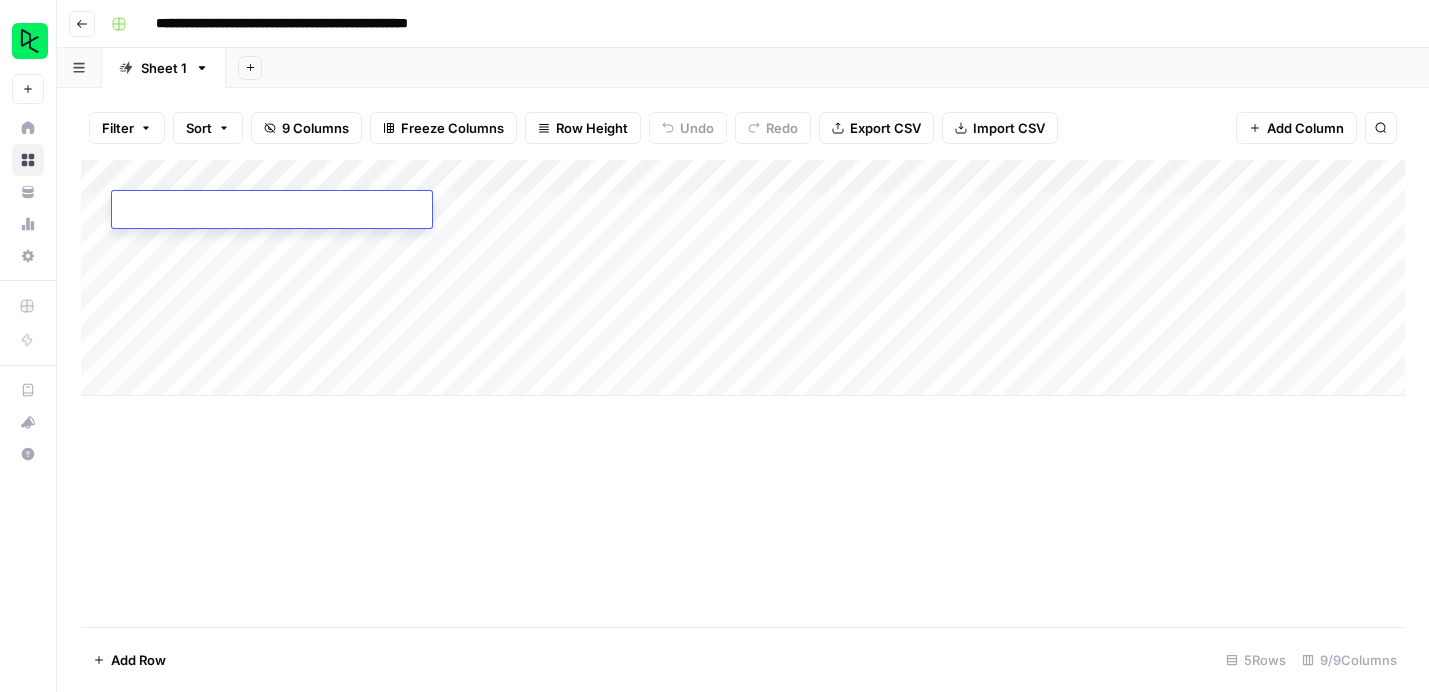 type on "**********" 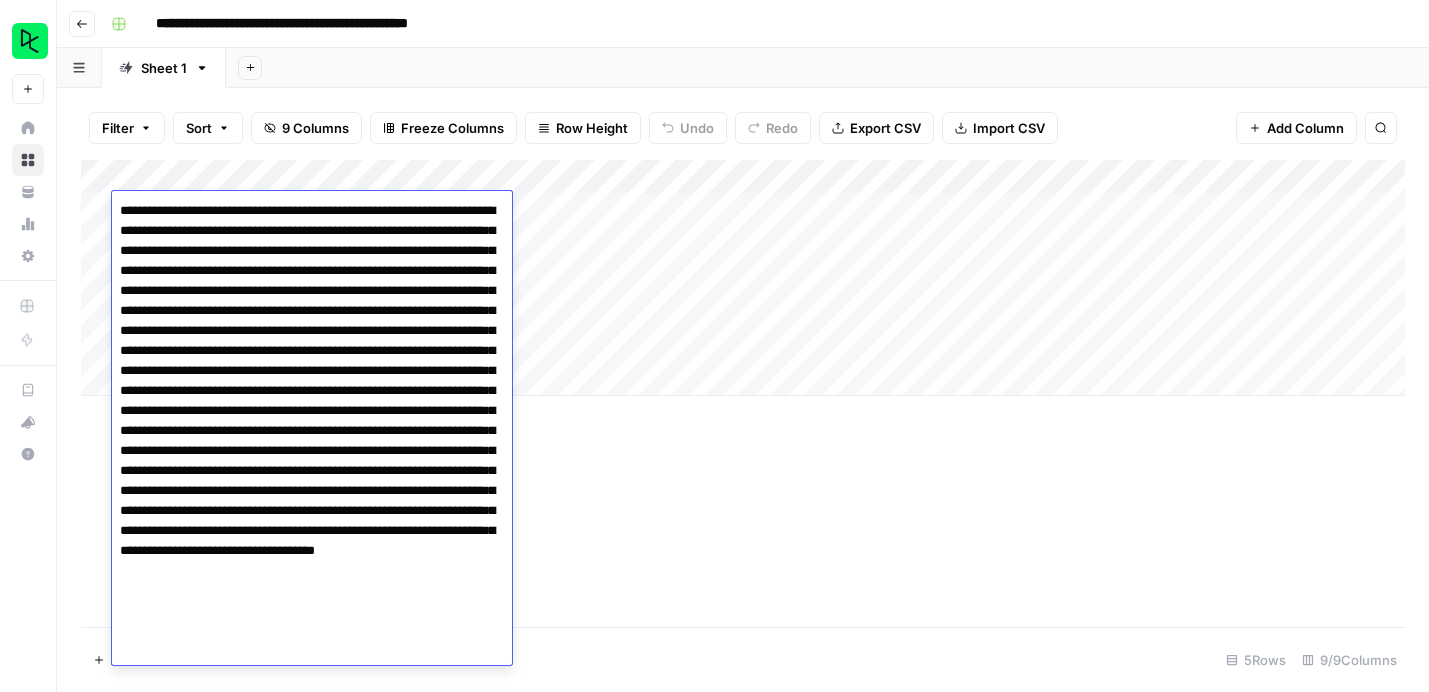 click on "Add Column" at bounding box center [743, 393] 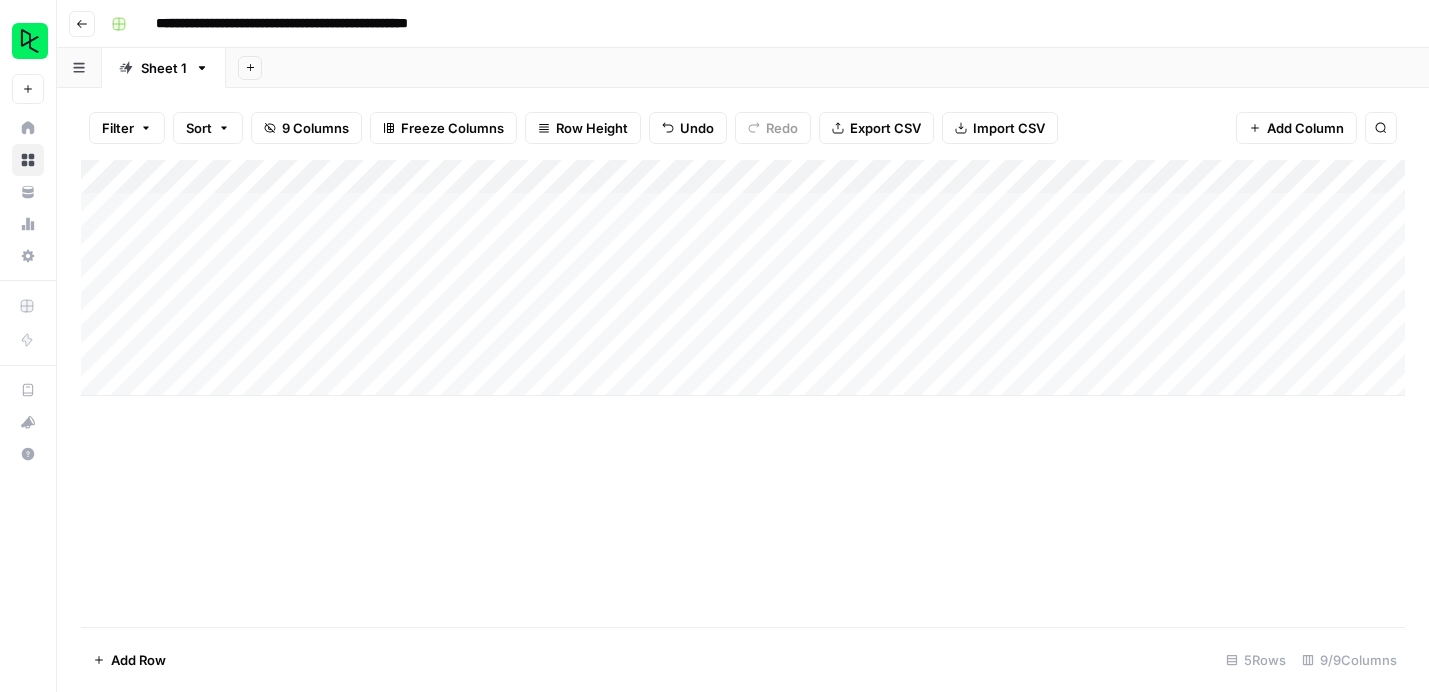 click on "Add Column" at bounding box center [743, 278] 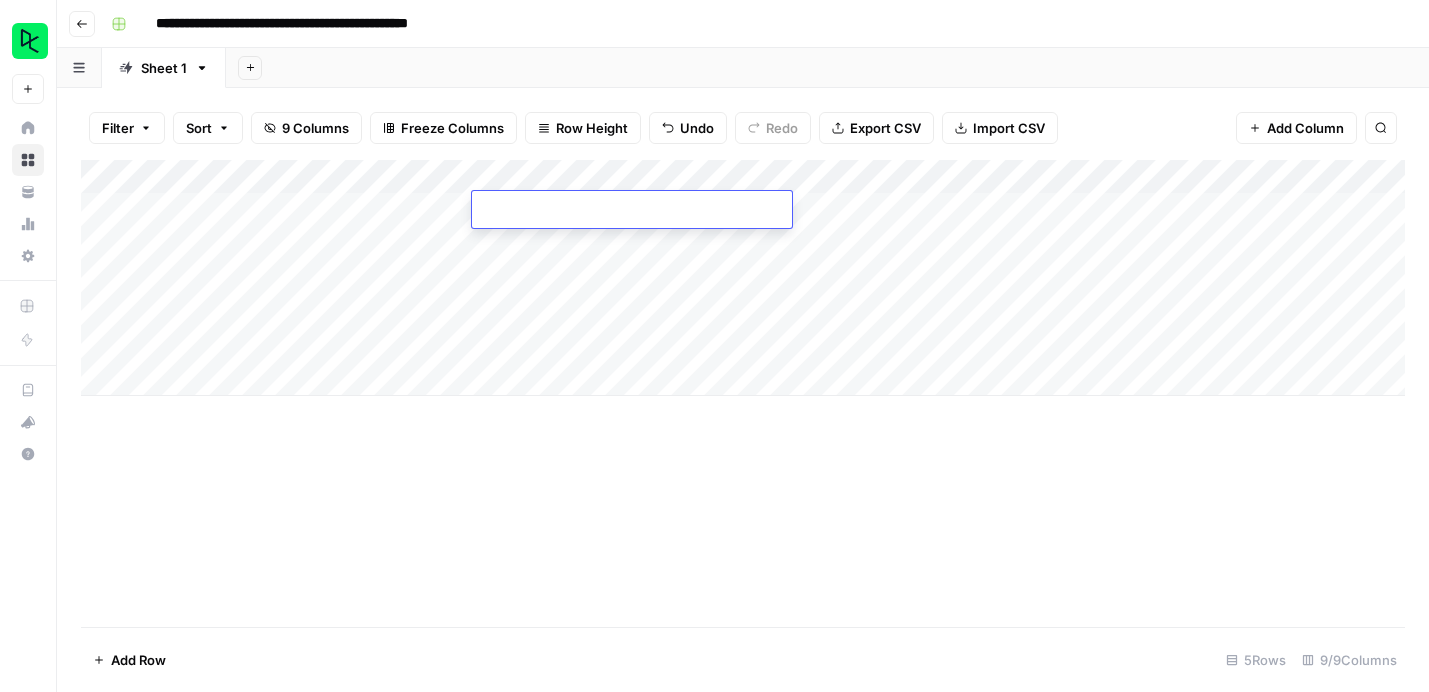type on "**********" 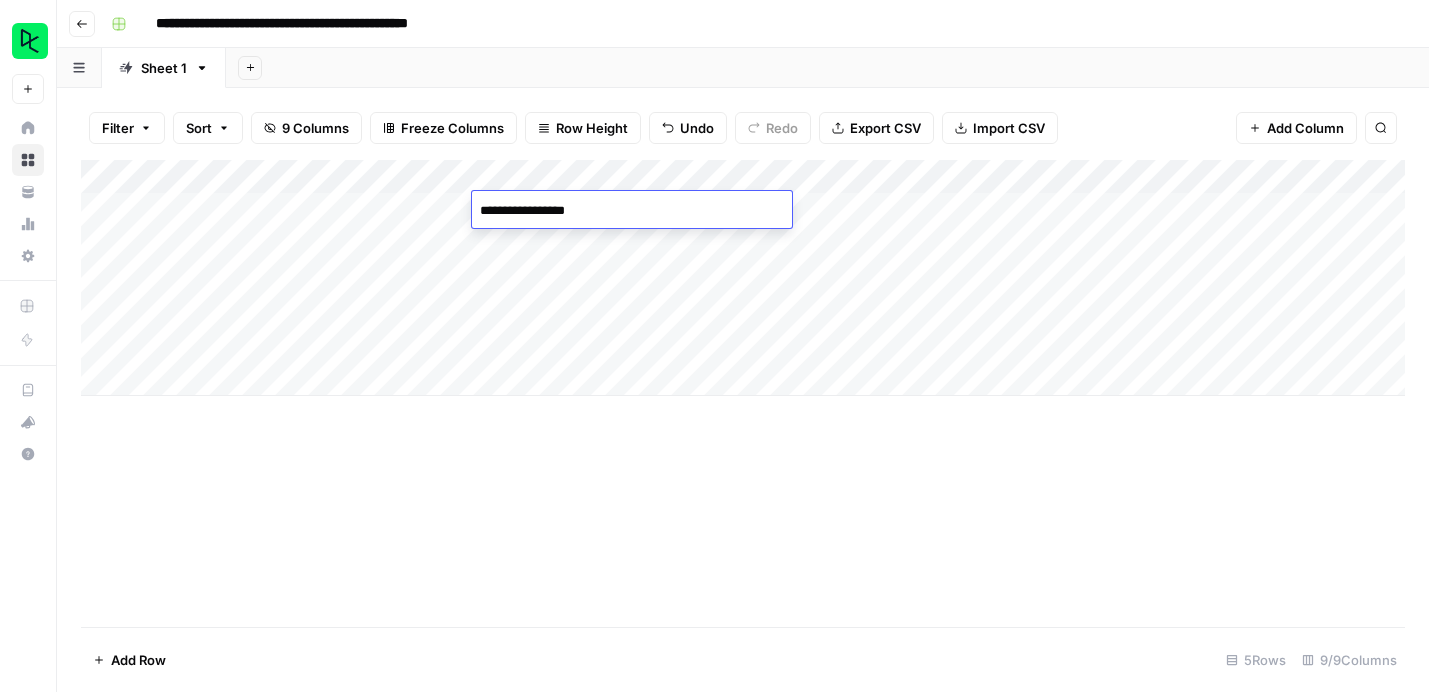 click on "Add Column" at bounding box center [743, 393] 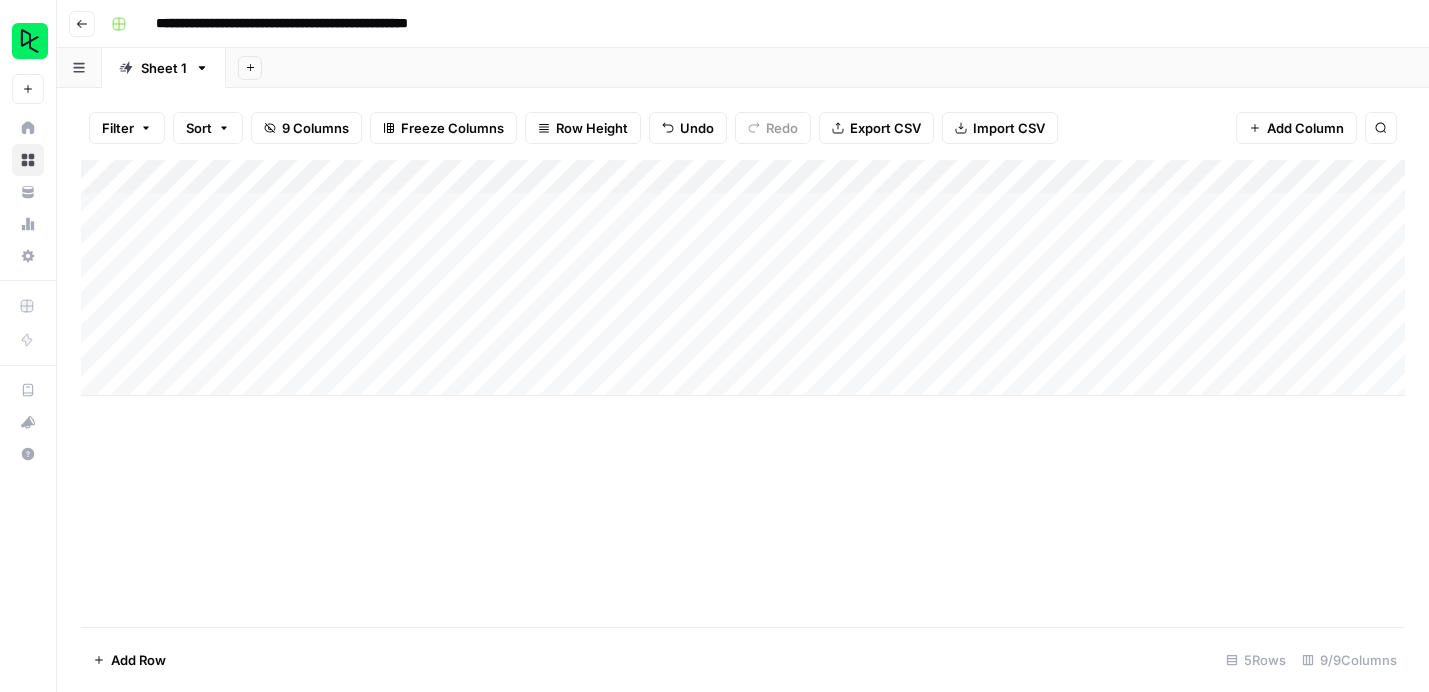 click on "Add Column" at bounding box center [743, 278] 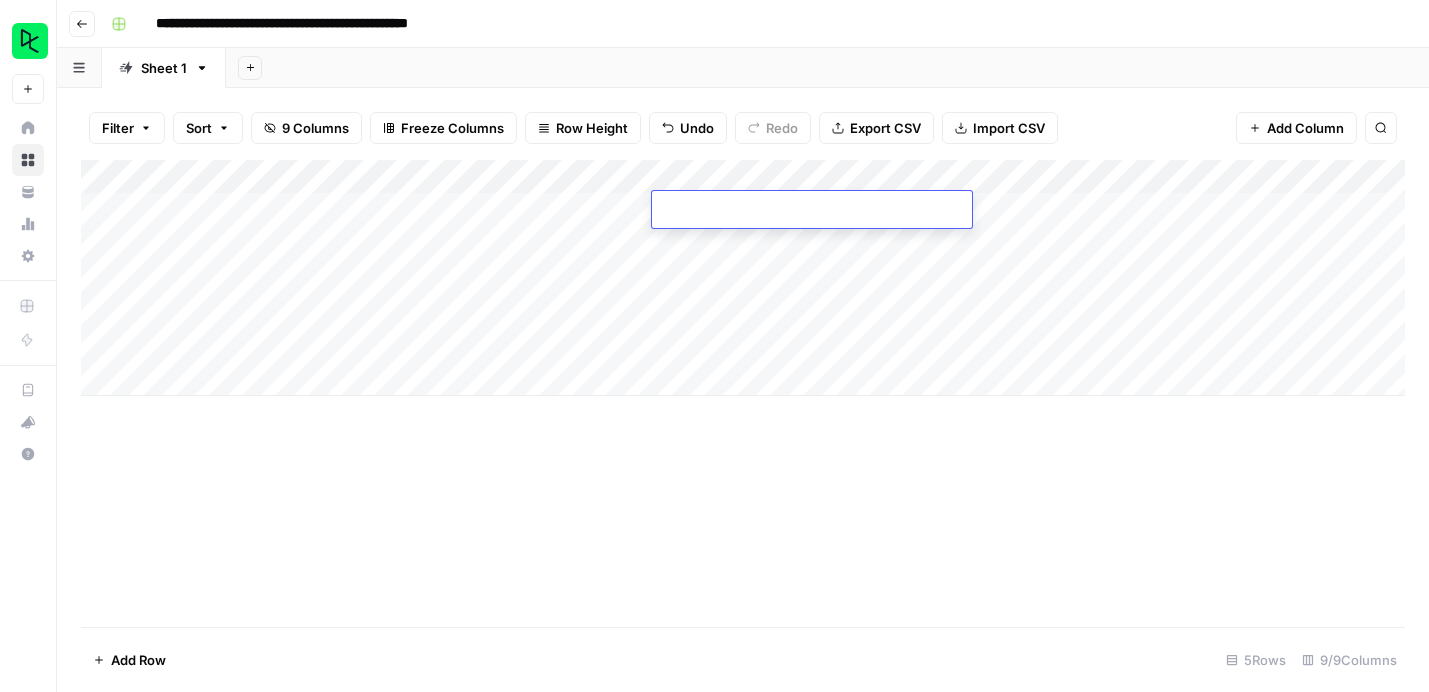 type on "**********" 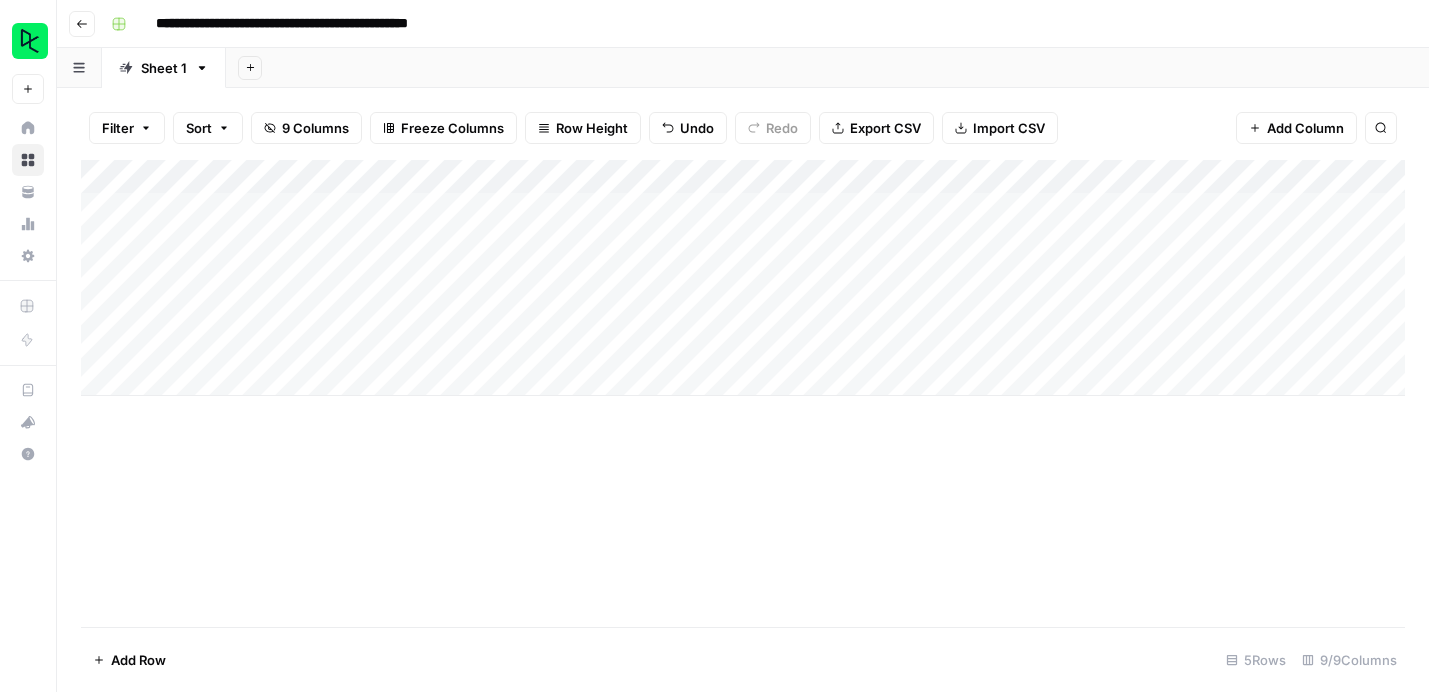 click on "Add Column" at bounding box center (743, 393) 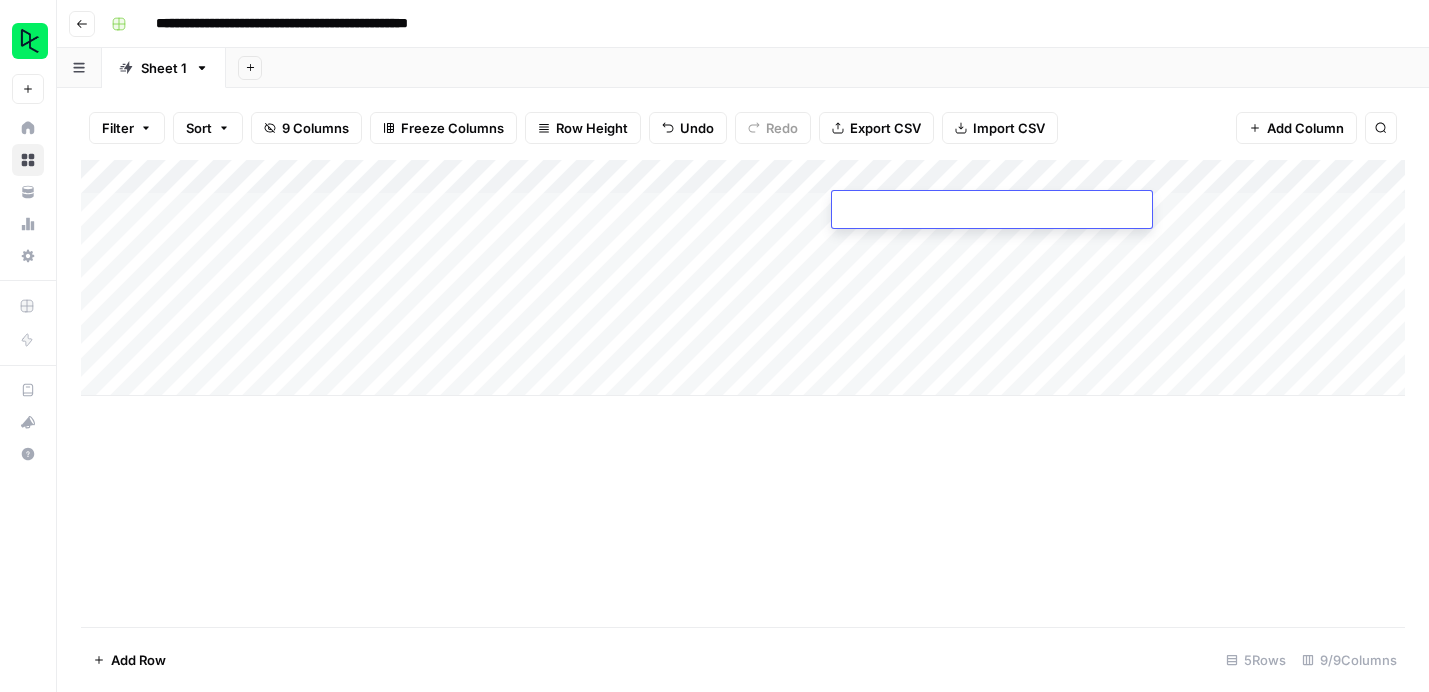 click at bounding box center [992, 211] 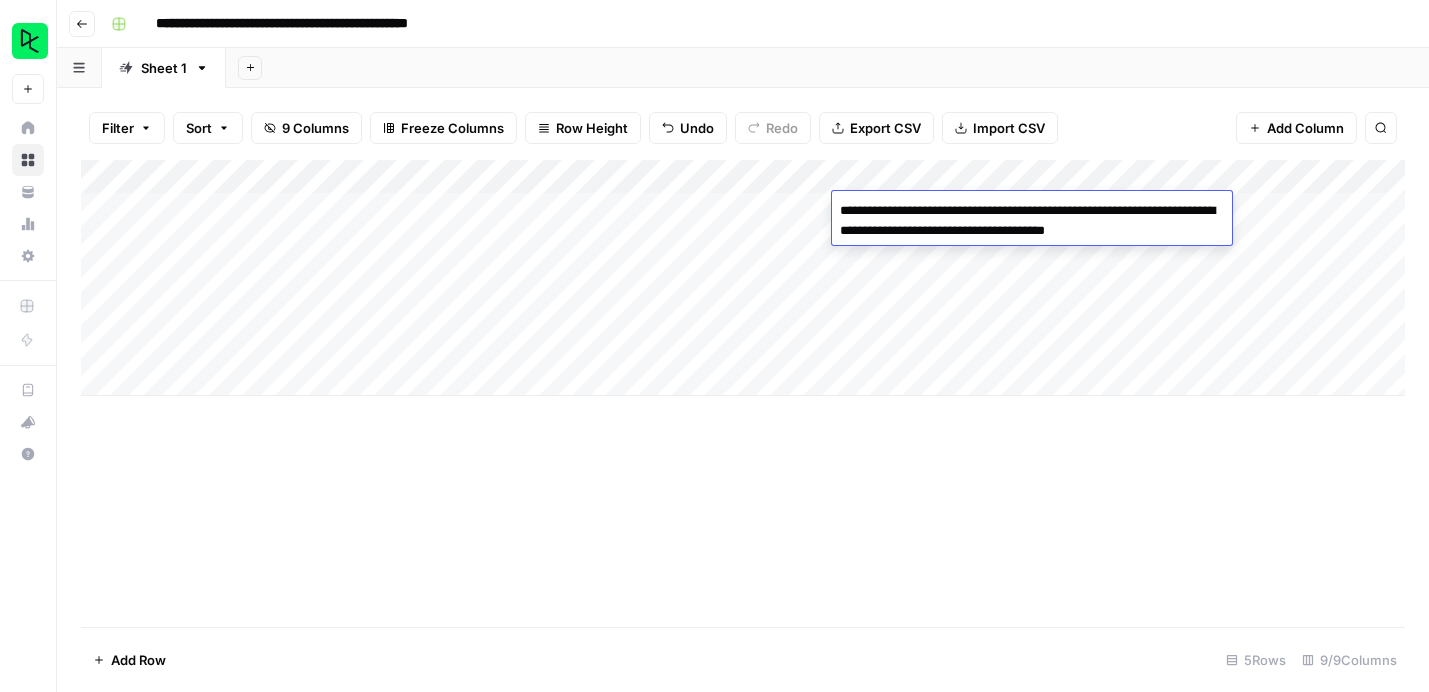 click on "Add Column" at bounding box center [743, 393] 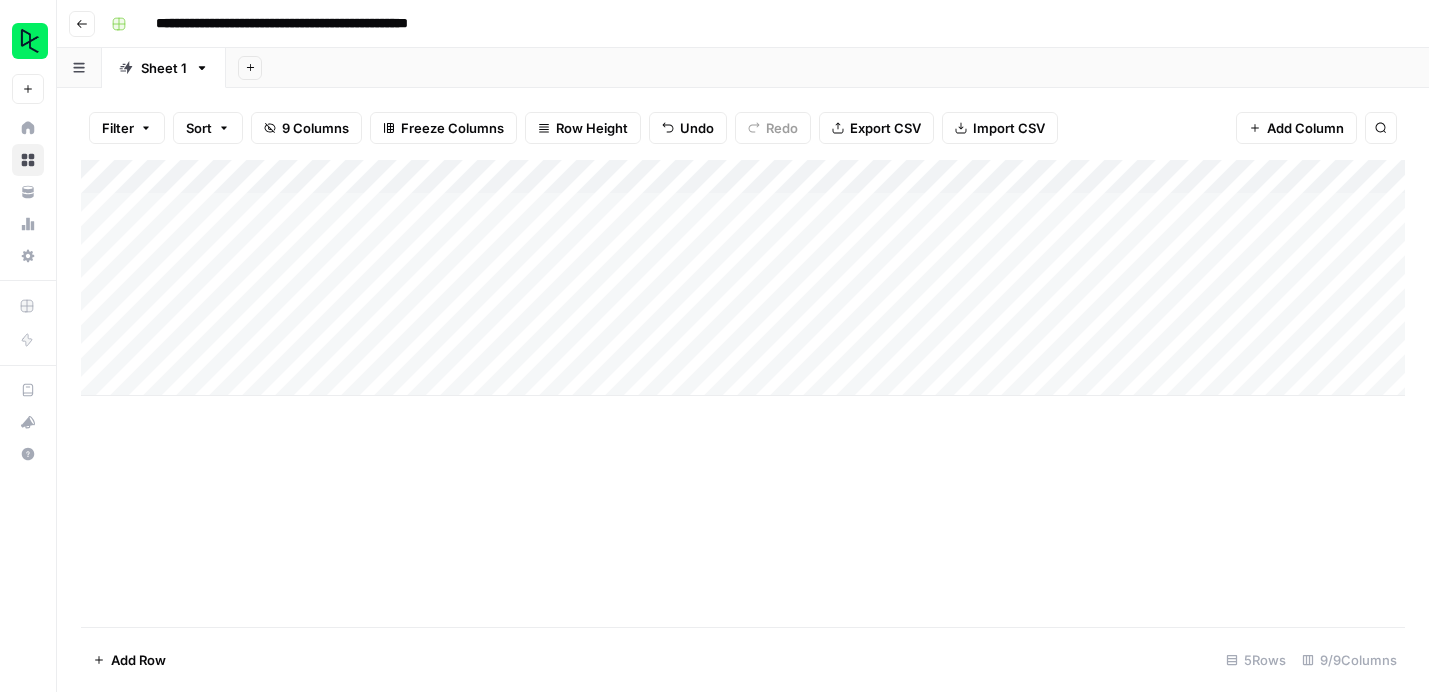 click on "Add Column" at bounding box center [743, 278] 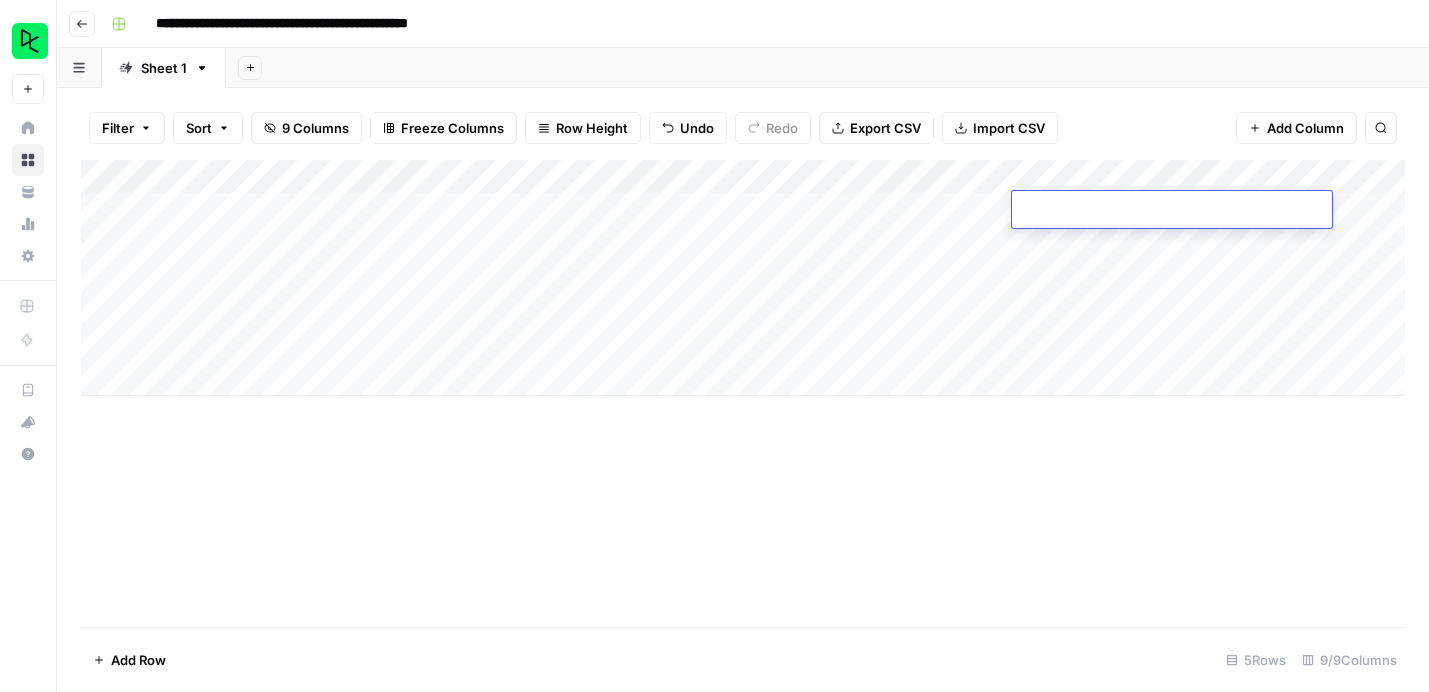 type on "**********" 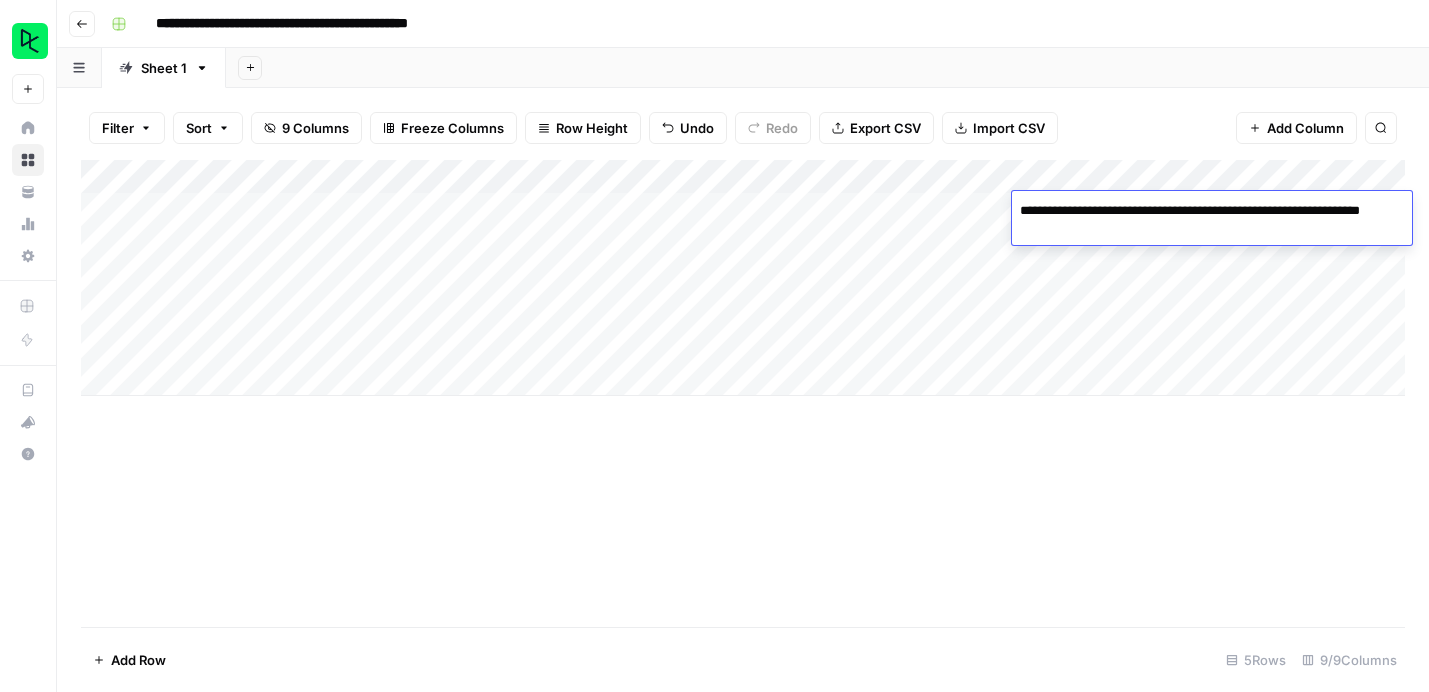 click on "Add Column" at bounding box center [743, 393] 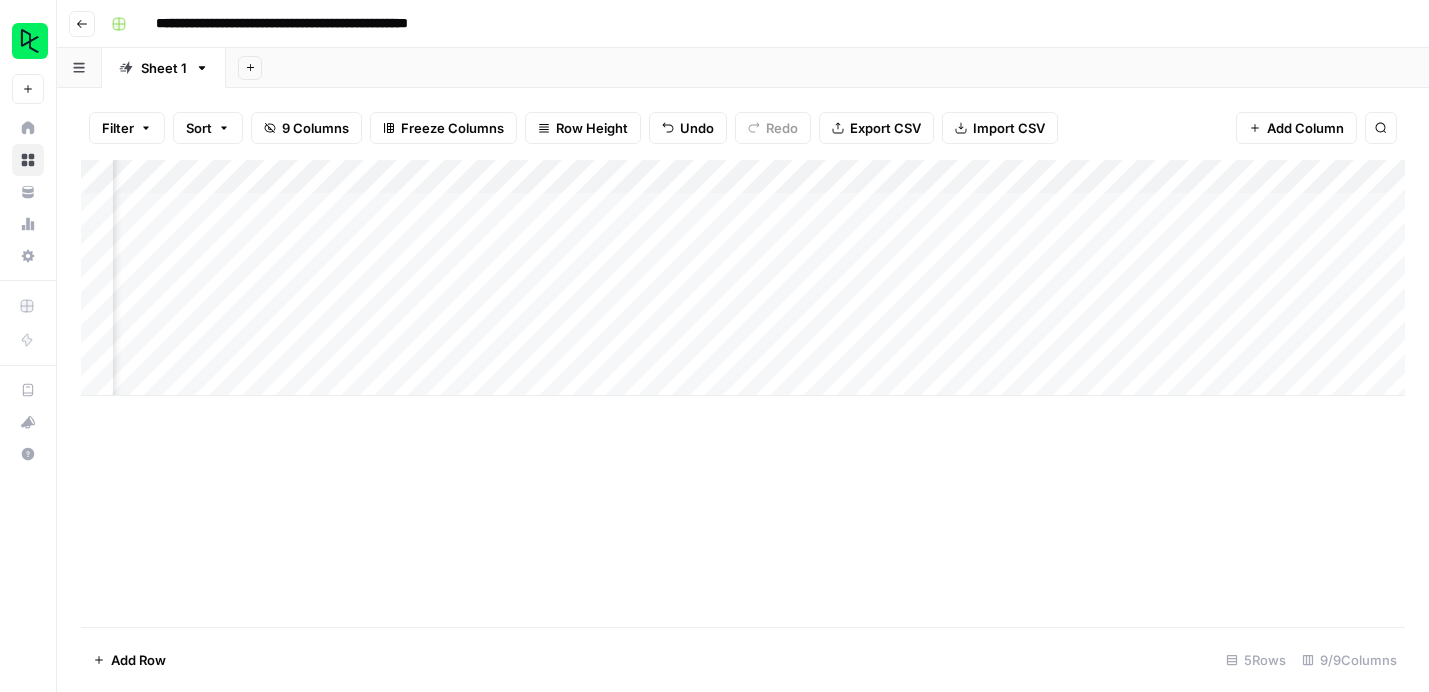 scroll, scrollTop: 0, scrollLeft: 342, axis: horizontal 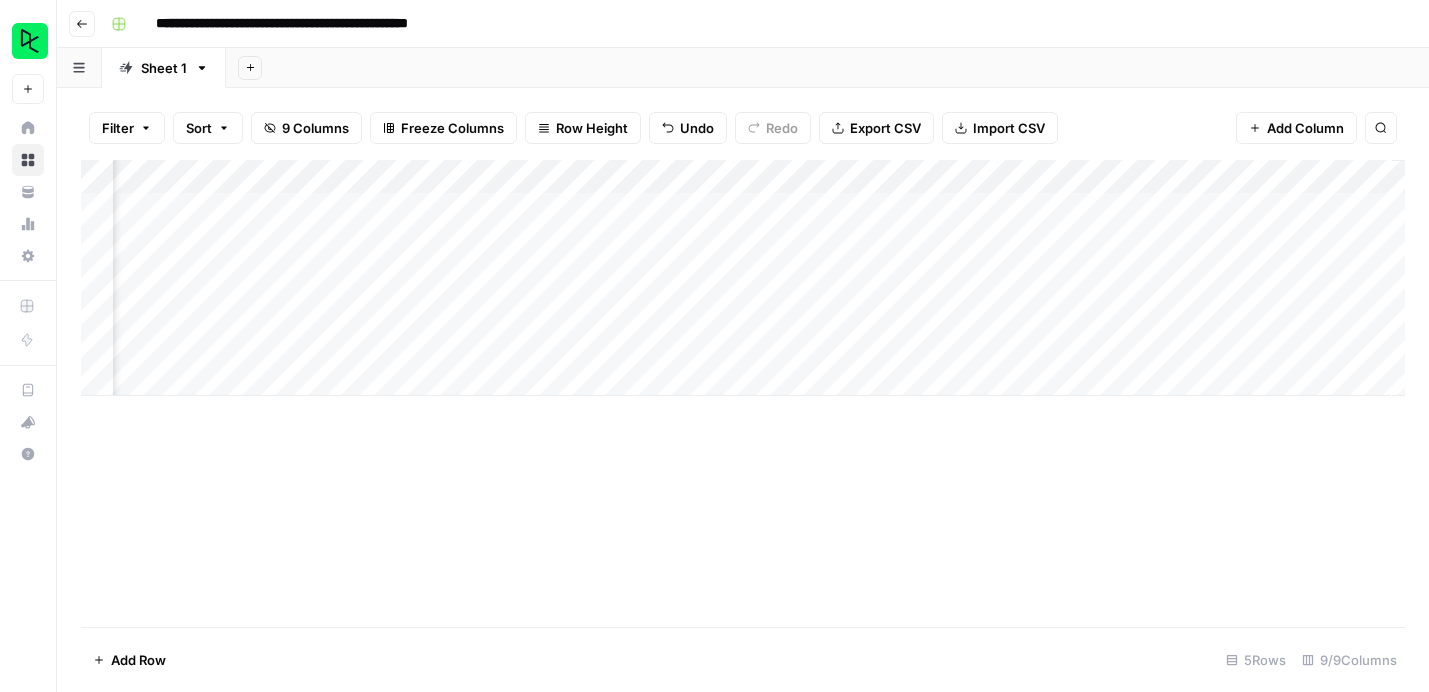 click on "Add Column" at bounding box center [743, 278] 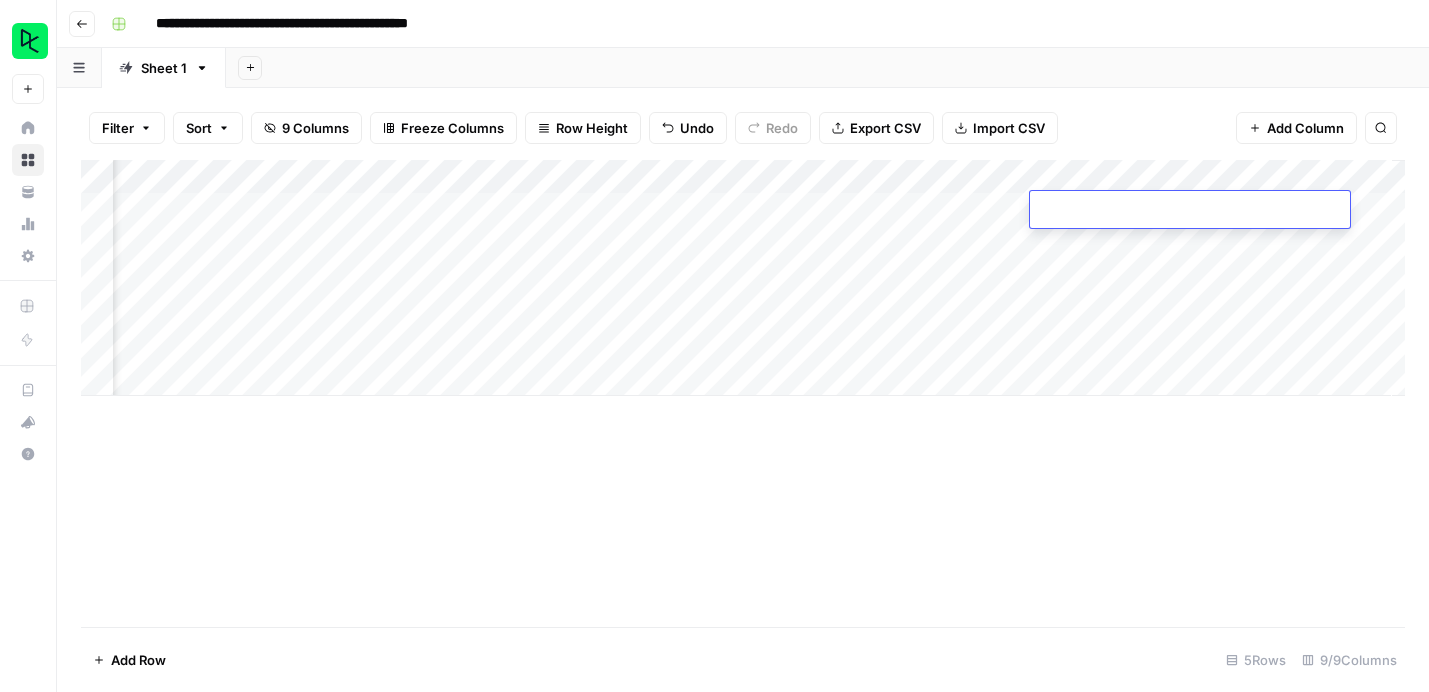 type on "**********" 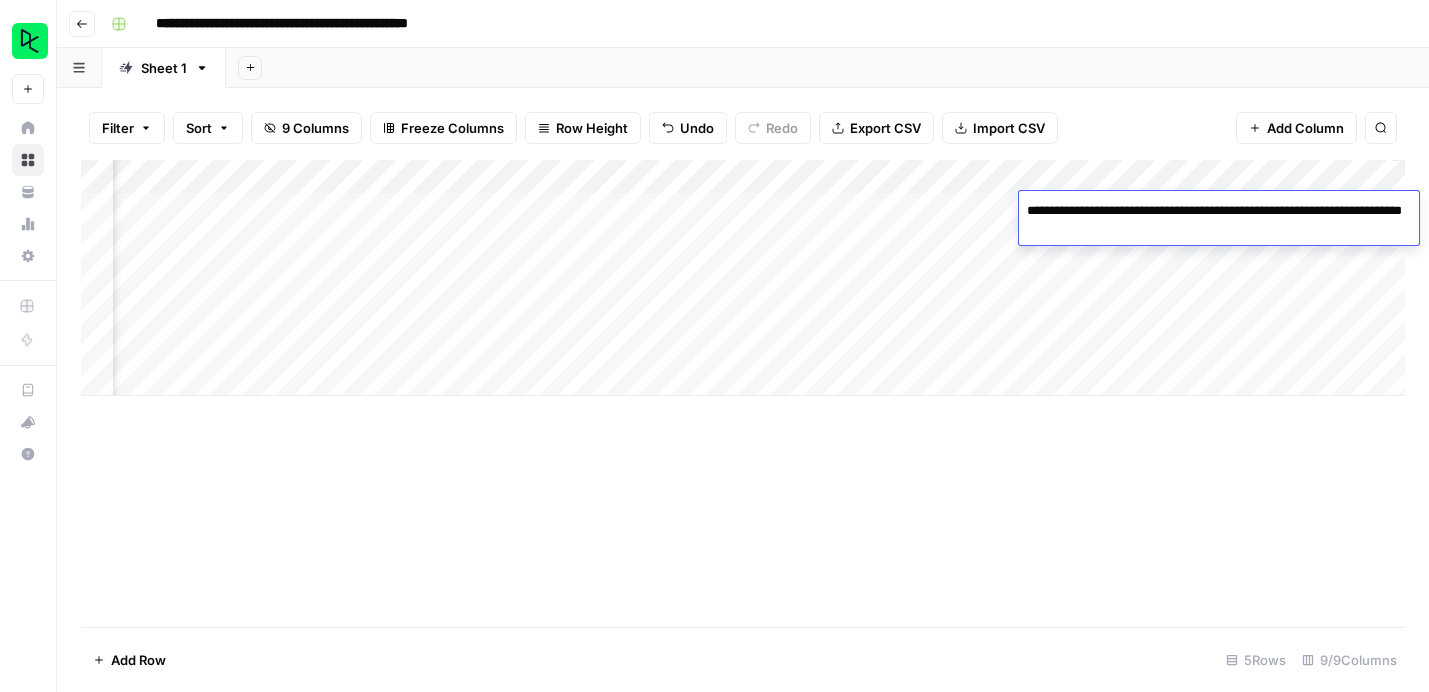 click on "Add Column" at bounding box center (743, 393) 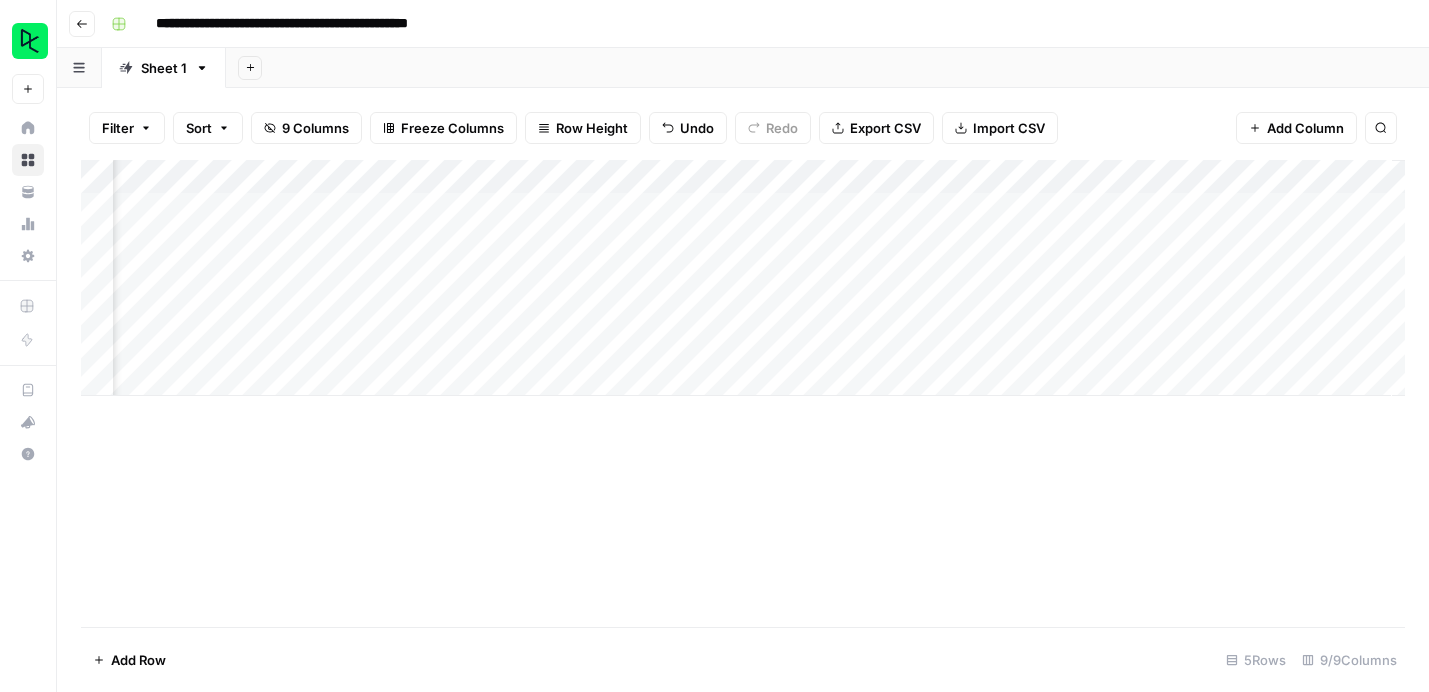 scroll, scrollTop: 0, scrollLeft: 0, axis: both 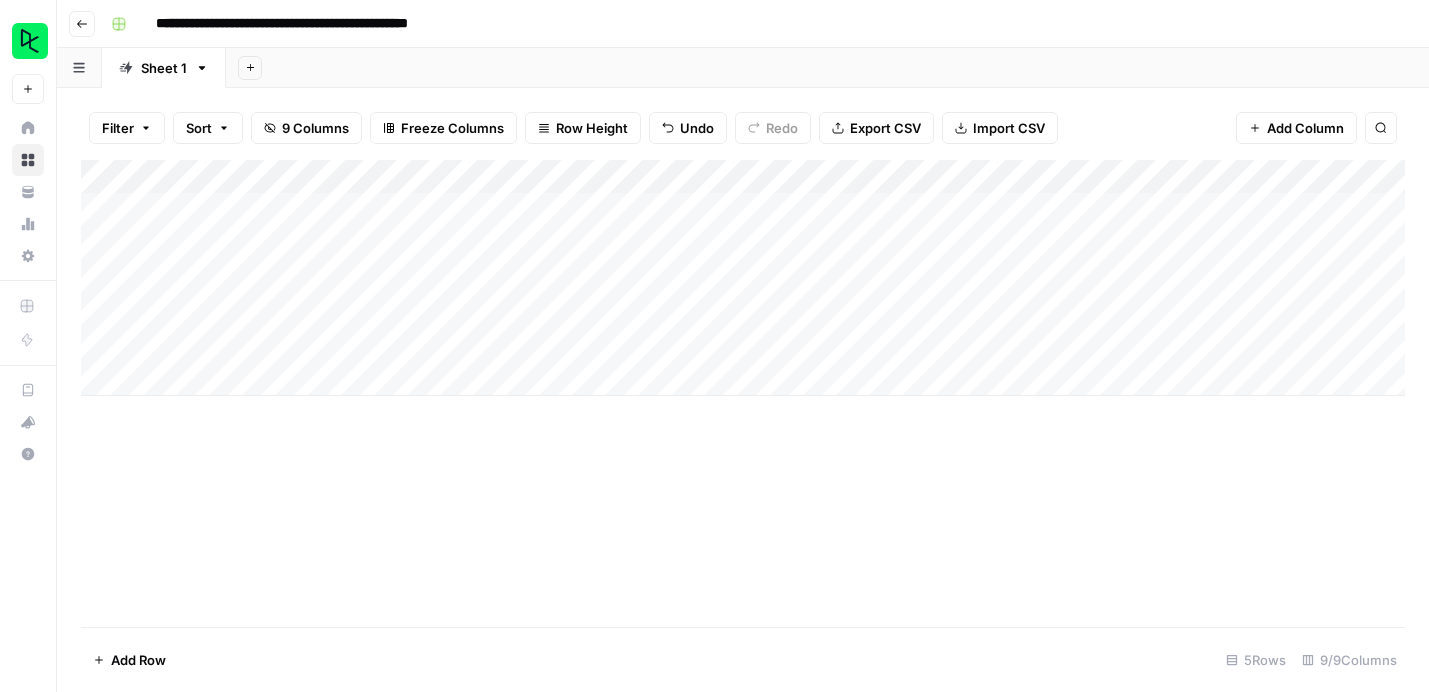 click on "Add Column" at bounding box center (743, 278) 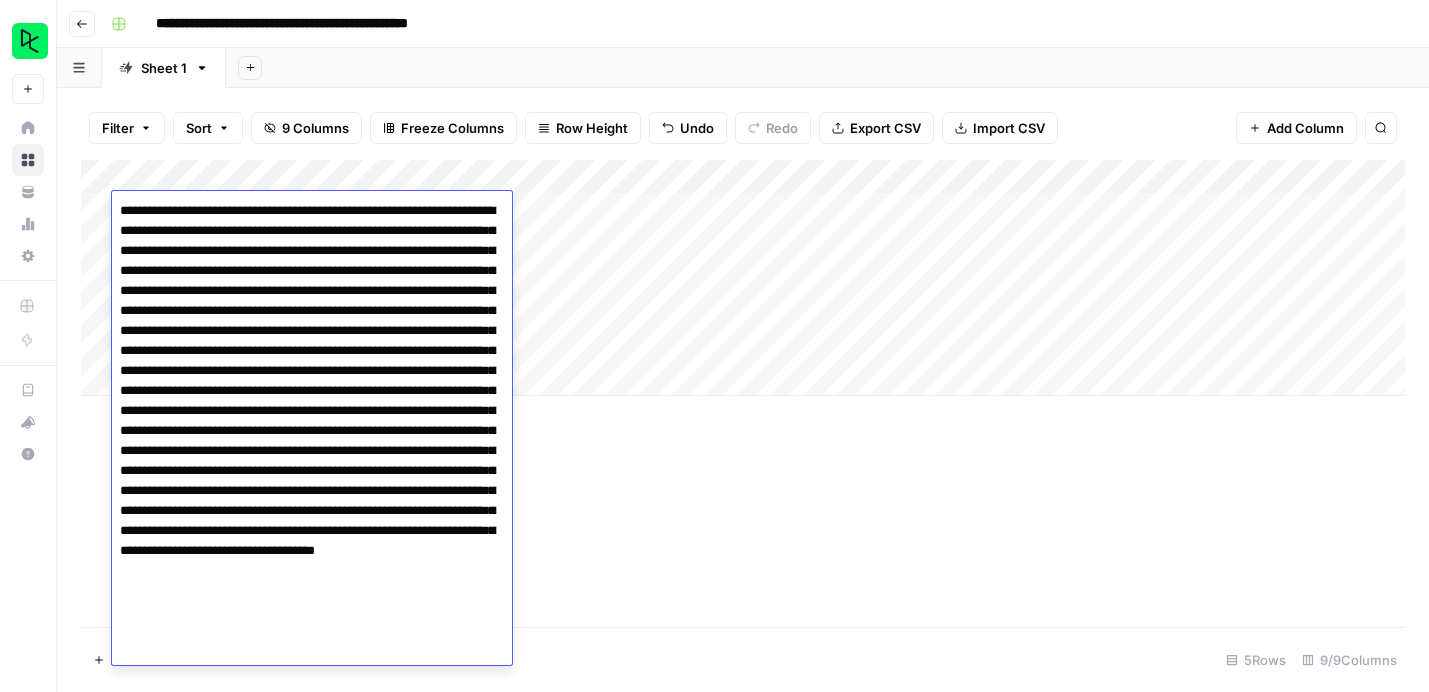 click at bounding box center (312, 421) 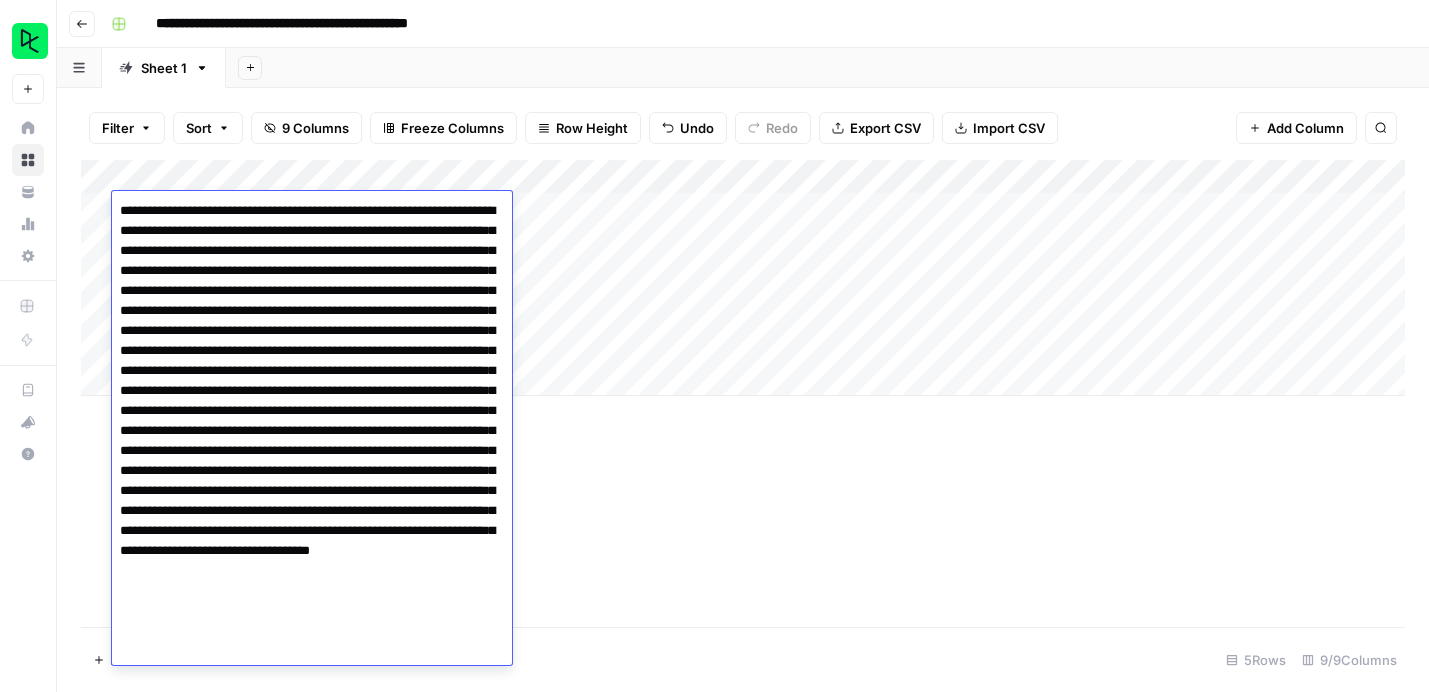 type on "**********" 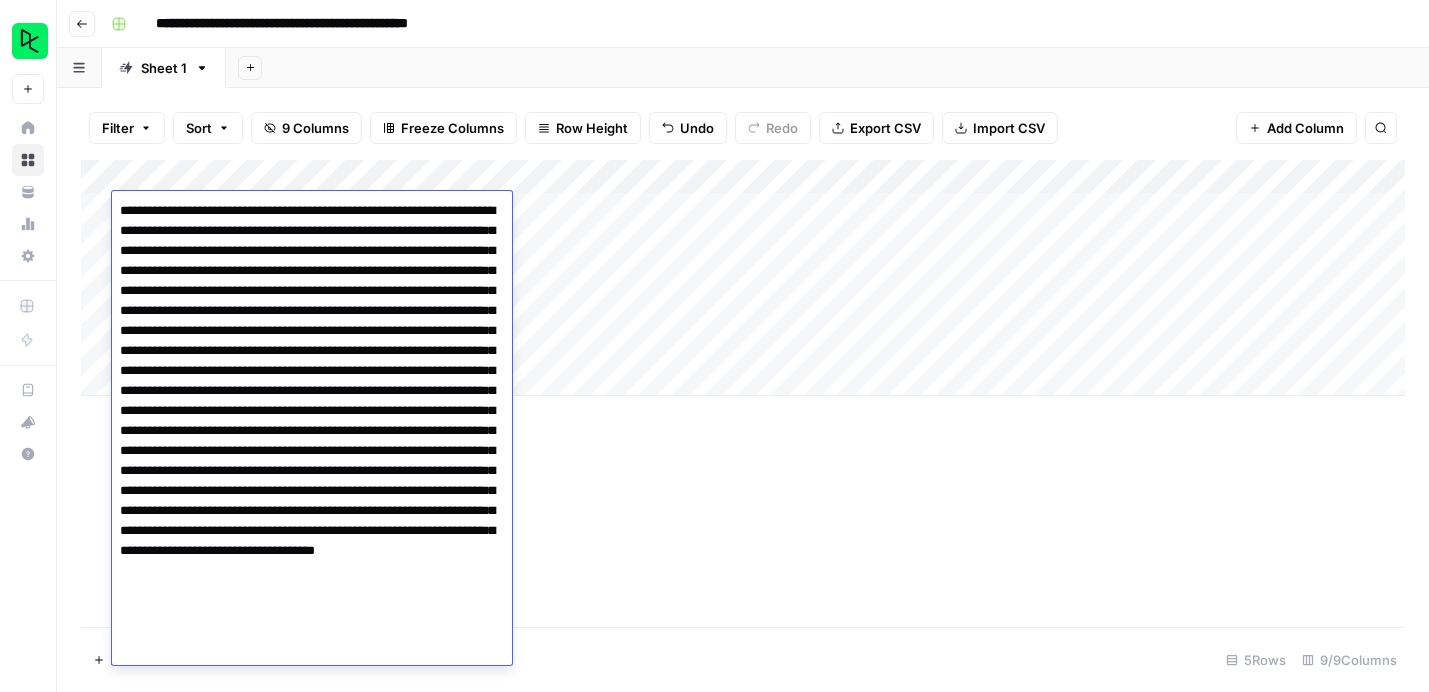 click on "Add Column" at bounding box center [743, 393] 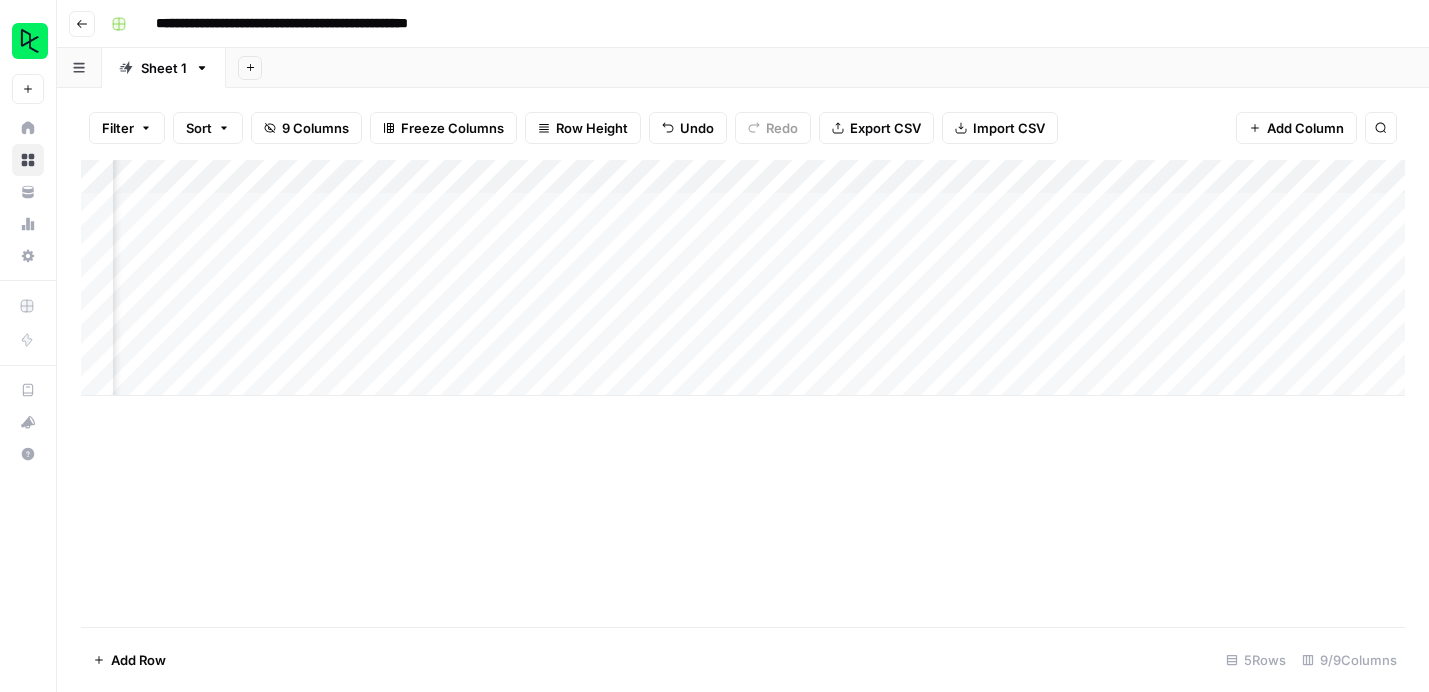 scroll, scrollTop: 0, scrollLeft: 0, axis: both 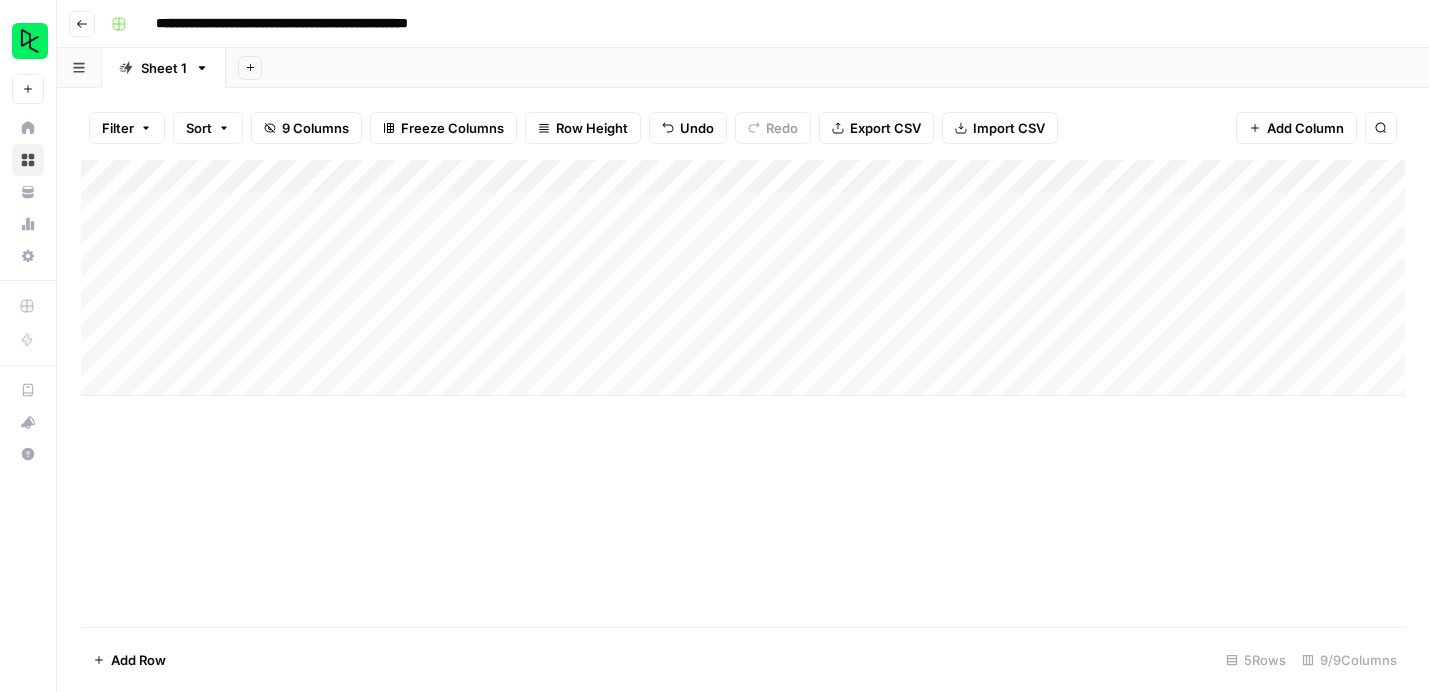 click on "Add Column" at bounding box center [743, 278] 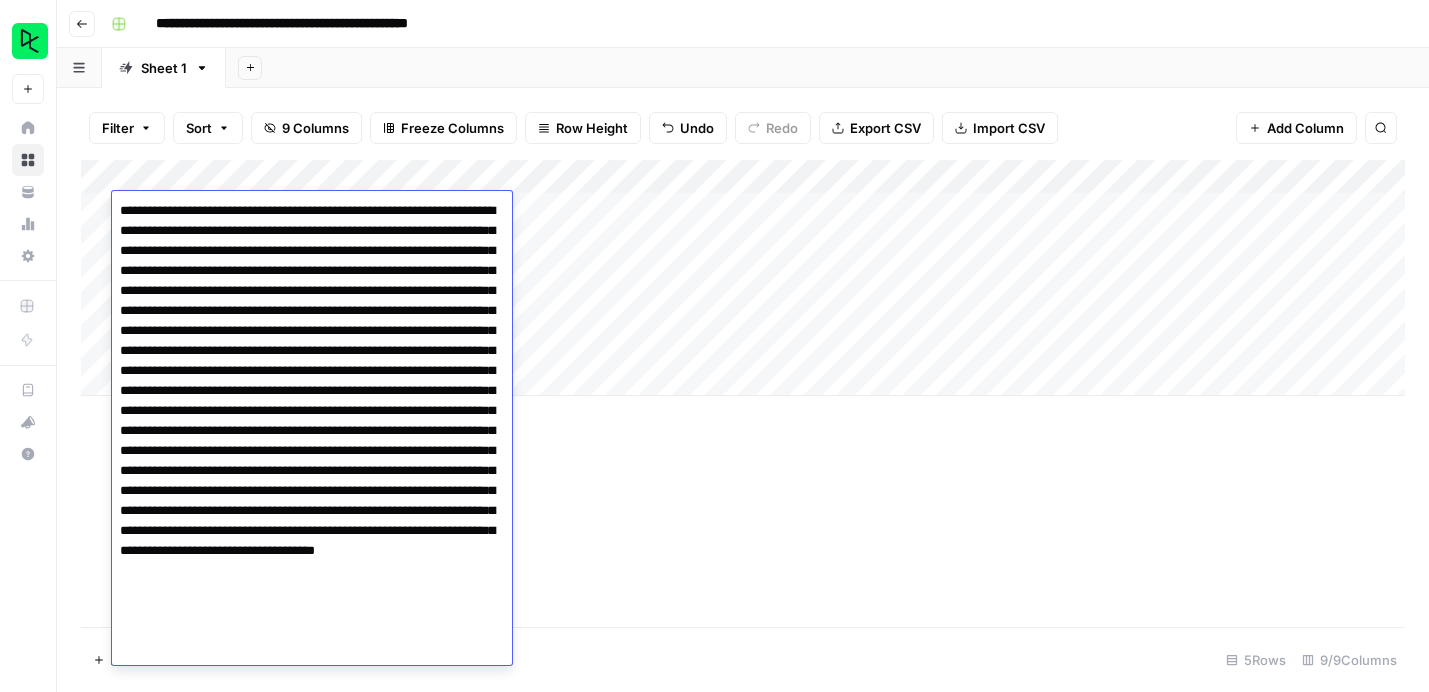 click at bounding box center (312, 421) 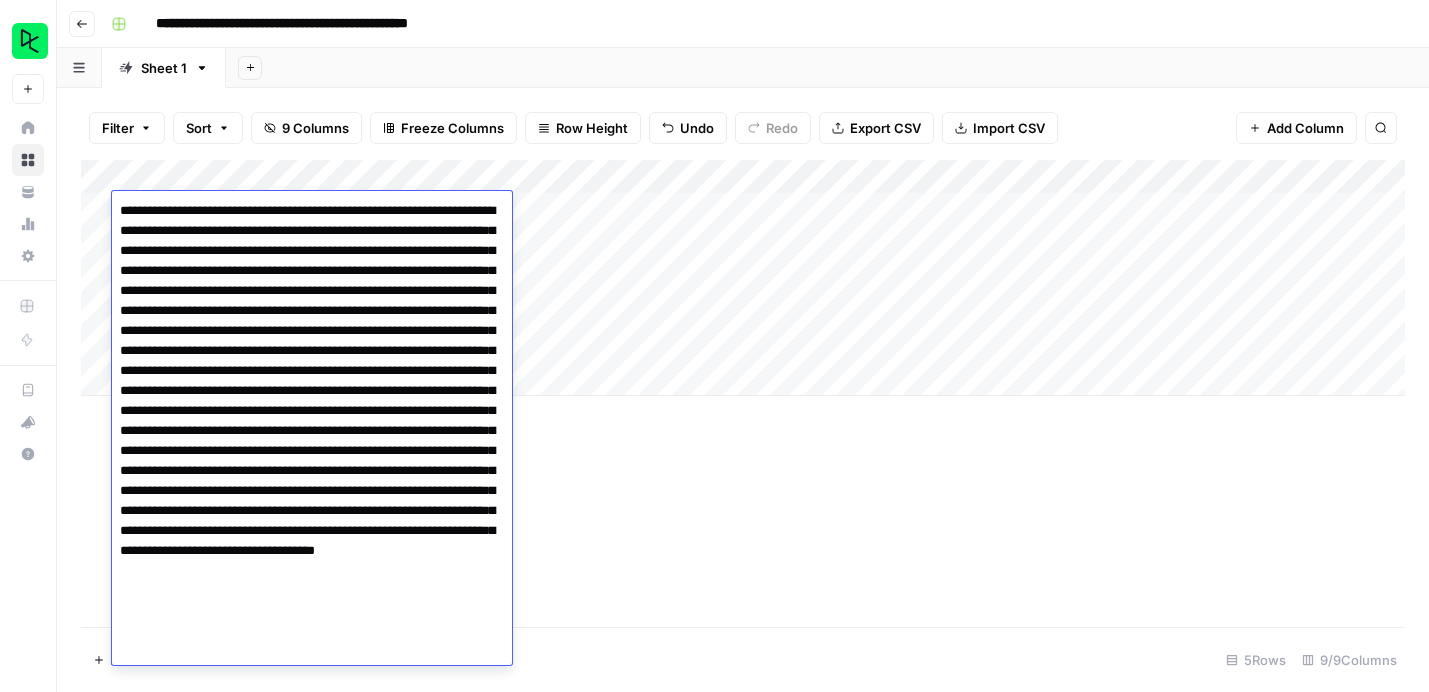 drag, startPoint x: 143, startPoint y: 350, endPoint x: 189, endPoint y: 351, distance: 46.010868 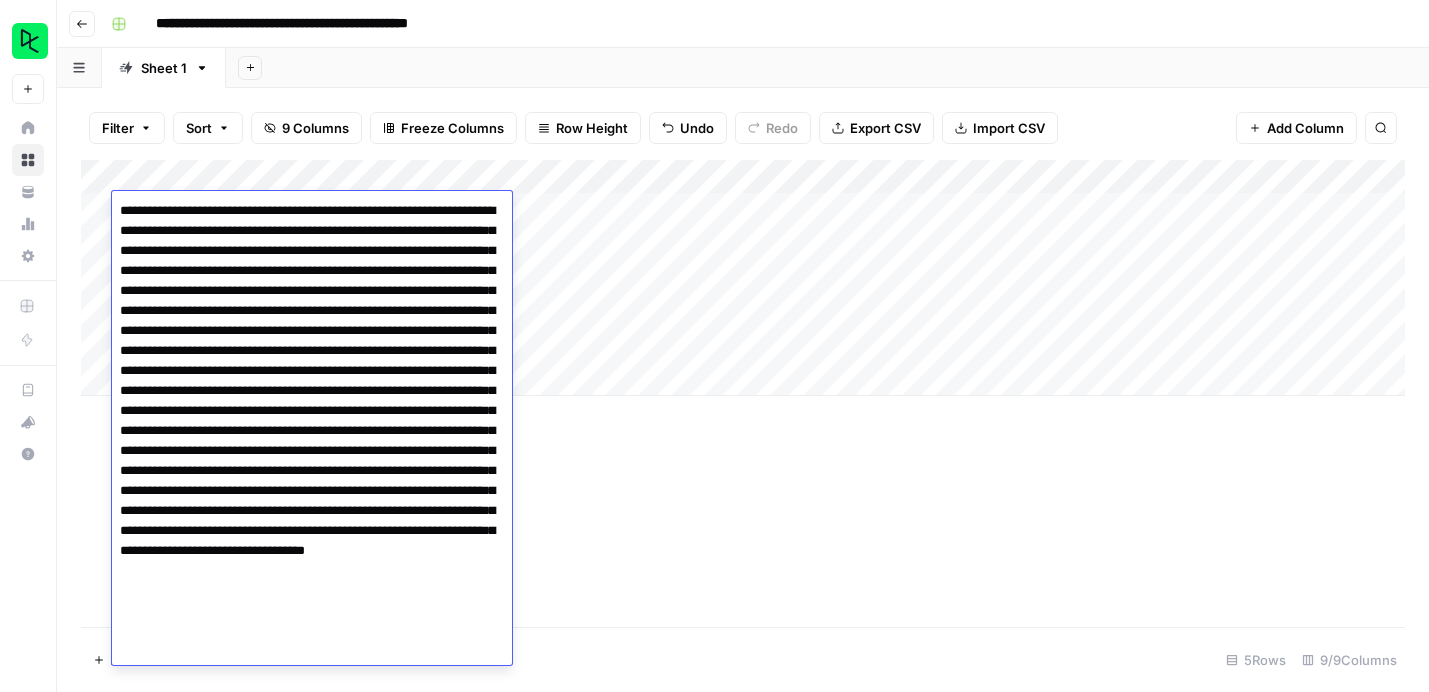 click at bounding box center (312, 421) 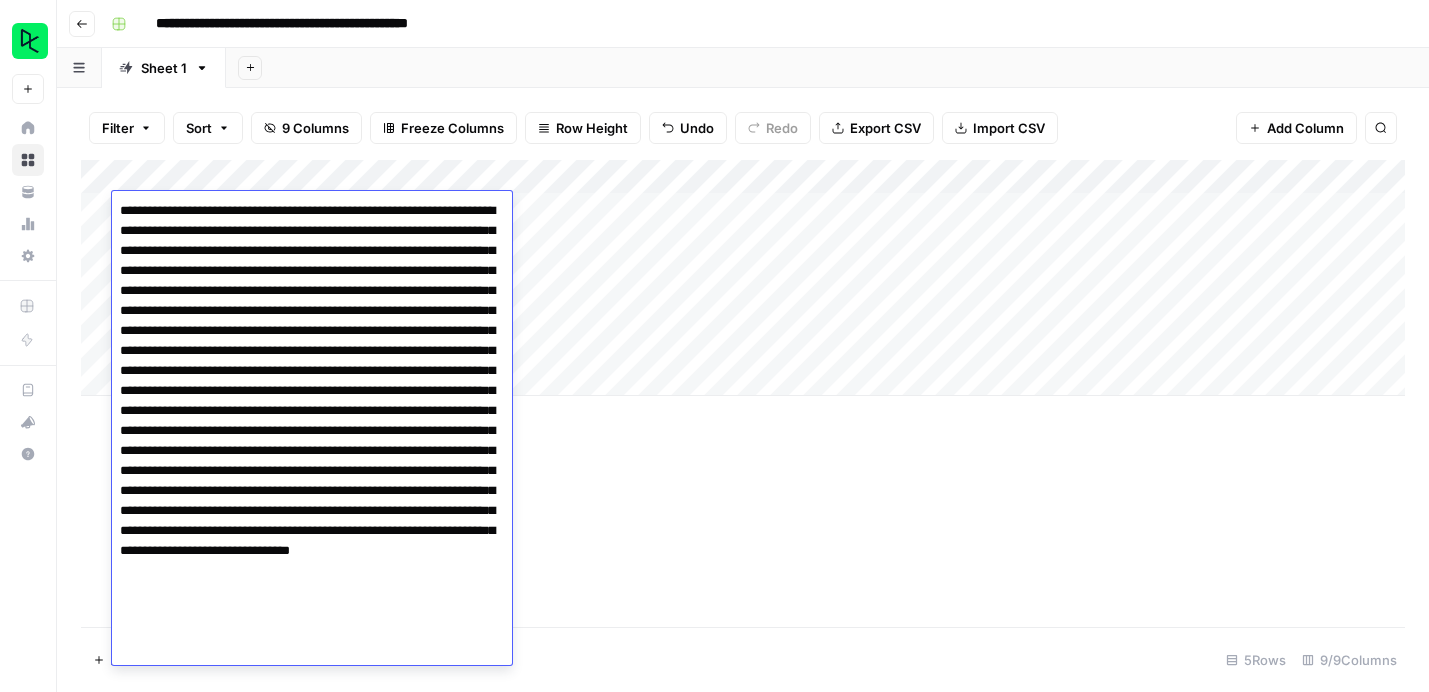 drag, startPoint x: 446, startPoint y: 391, endPoint x: 172, endPoint y: 411, distance: 274.72894 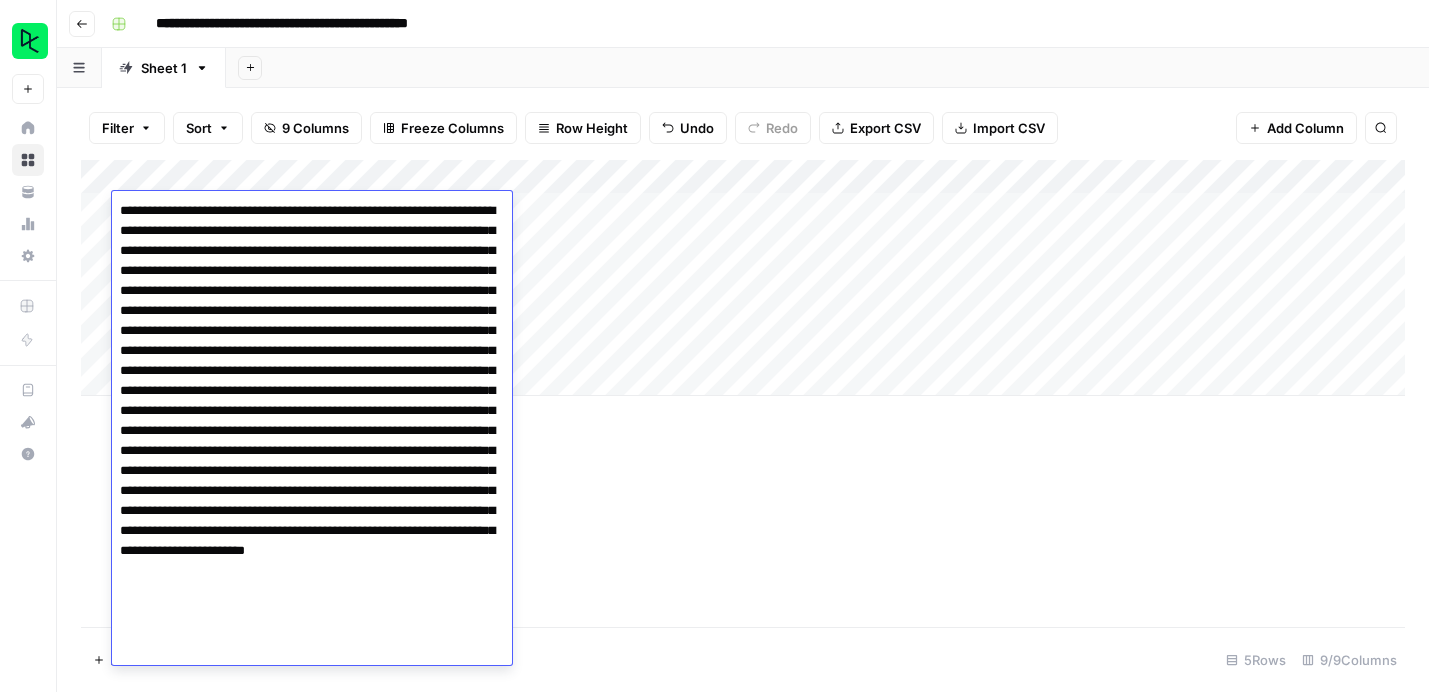 click at bounding box center [312, 421] 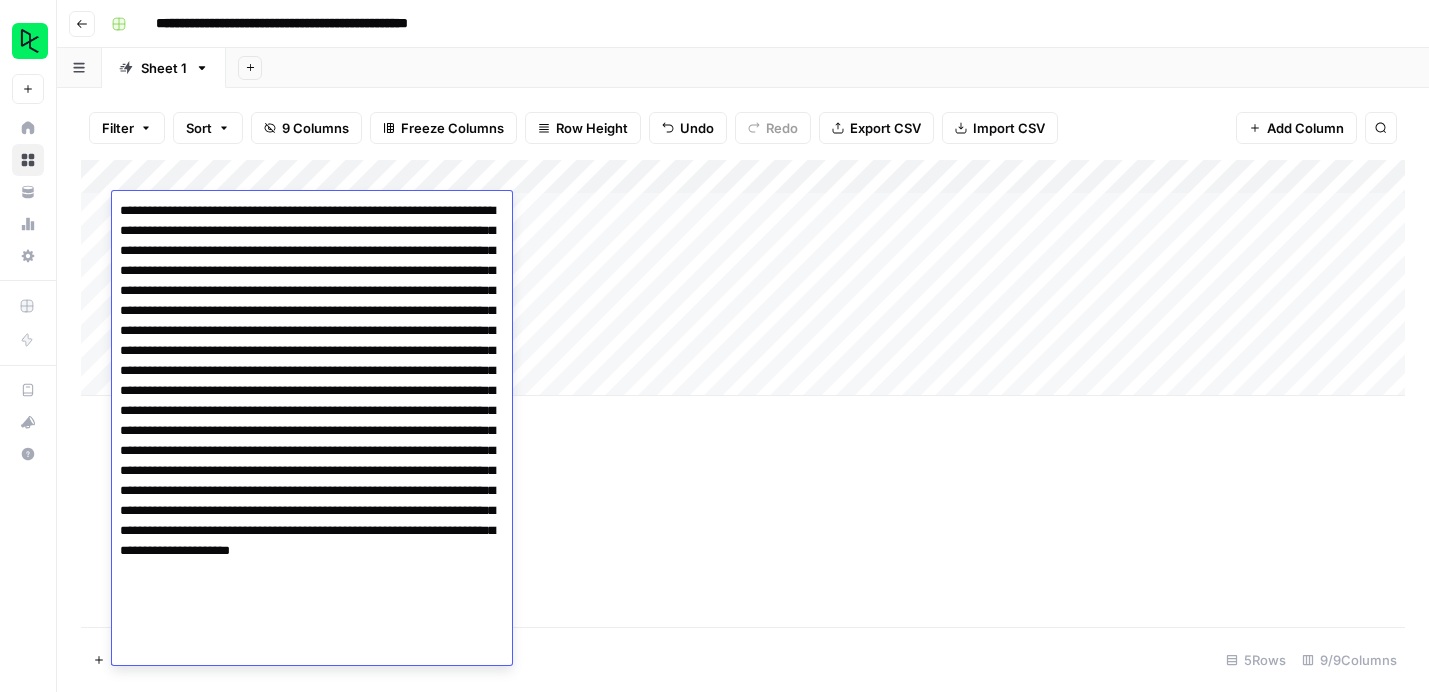 type on "**********" 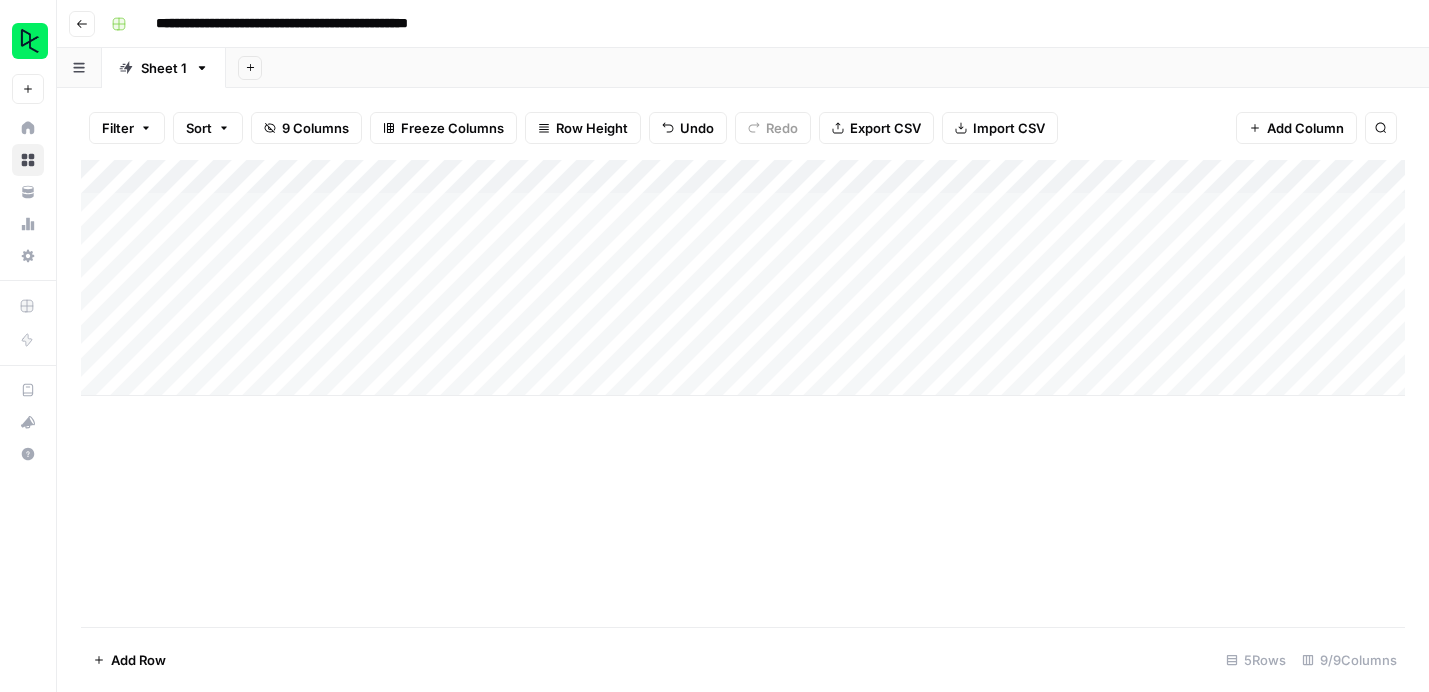 click on "Add Column" at bounding box center [743, 393] 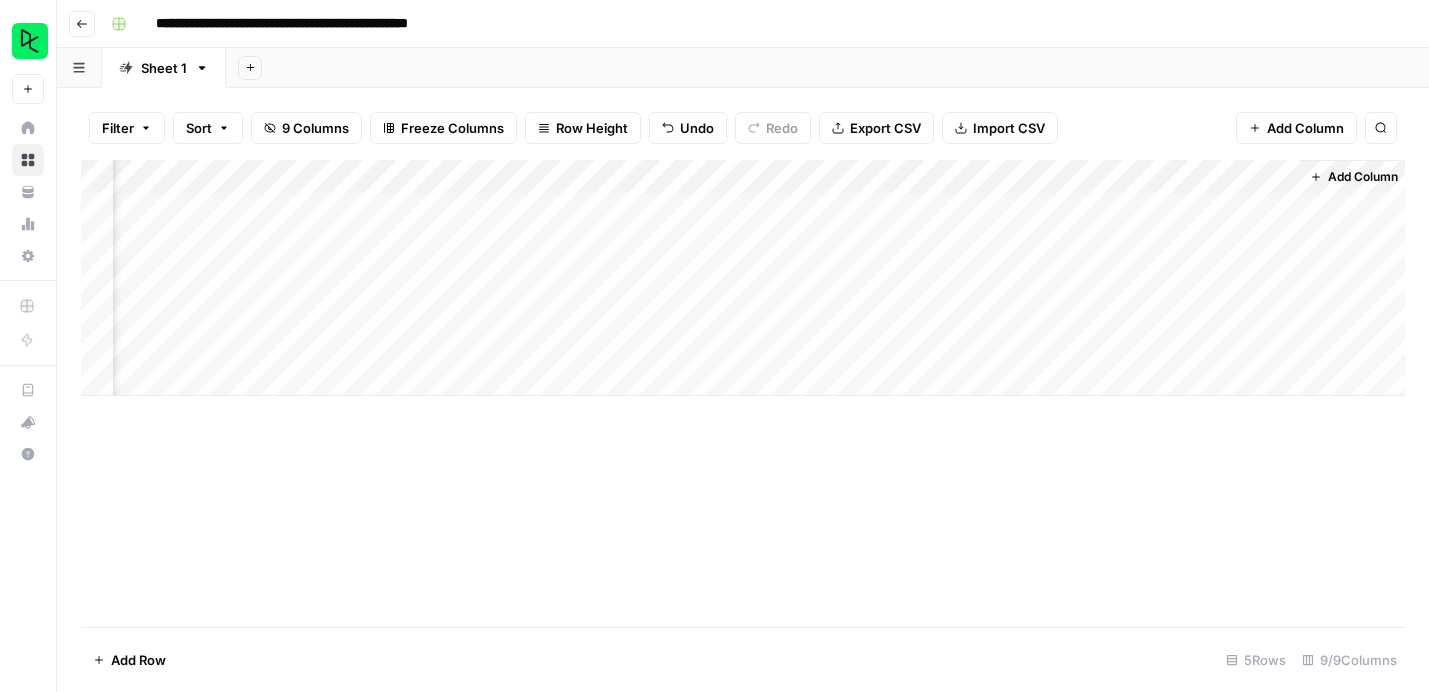 scroll, scrollTop: 0, scrollLeft: 440, axis: horizontal 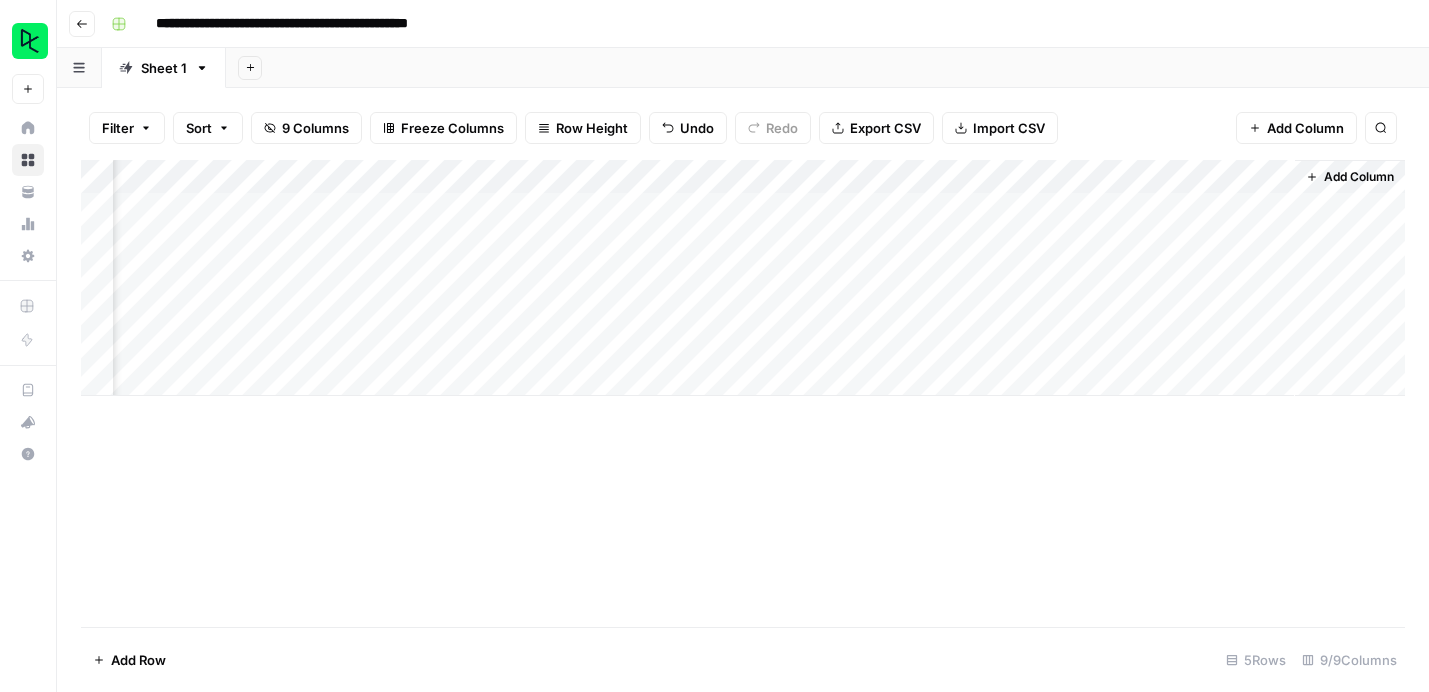 click on "Add Column" at bounding box center [743, 278] 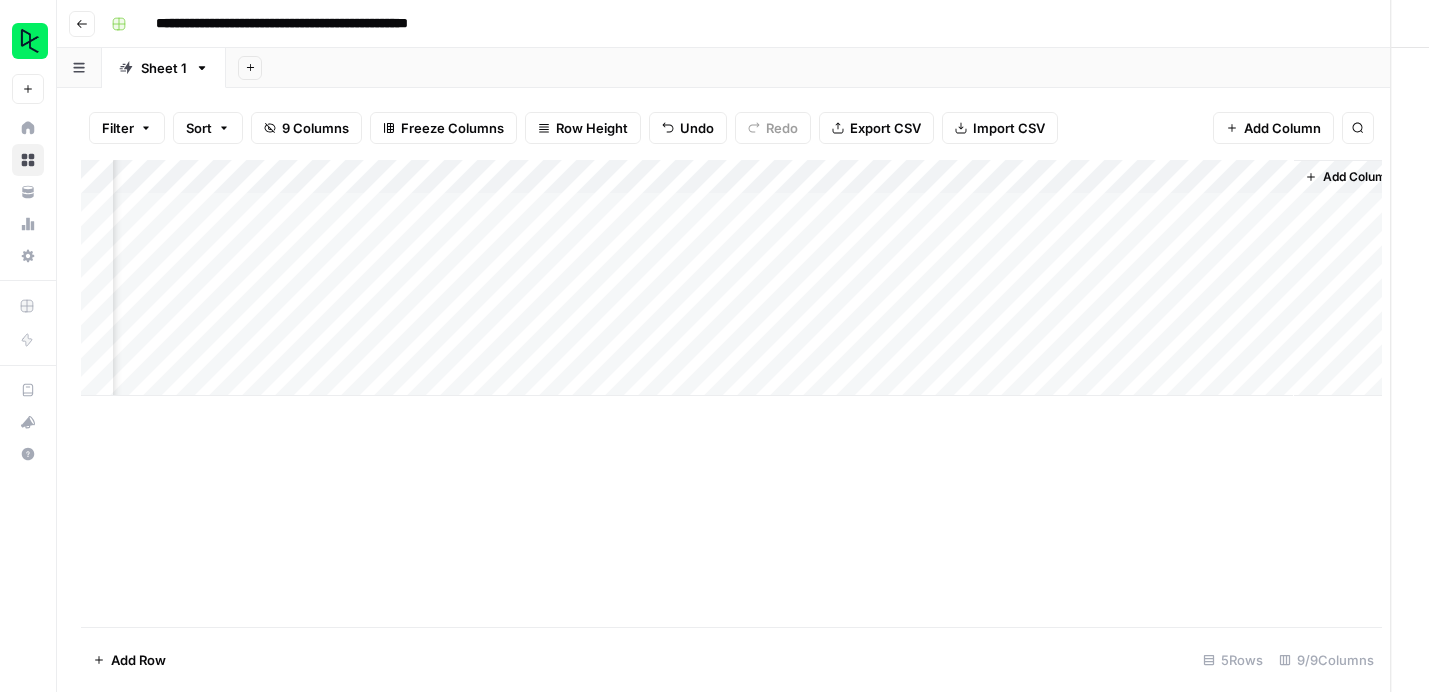 scroll, scrollTop: 0, scrollLeft: 434, axis: horizontal 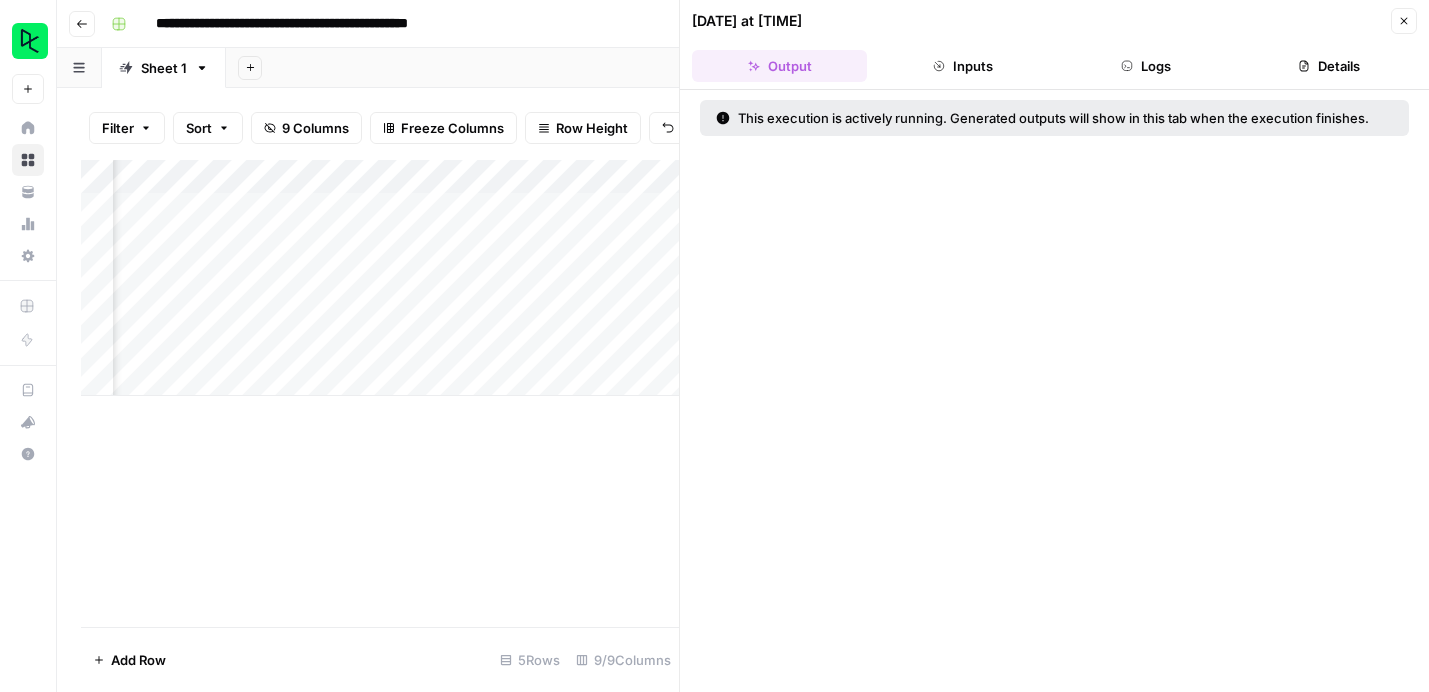 click on "Details" at bounding box center [1329, 66] 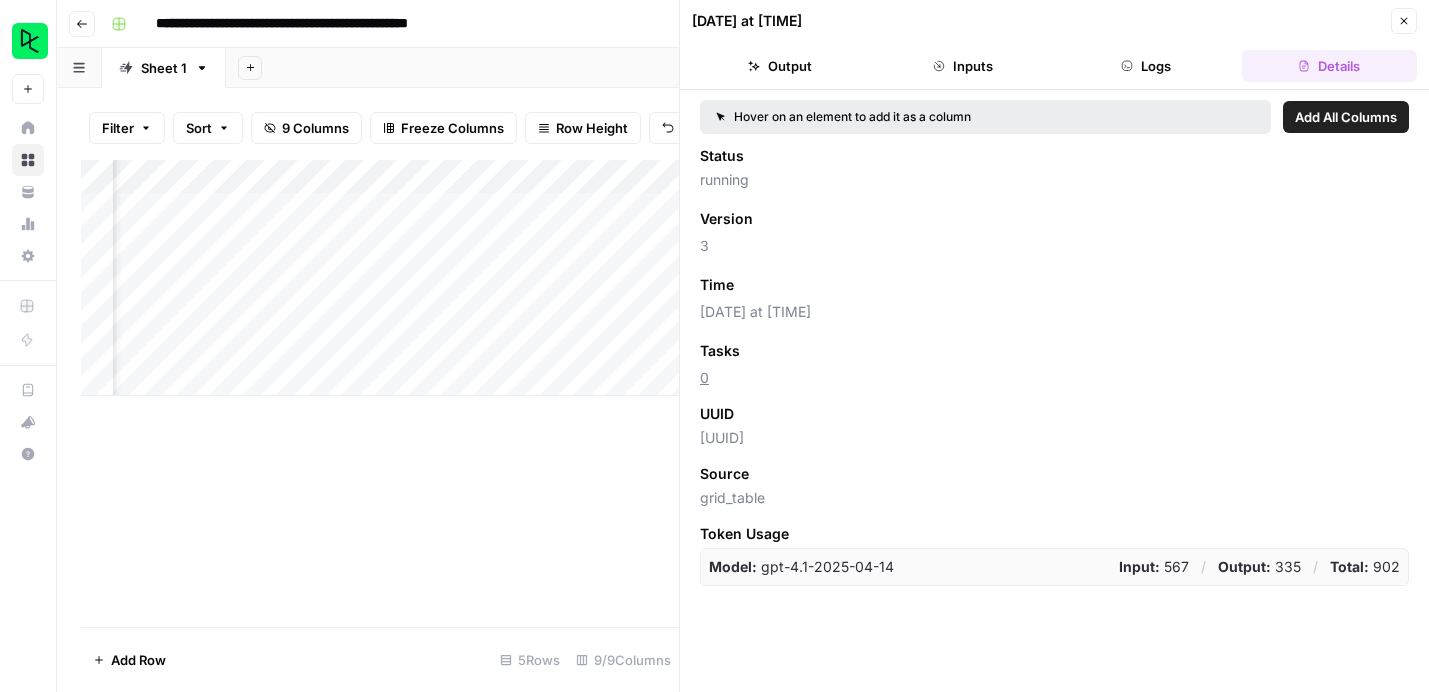 click on "Logs" at bounding box center [1146, 66] 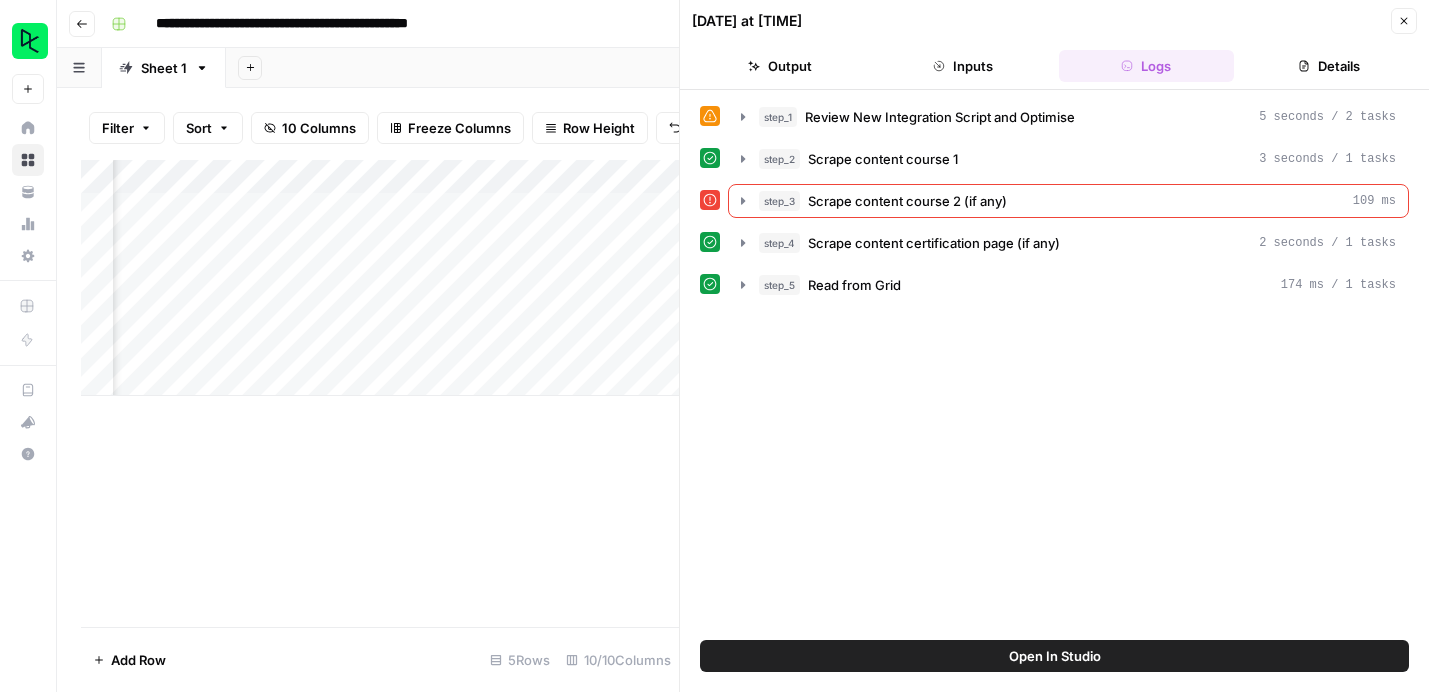 click on "Output" at bounding box center [779, 66] 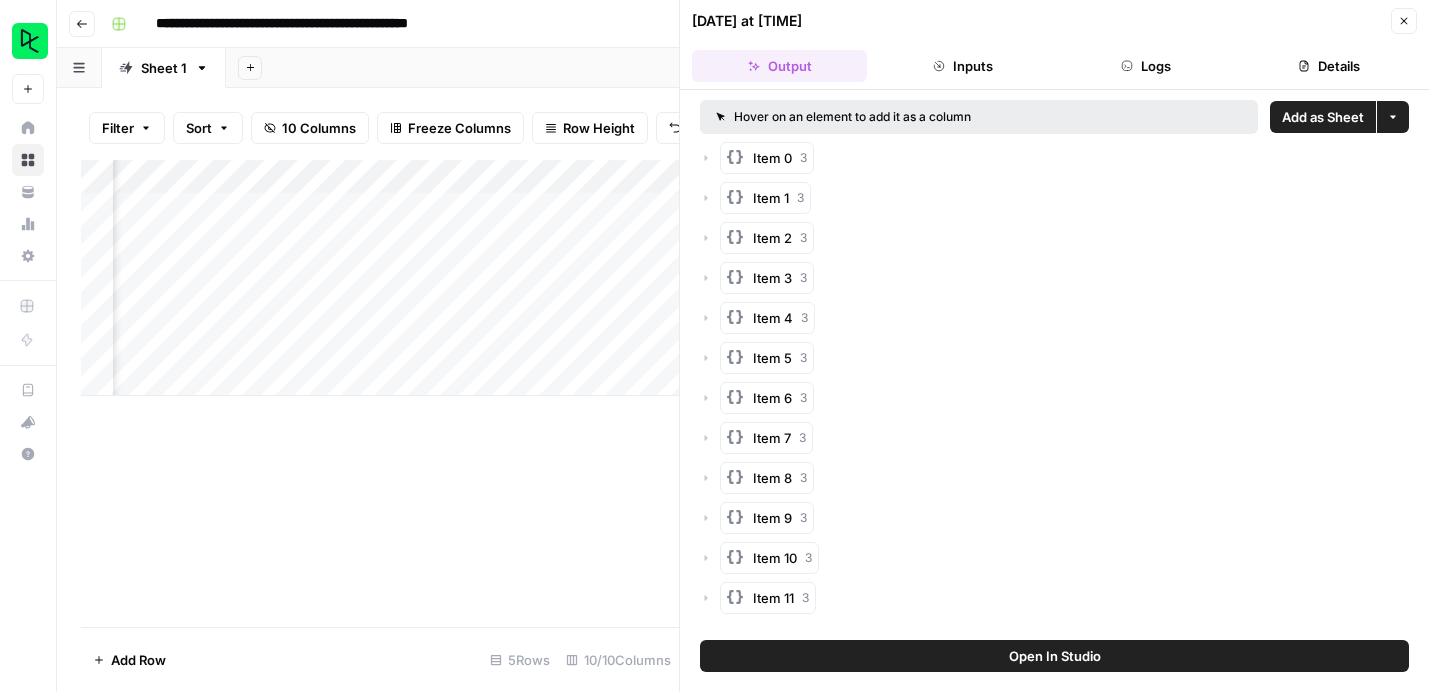 click 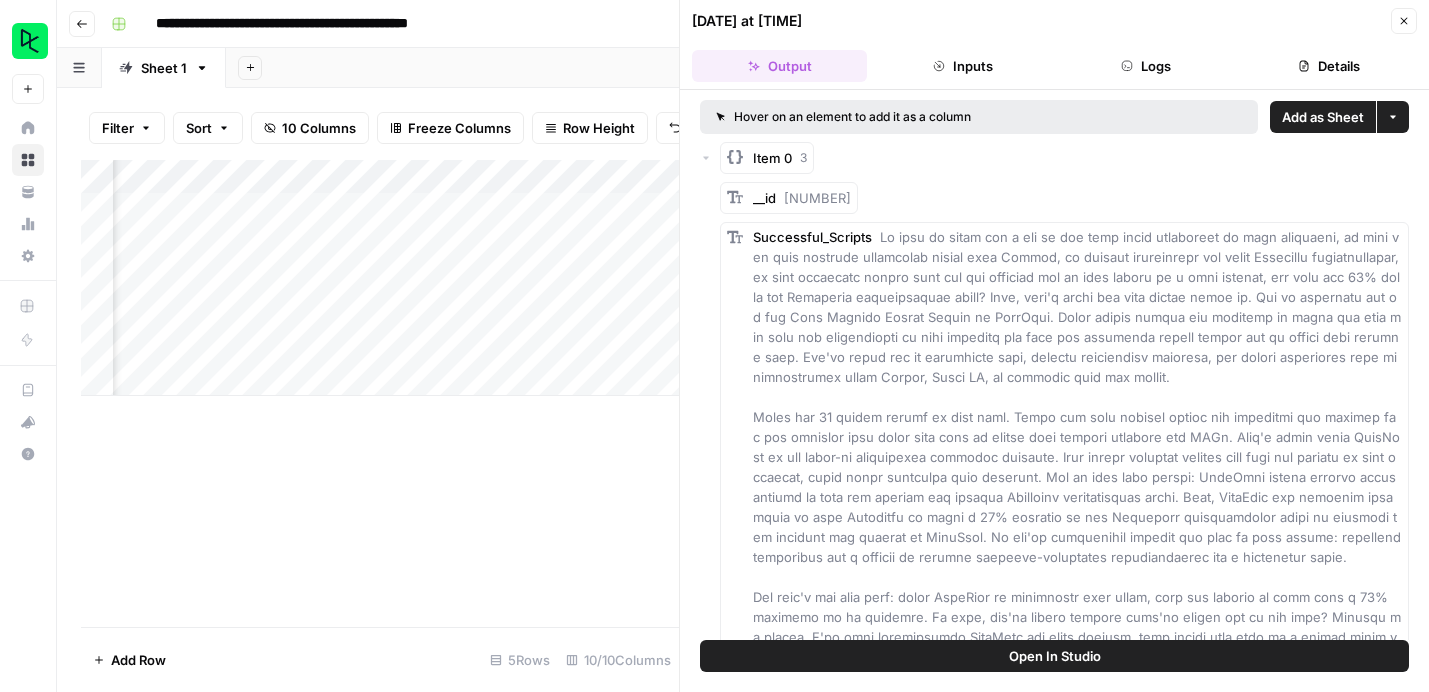 click 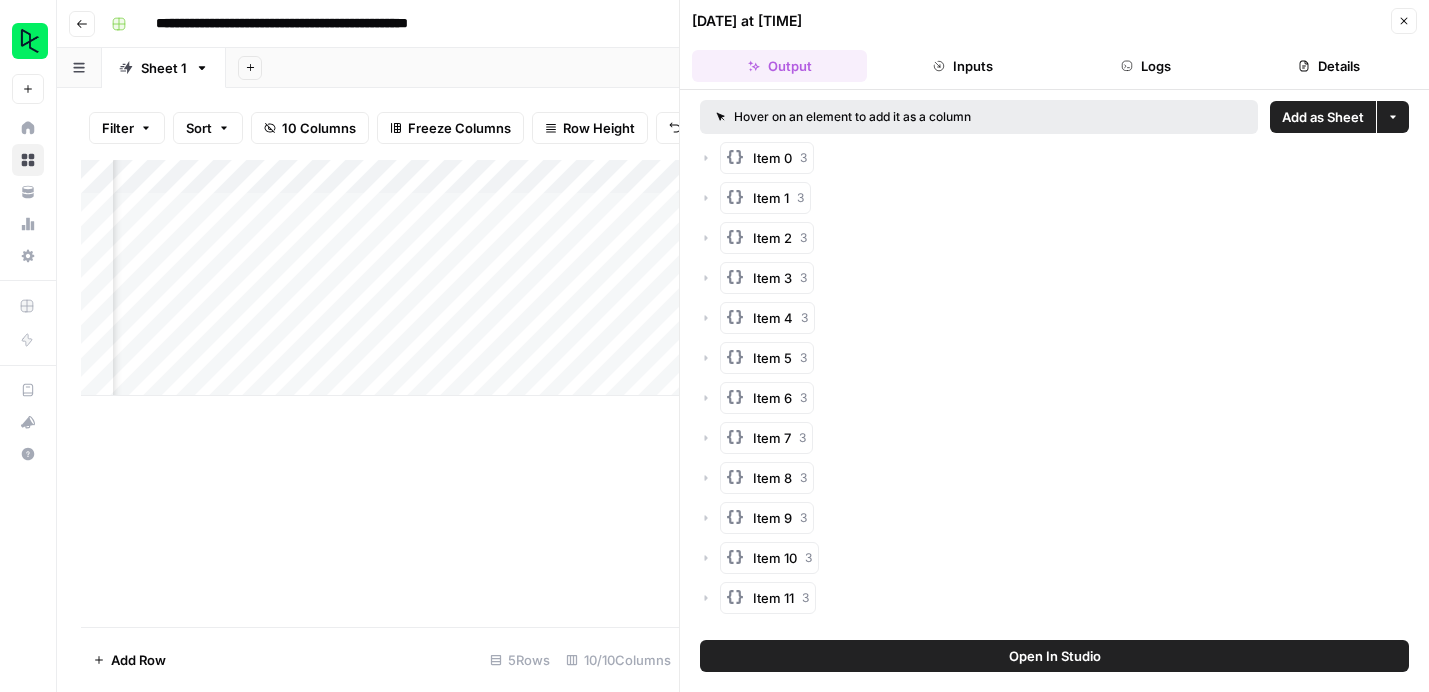 click 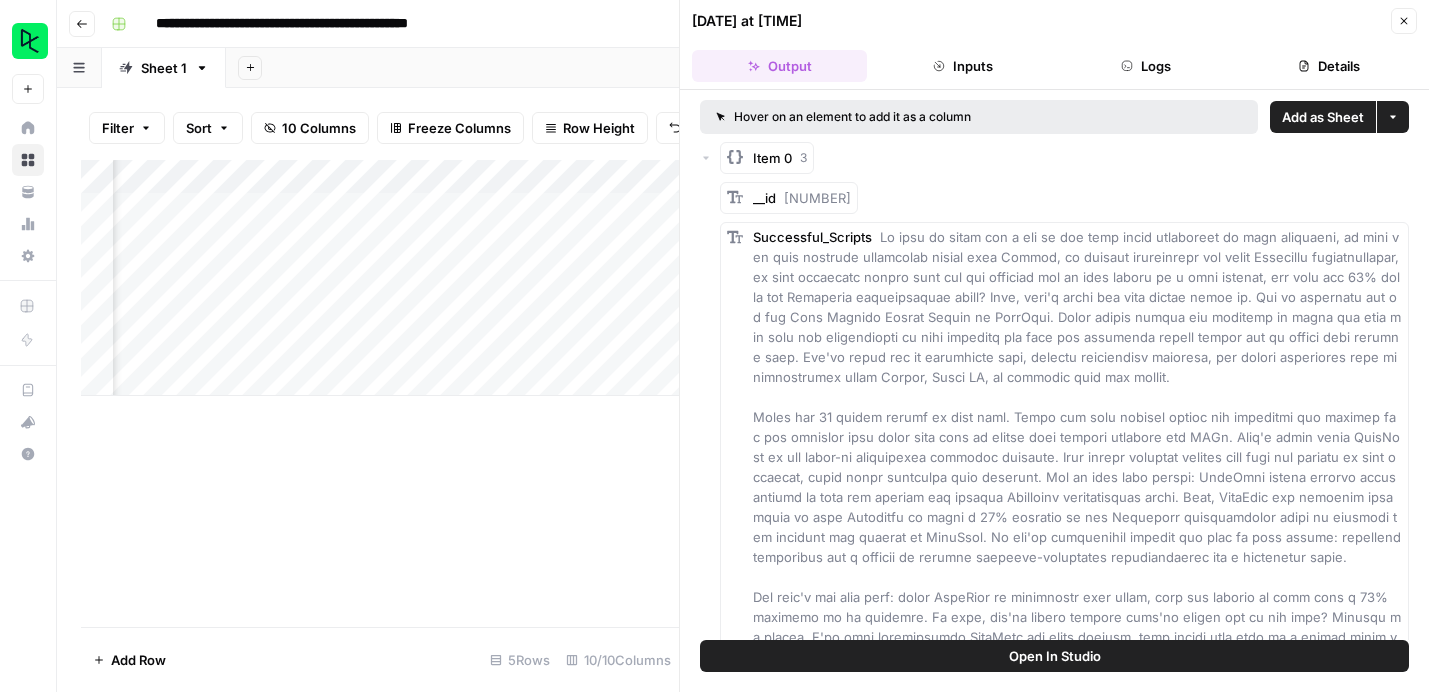 click 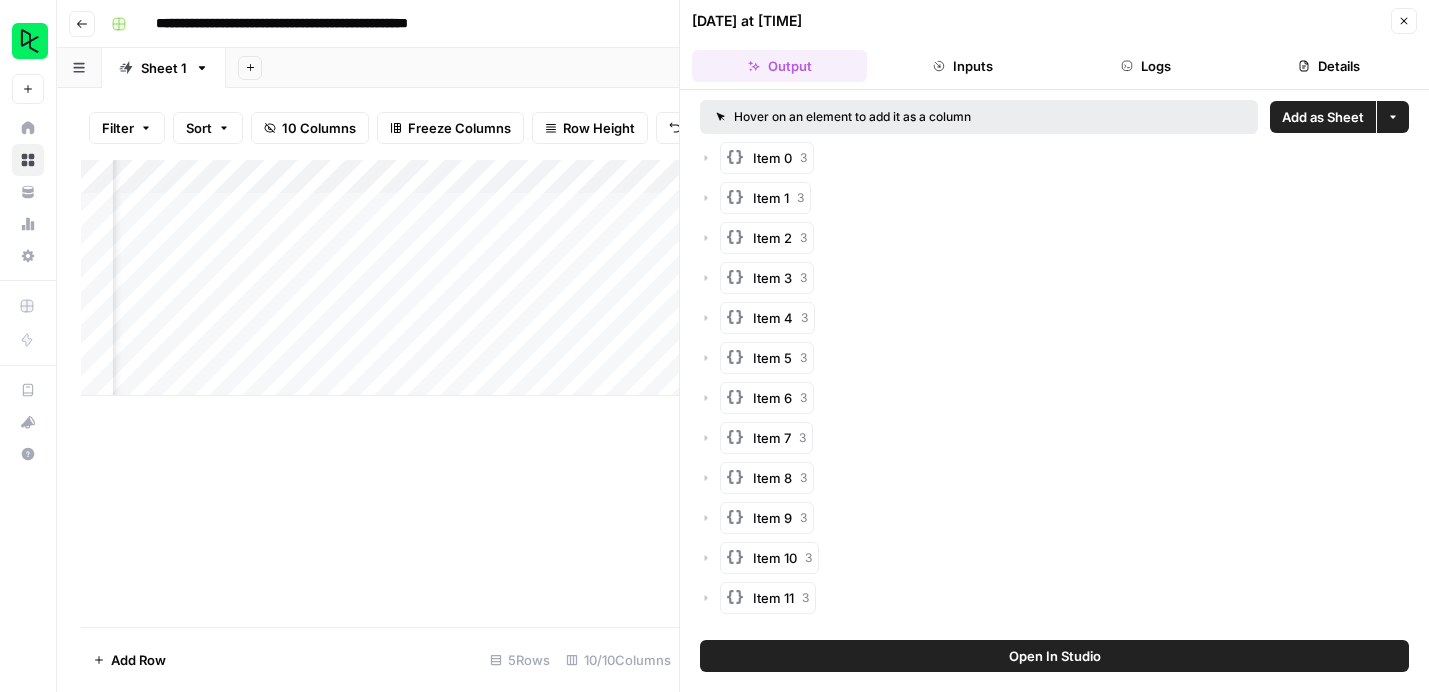 click 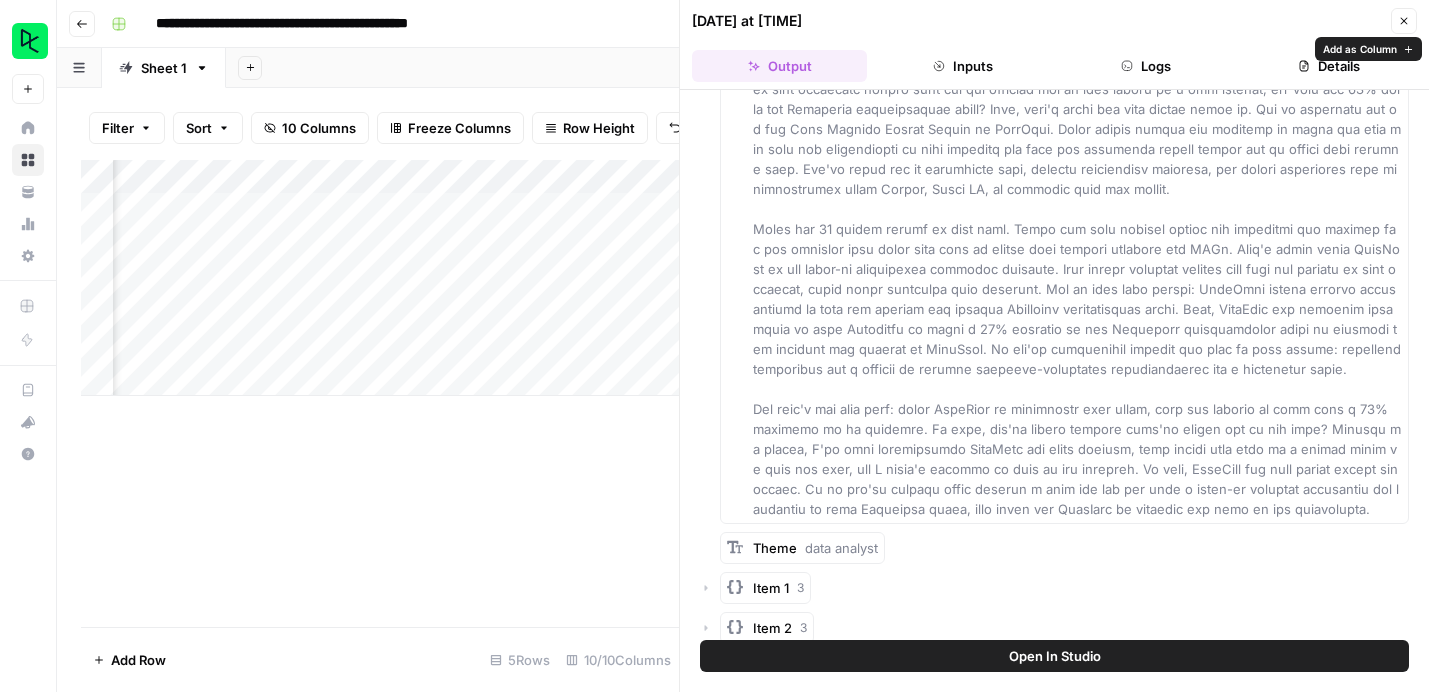 scroll, scrollTop: 0, scrollLeft: 0, axis: both 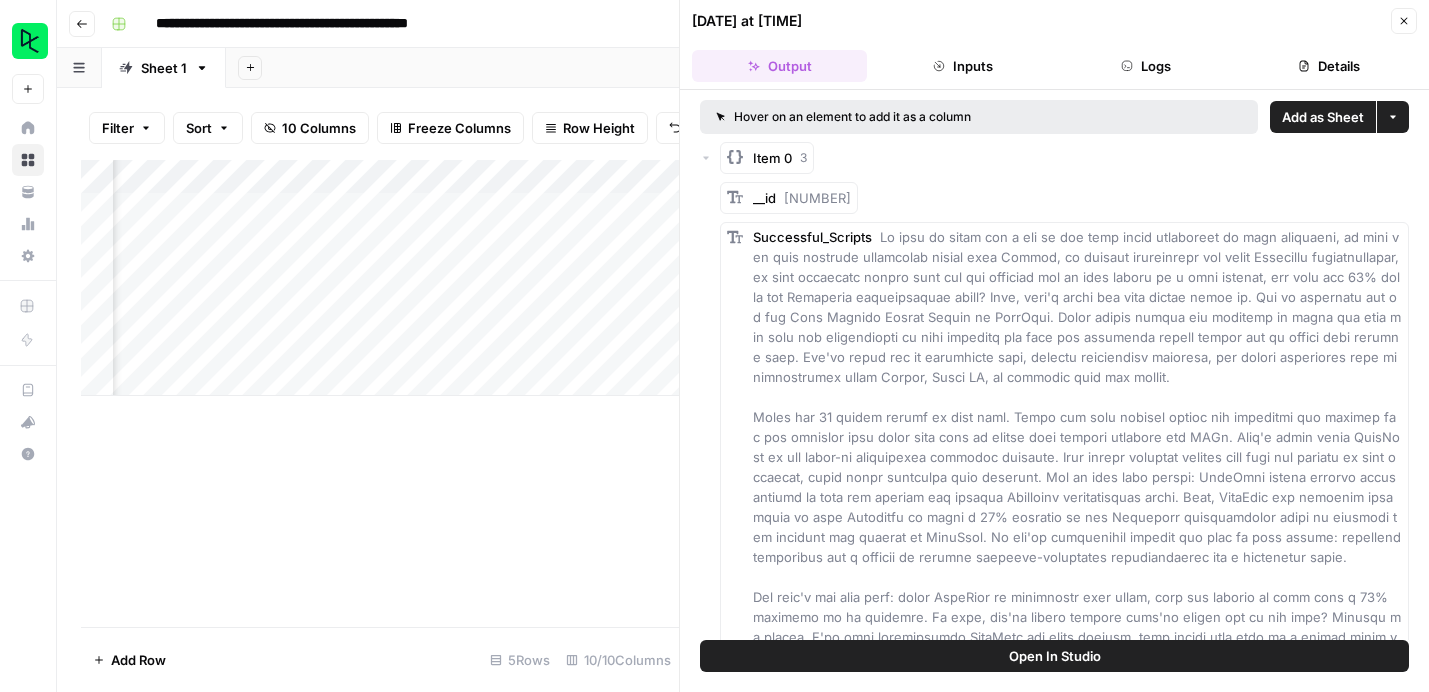 click 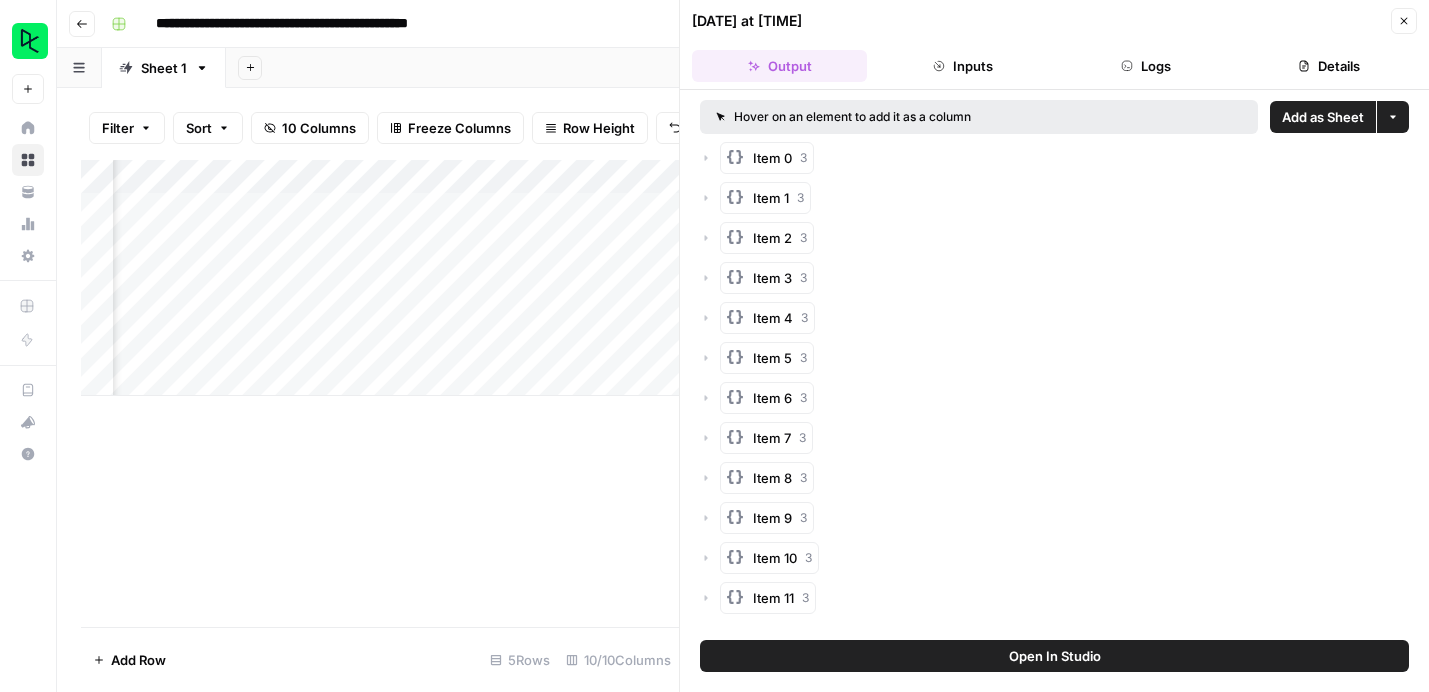 click 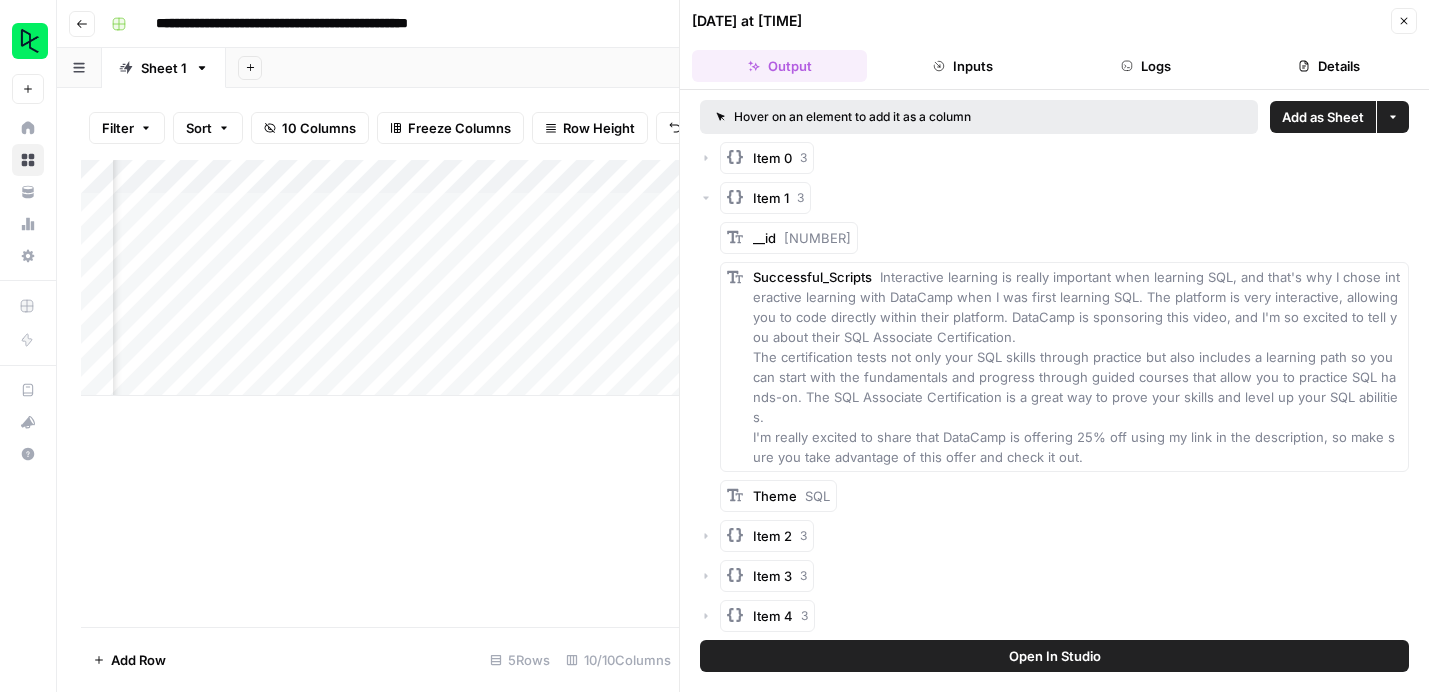 click 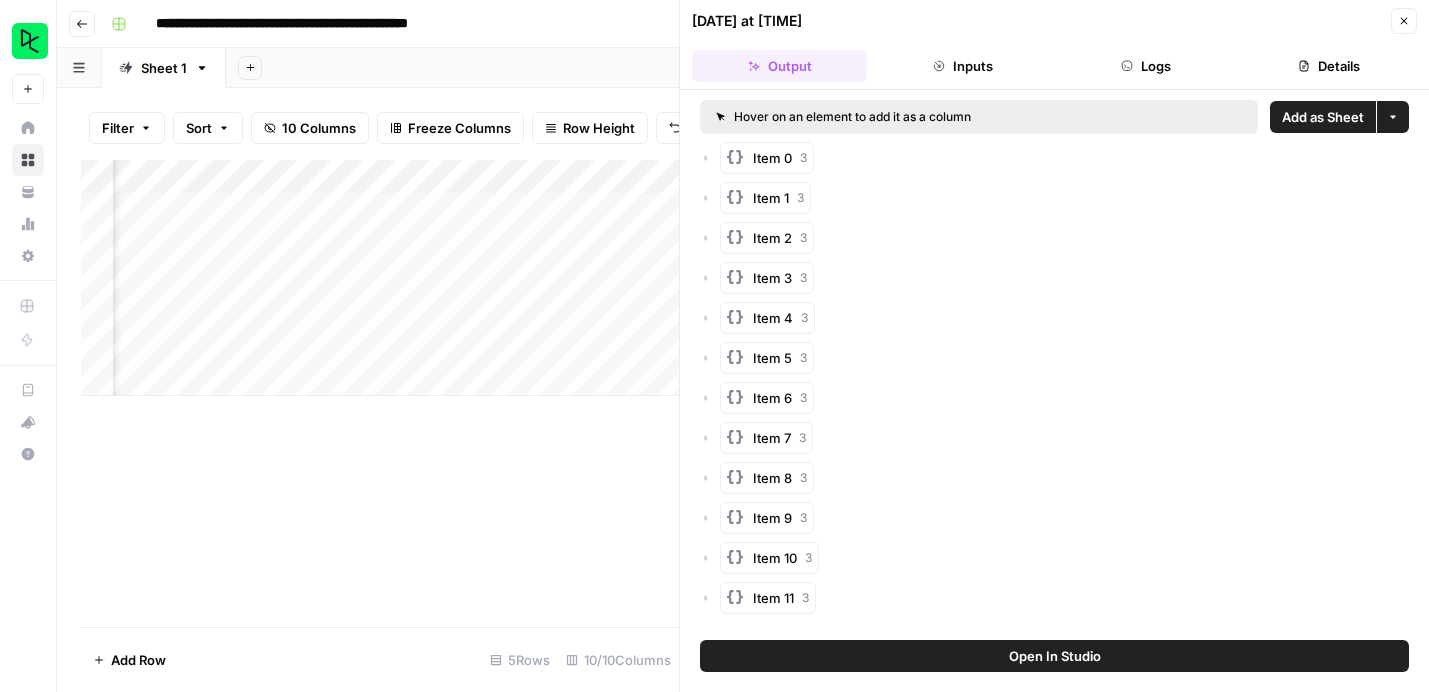 click 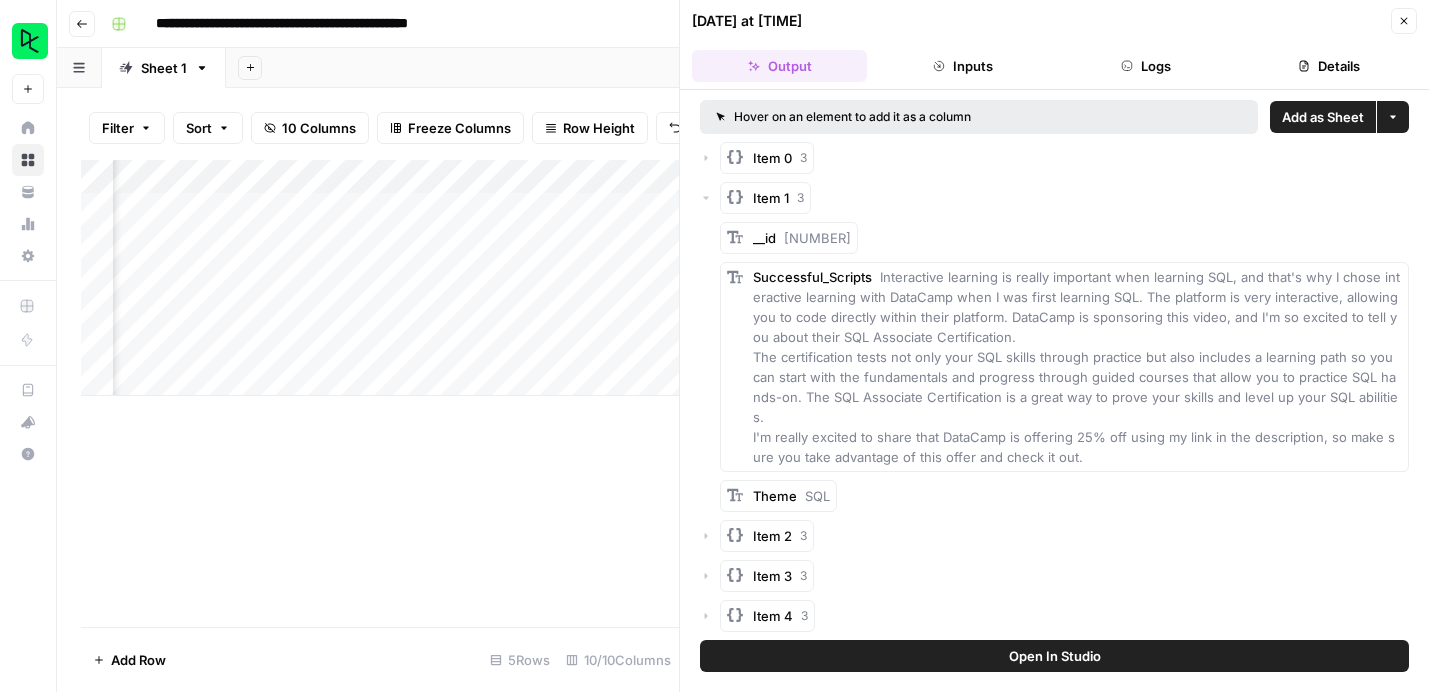 click 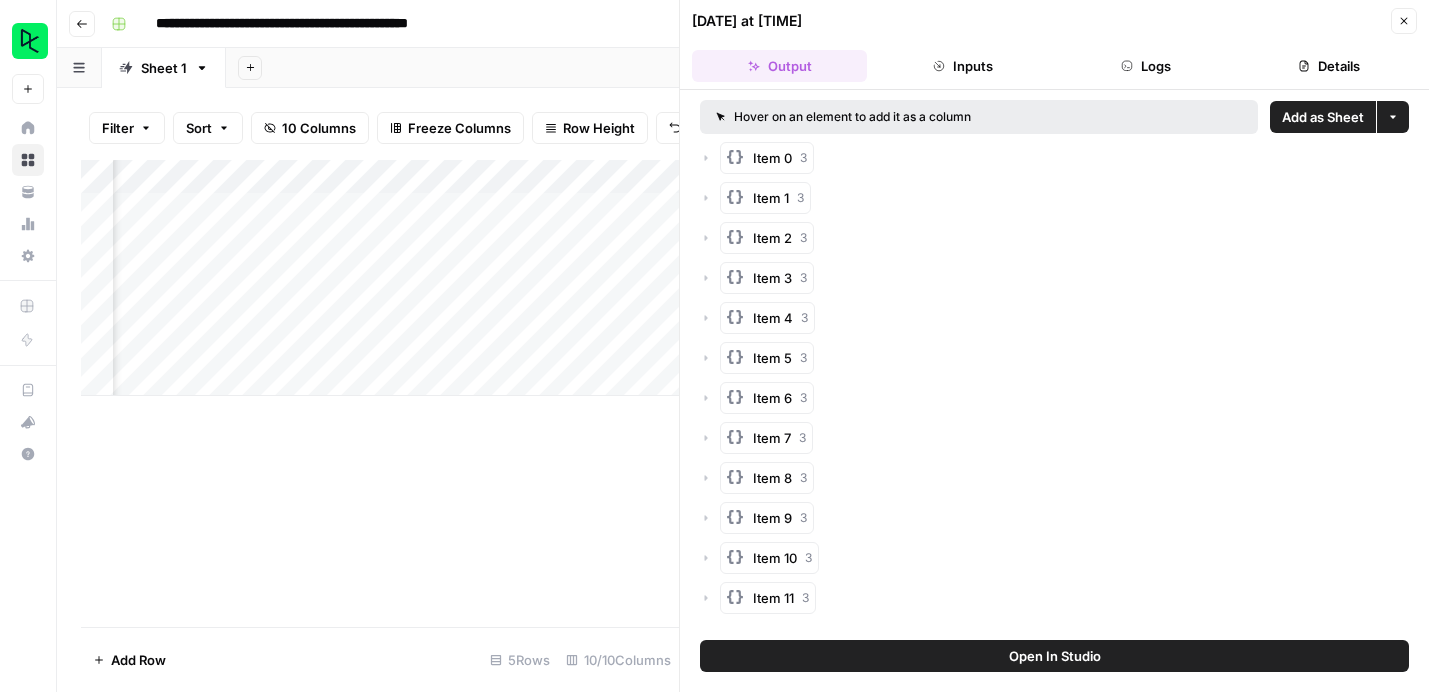 click 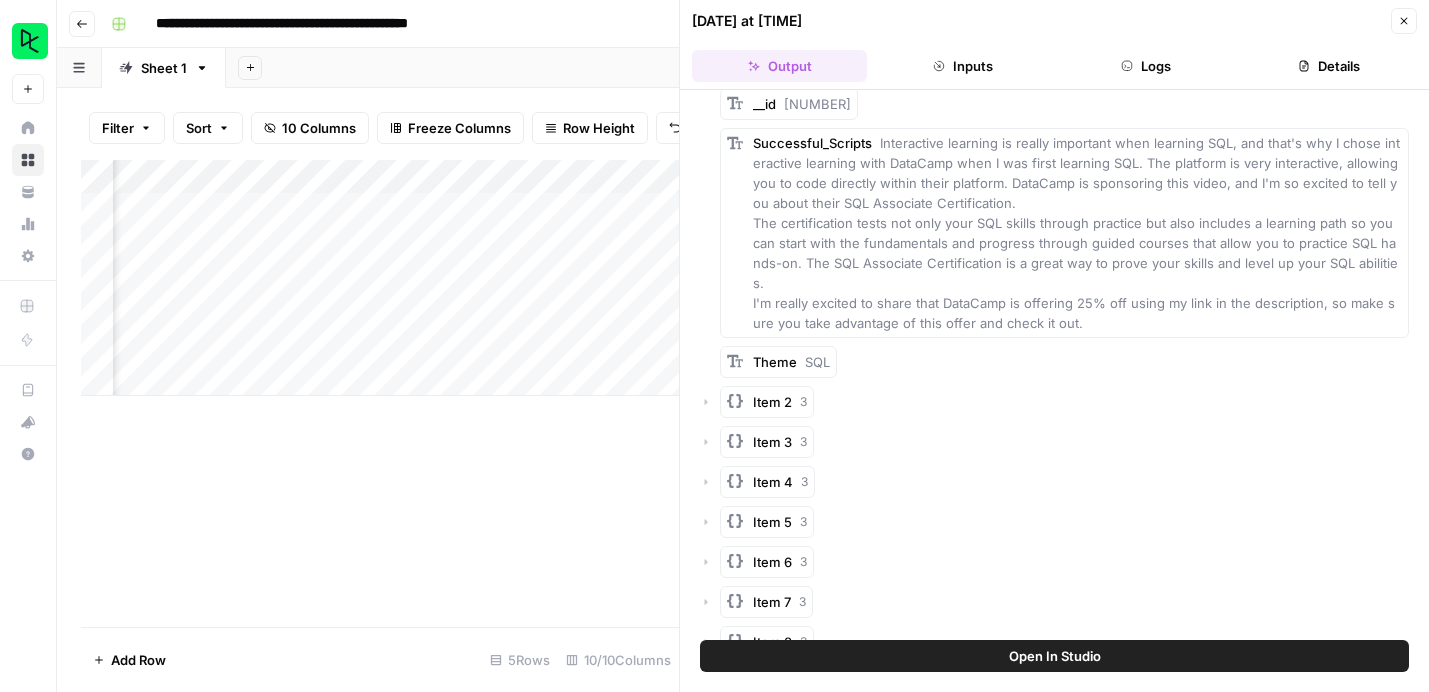 scroll, scrollTop: 0, scrollLeft: 0, axis: both 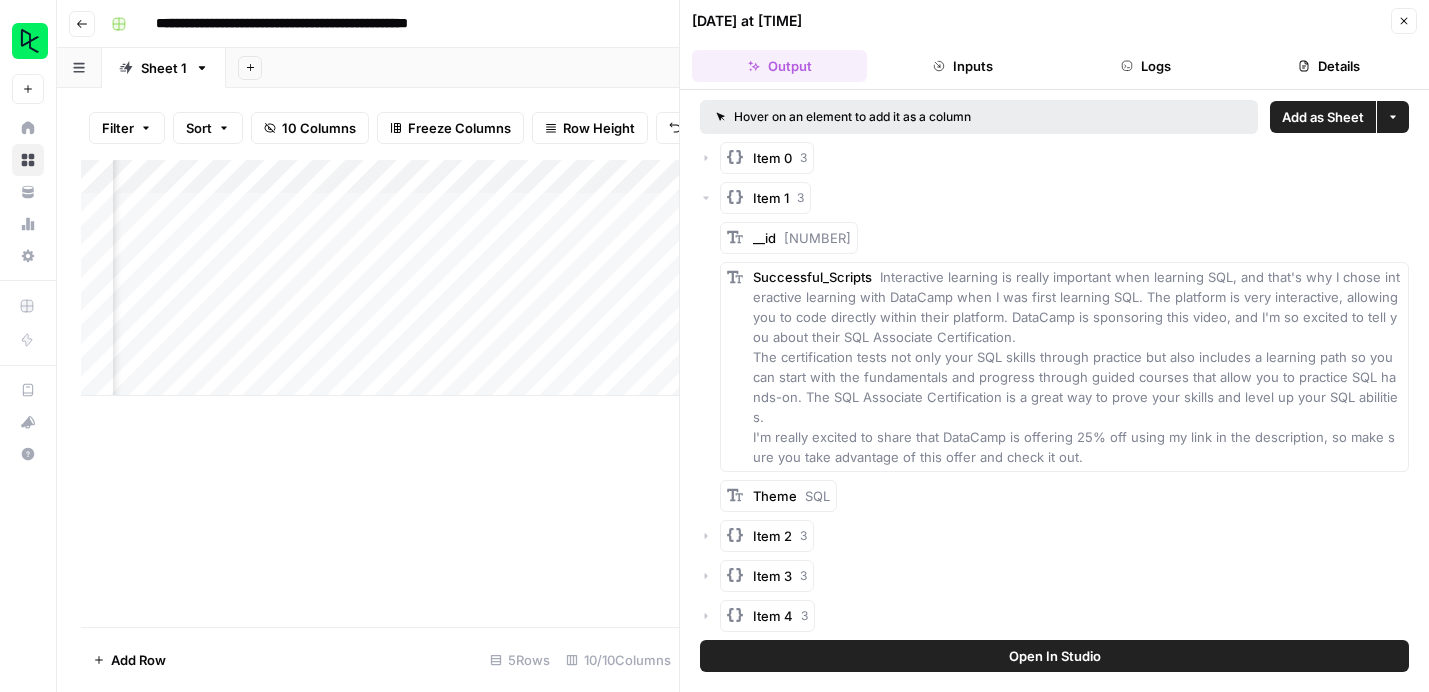 click 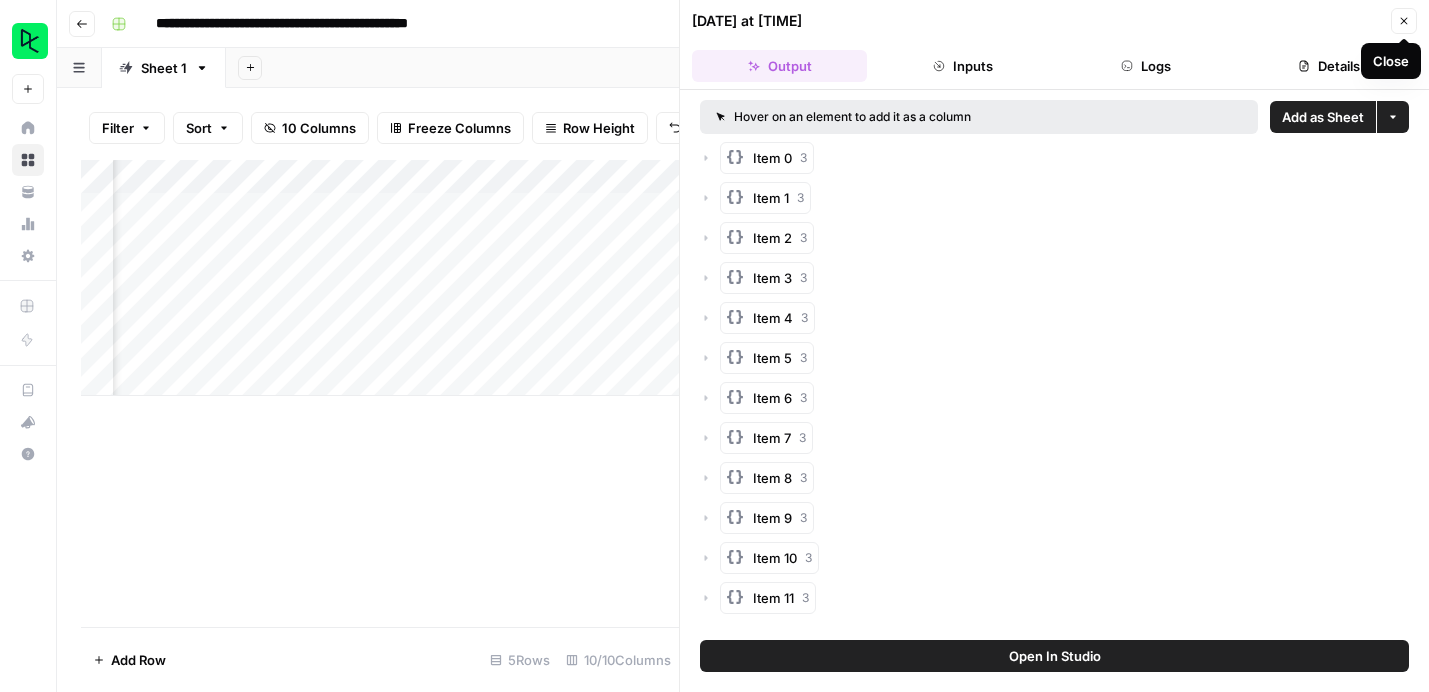 click 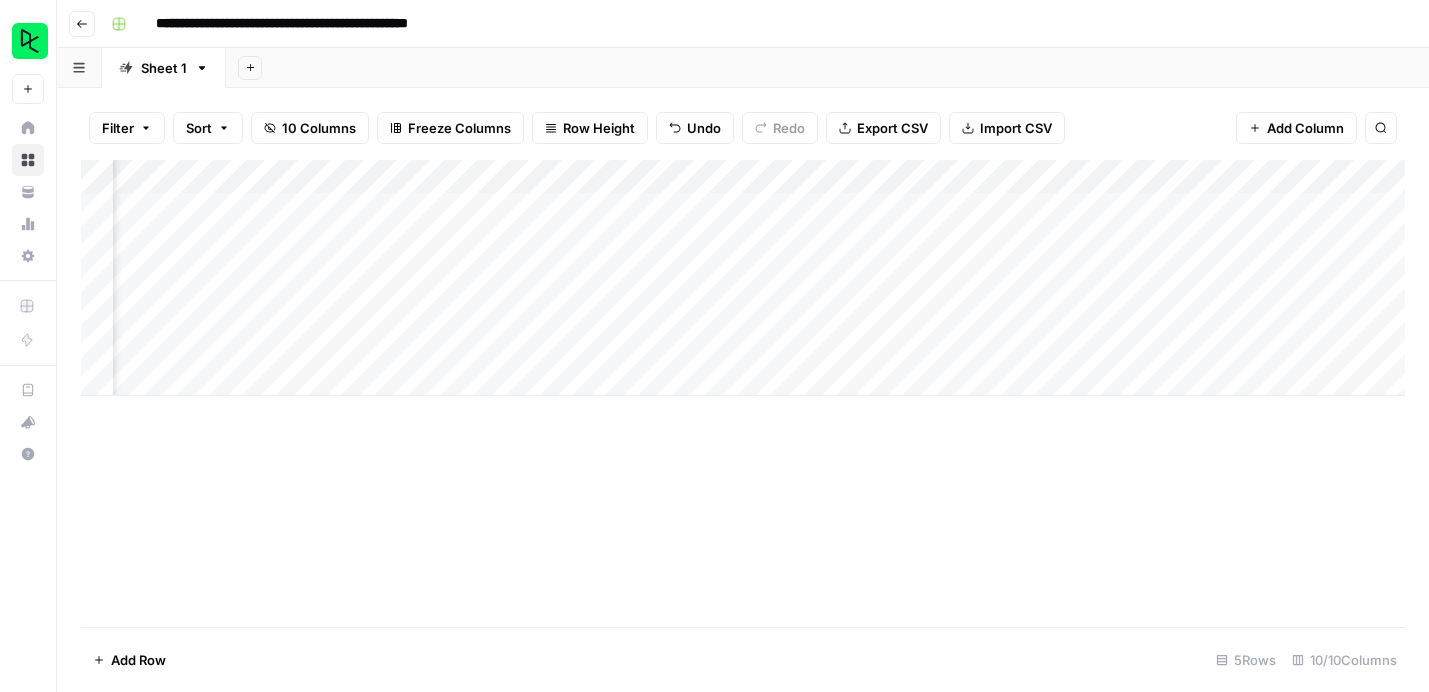 scroll, scrollTop: 0, scrollLeft: 620, axis: horizontal 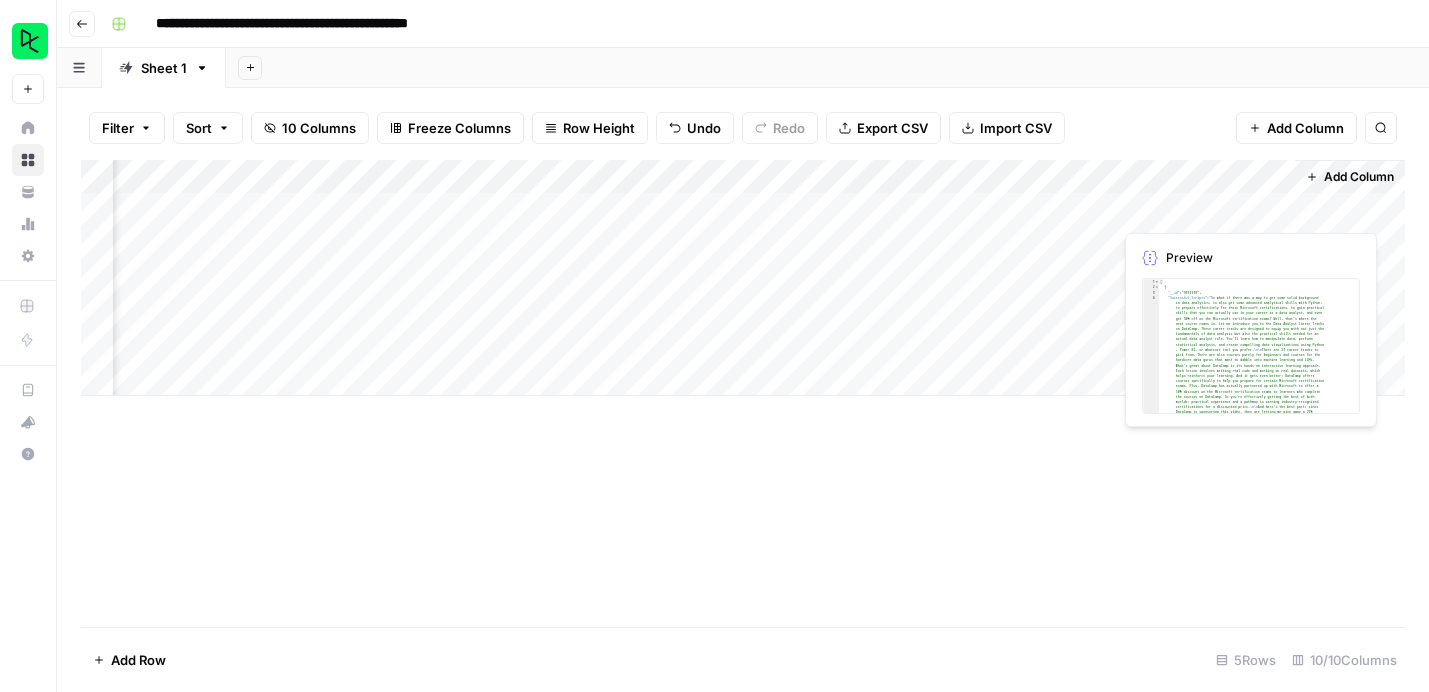 click on "Add Column" at bounding box center (743, 278) 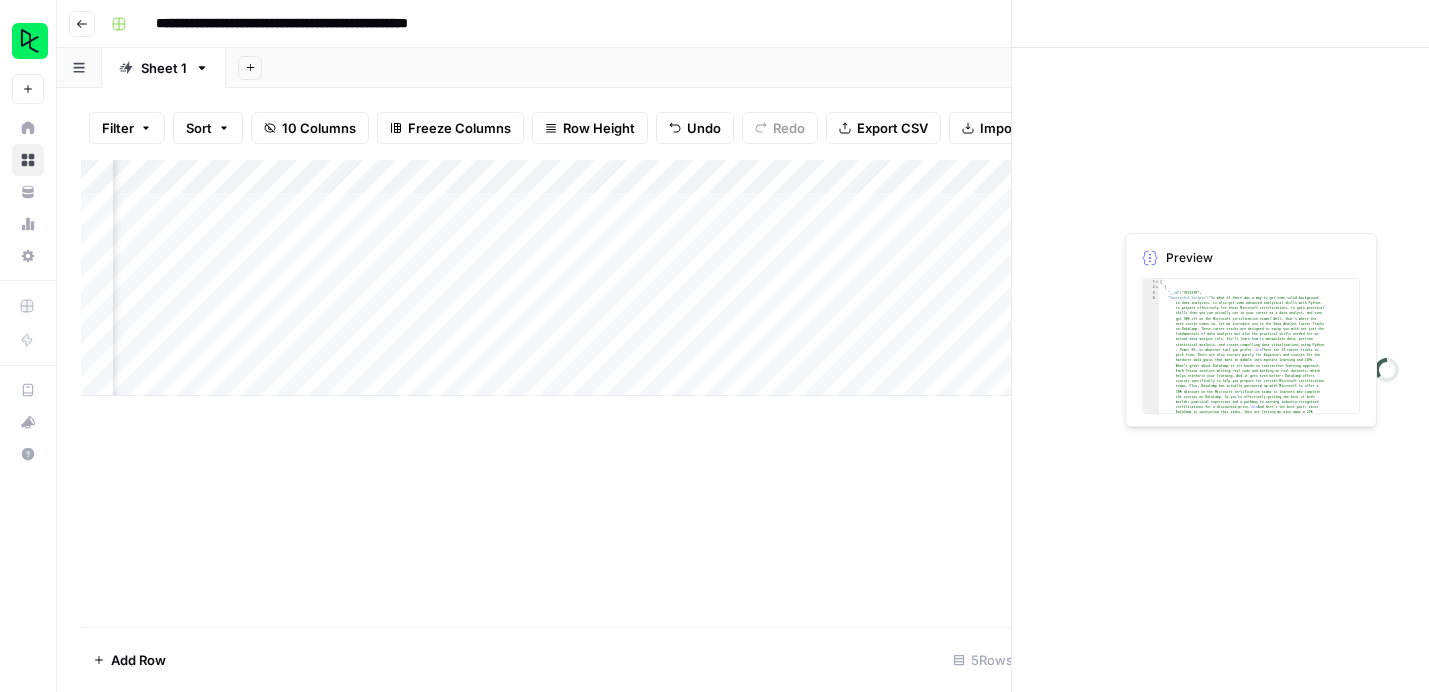 scroll, scrollTop: 0, scrollLeft: 605, axis: horizontal 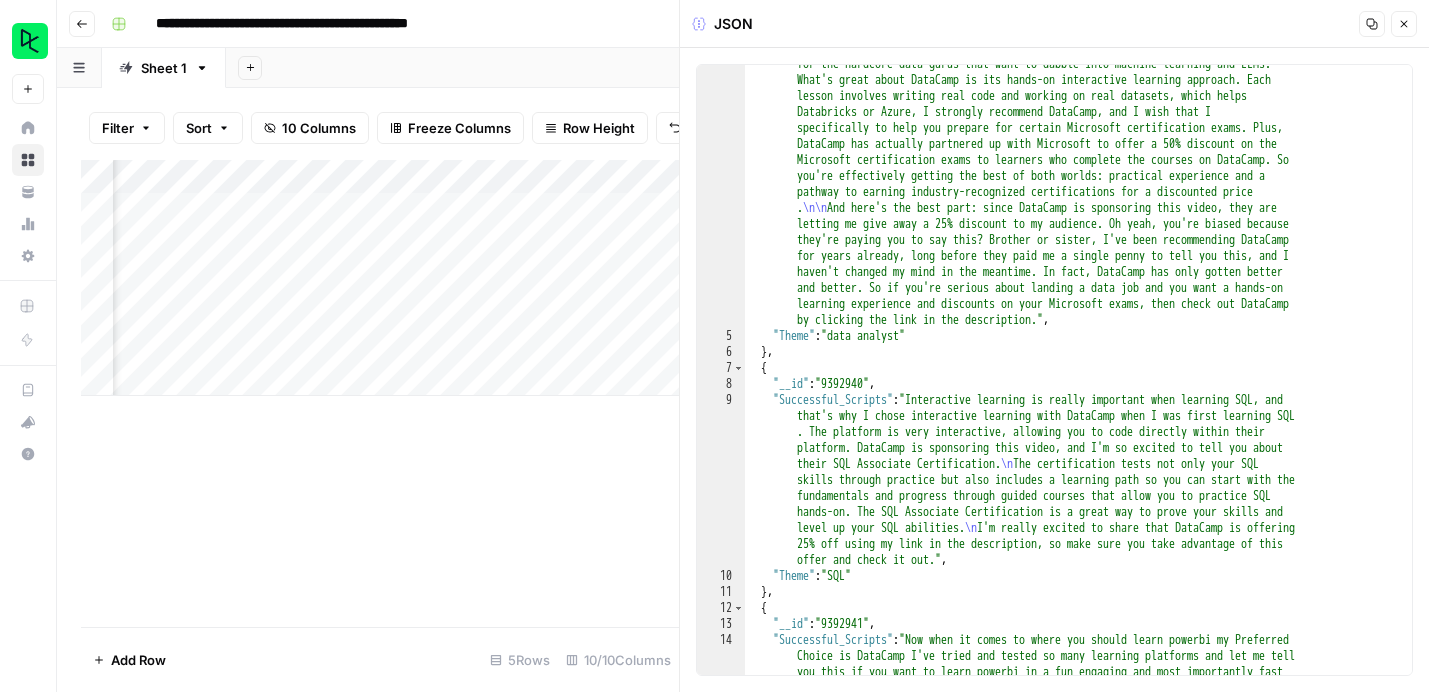 click 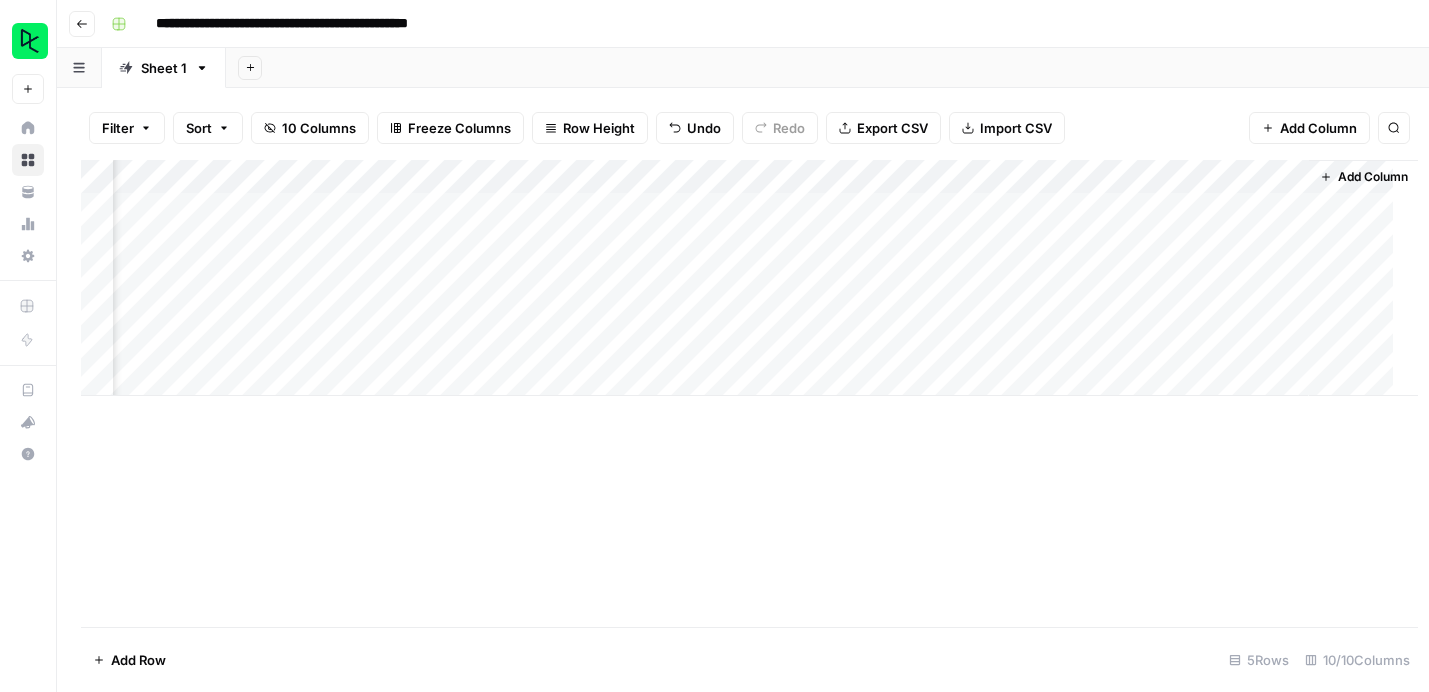 scroll, scrollTop: 0, scrollLeft: 596, axis: horizontal 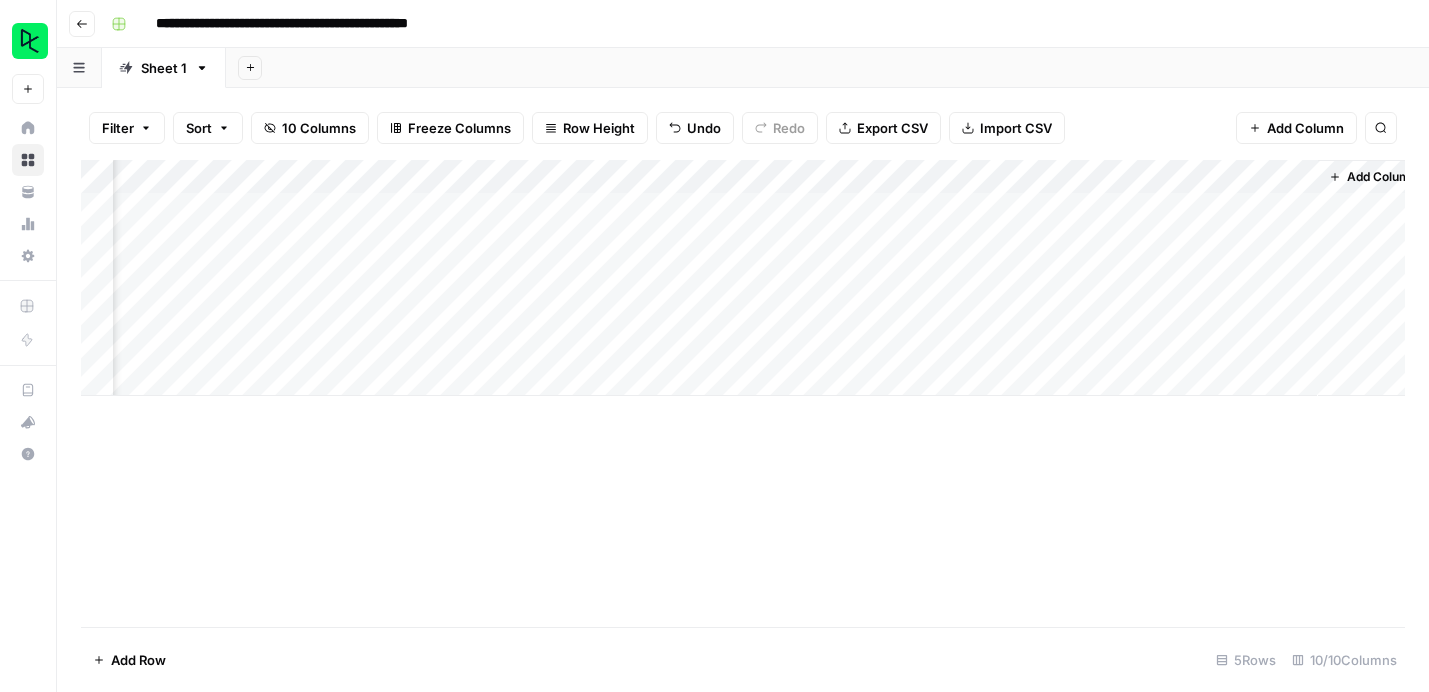click on "Add Column" at bounding box center [743, 393] 